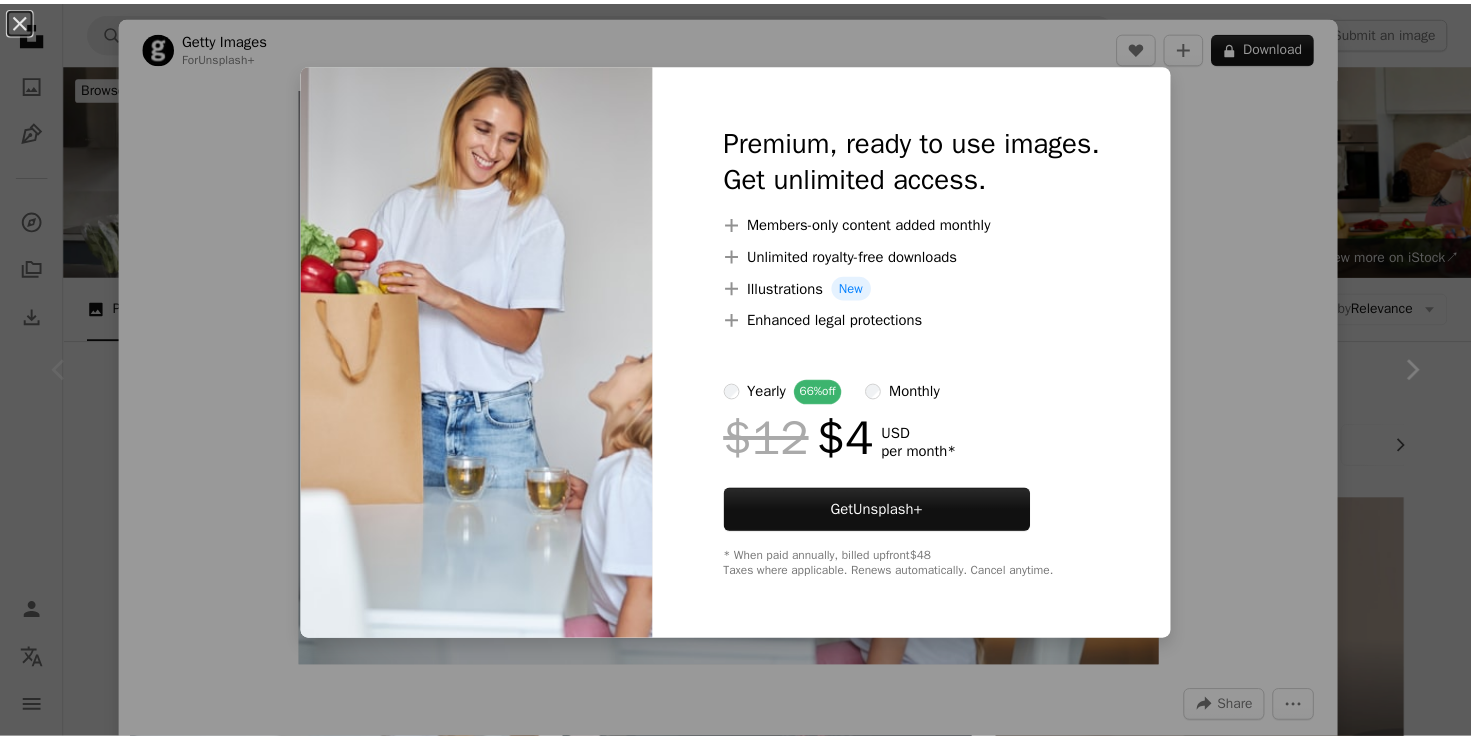 scroll, scrollTop: 400, scrollLeft: 0, axis: vertical 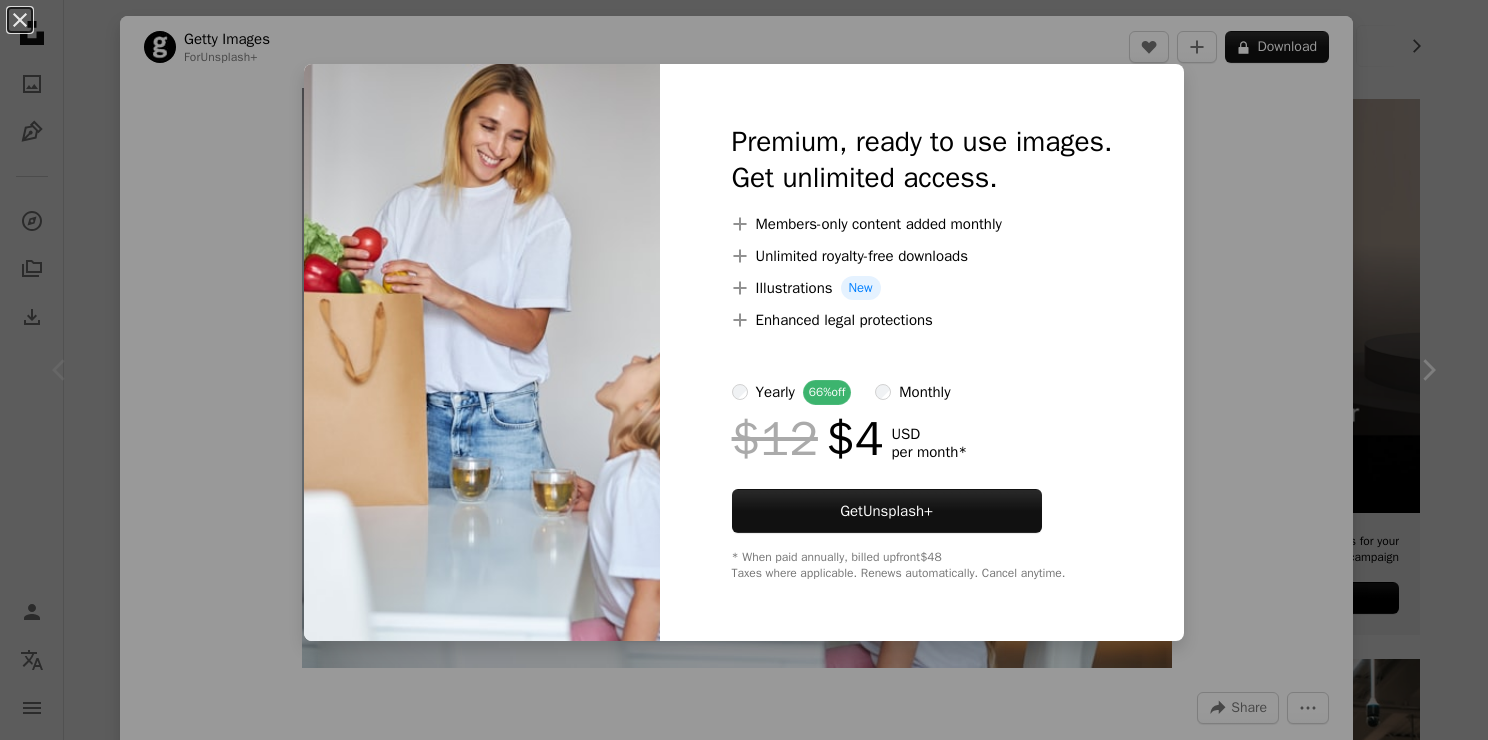 click on "An X shape Premium, ready to use images. Get unlimited access. A plus sign Members-only content added monthly A plus sign Unlimited royalty-free downloads A plus sign Illustrations  New A plus sign Enhanced legal protections yearly 66%  off monthly $12   $4 USD per month * Get  Unsplash+ * When paid annually, billed upfront  $48 Taxes where applicable. Renews automatically. Cancel anytime." at bounding box center (744, 370) 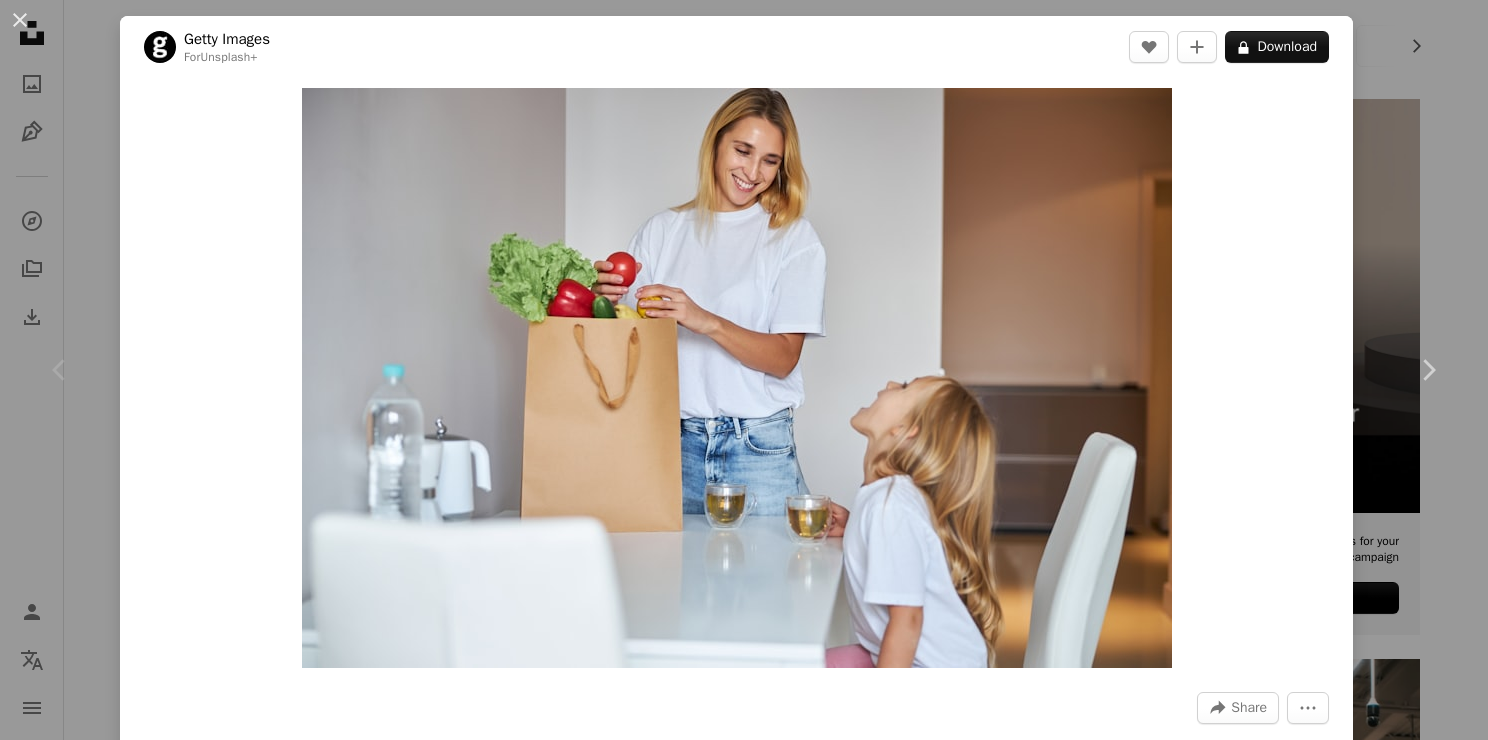 click on "An X shape Chevron left Chevron right Getty Images For Unsplash+ A heart A plus sign A lock Download Zoom in A forward-right arrow Share More Actions Calendar outlined Published on August 26, 2022 Safety Licensed under the Unsplash+ License beauty table girls cute happiness healthy lifestyle parent flour drinking togetherness small females daughter tasting freshness single mother domestic life domestic kitchen Public domain images From this series Chevron right Plus sign for Unsplash+ Plus sign for Unsplash+ Plus sign for Unsplash+ Plus sign for Unsplash+ Plus sign for Unsplash+ Plus sign for Unsplash+ Plus sign for Unsplash+ Plus sign for Unsplash+ Related images Plus sign for Unsplash+ A heart A plus sign Getty Images For Unsplash+ A lock Download Plus sign for Unsplash+ A heart A plus sign Getty Images For Unsplash+ A lock Download Plus sign for Unsplash+ A heart A plus sign Getty Images For Unsplash+ A lock Download Plus sign for Unsplash+ A heart A plus sign Getty Images For Unsplash+ A lock Download A heart A plus sign" at bounding box center [744, 370] 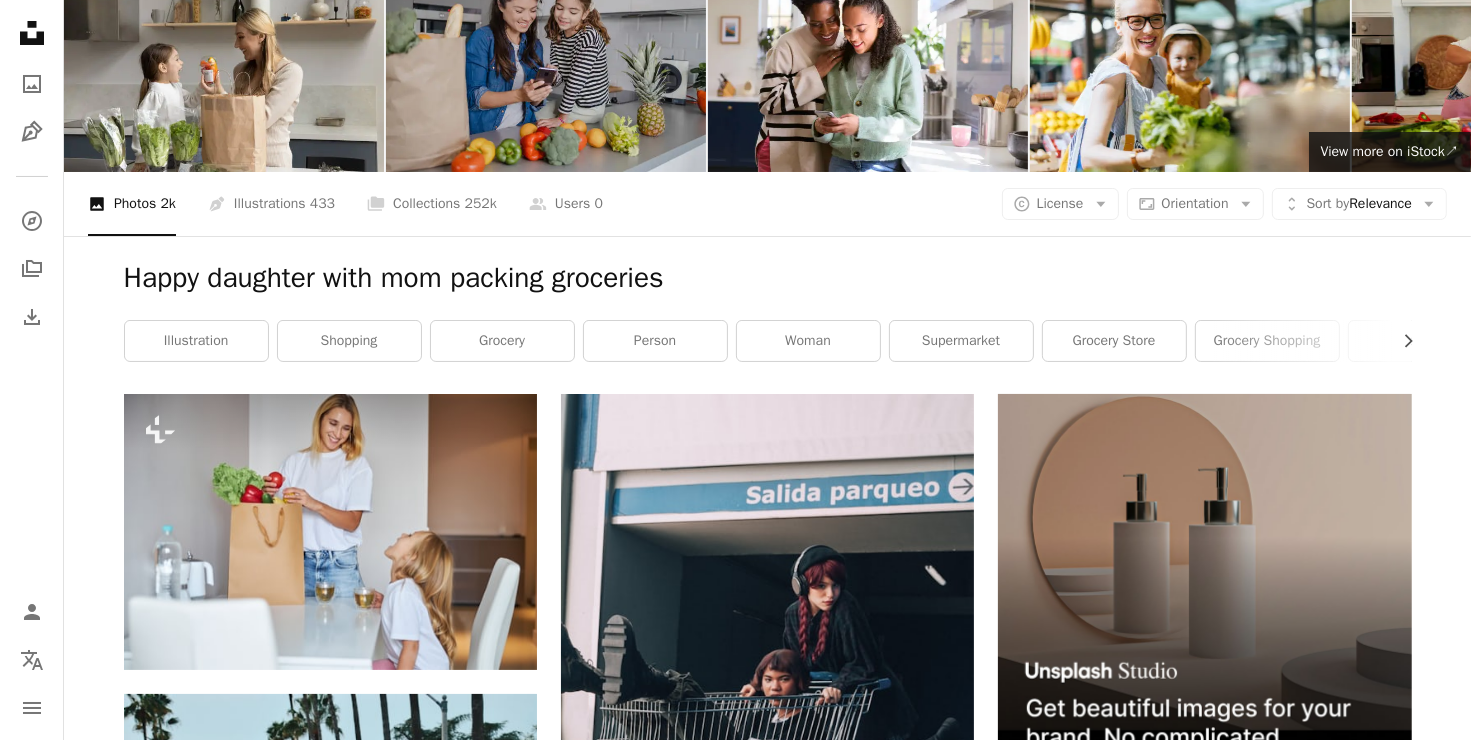 scroll, scrollTop: 0, scrollLeft: 0, axis: both 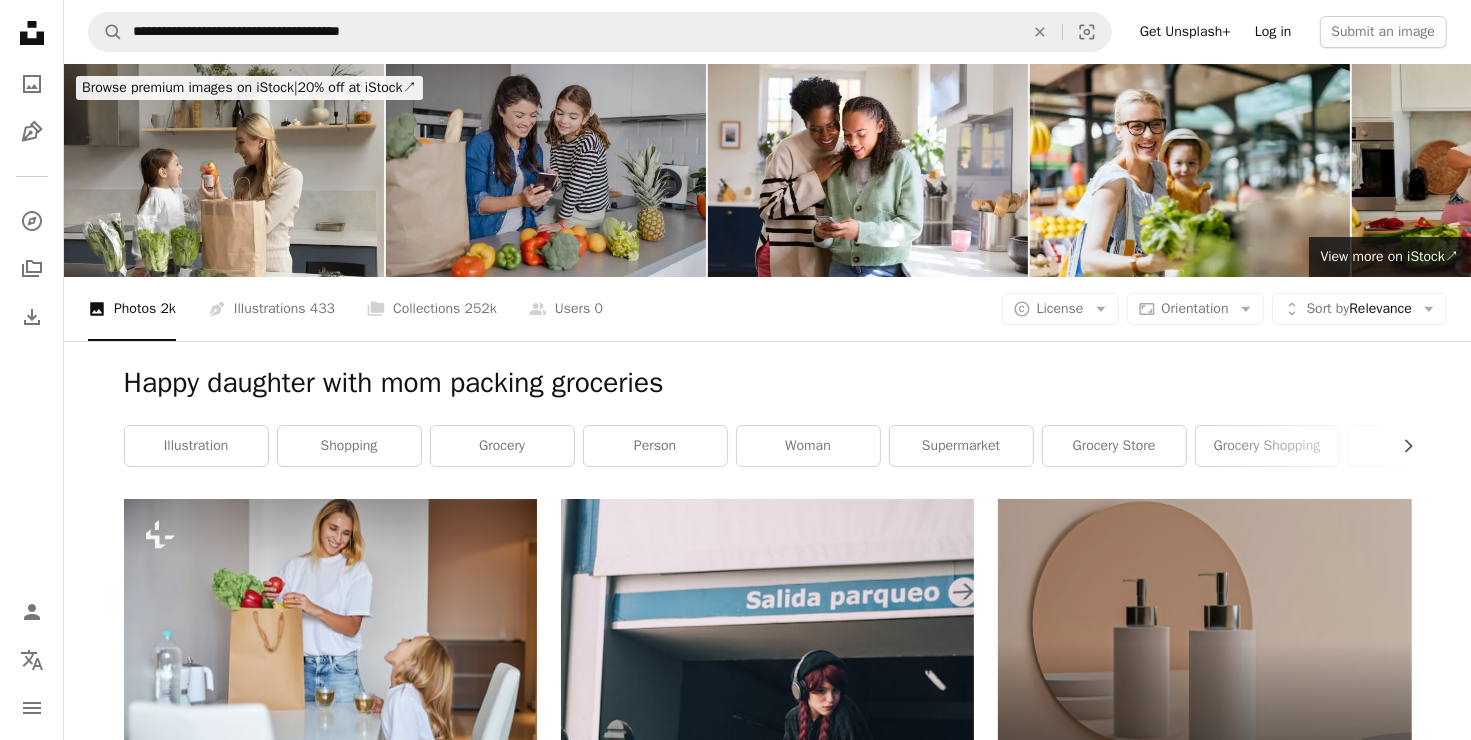 click on "Log in" at bounding box center [1273, 32] 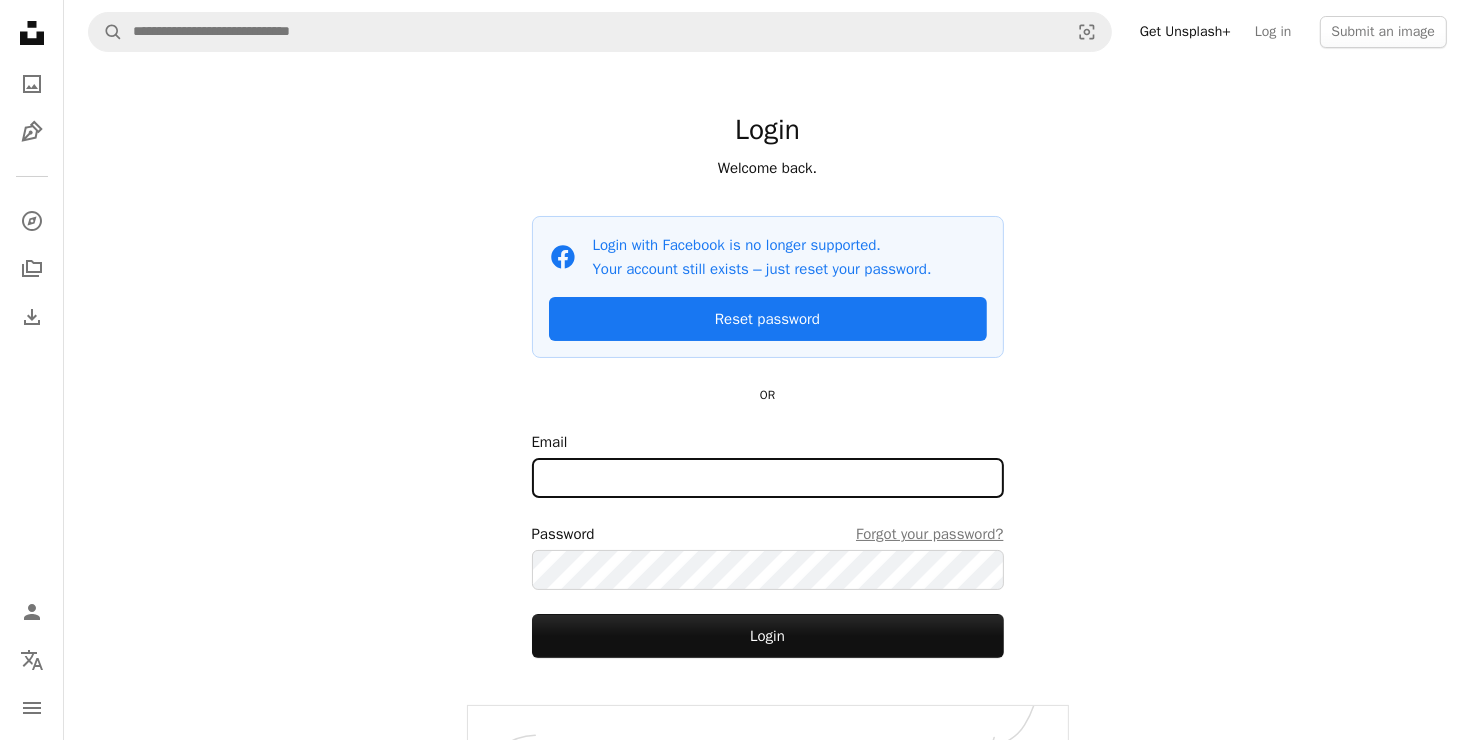 click on "Email" at bounding box center [768, 478] 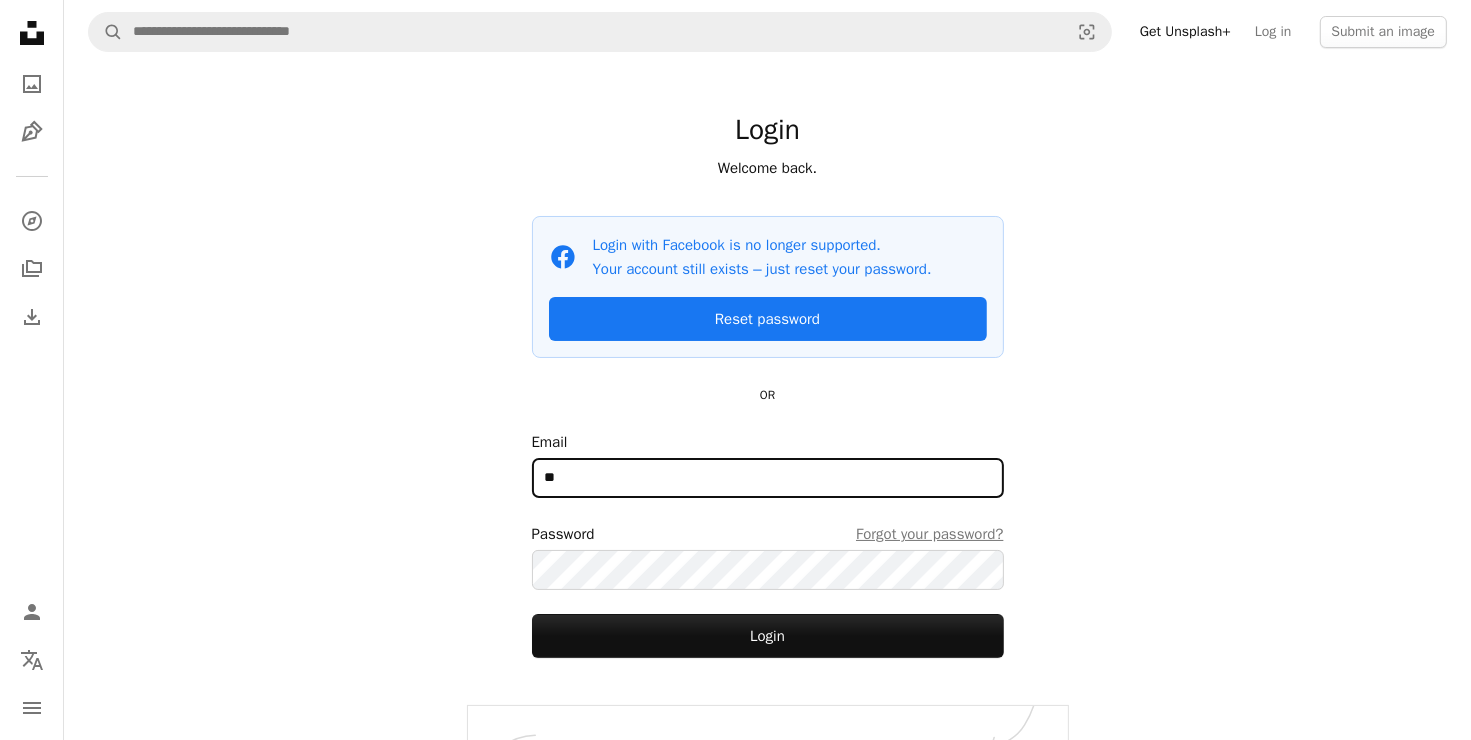 type on "*" 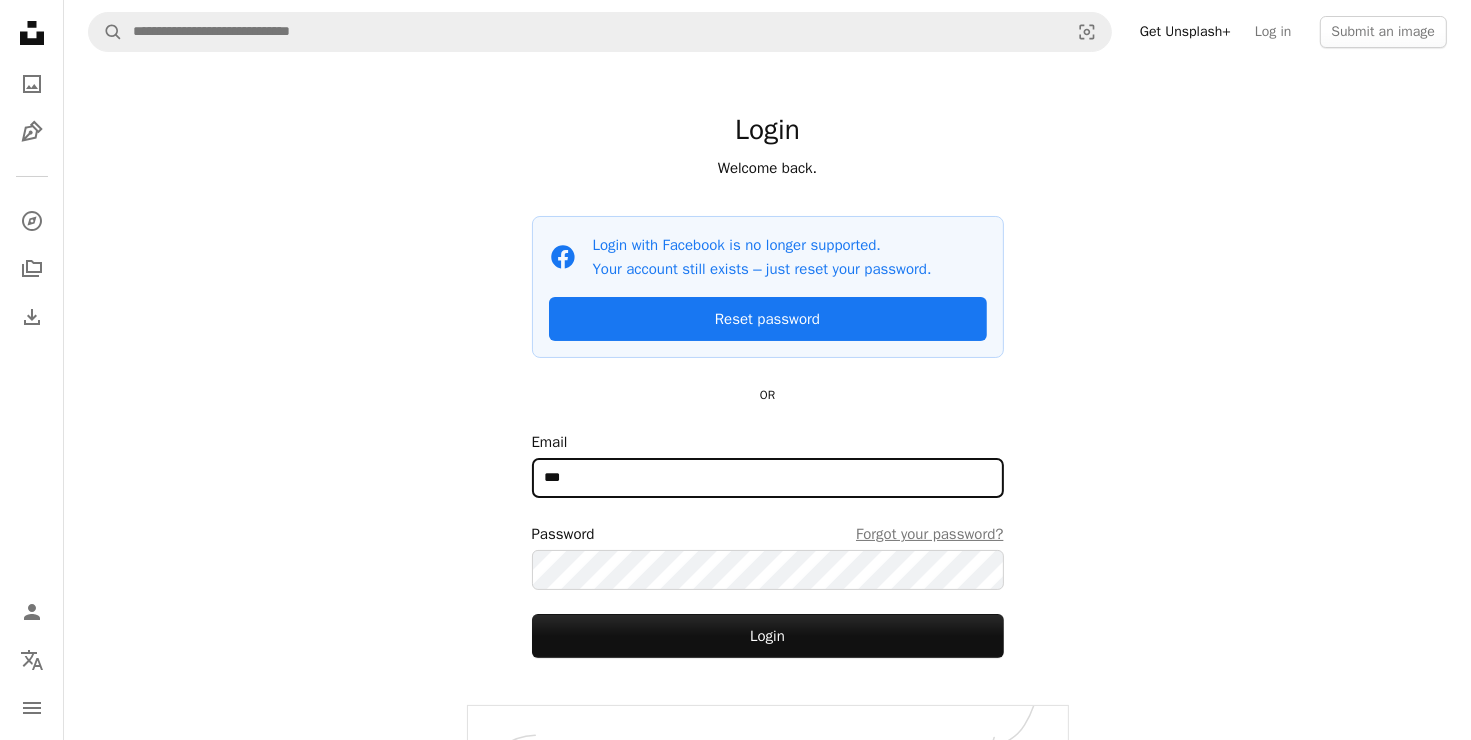 click on "***" at bounding box center [768, 478] 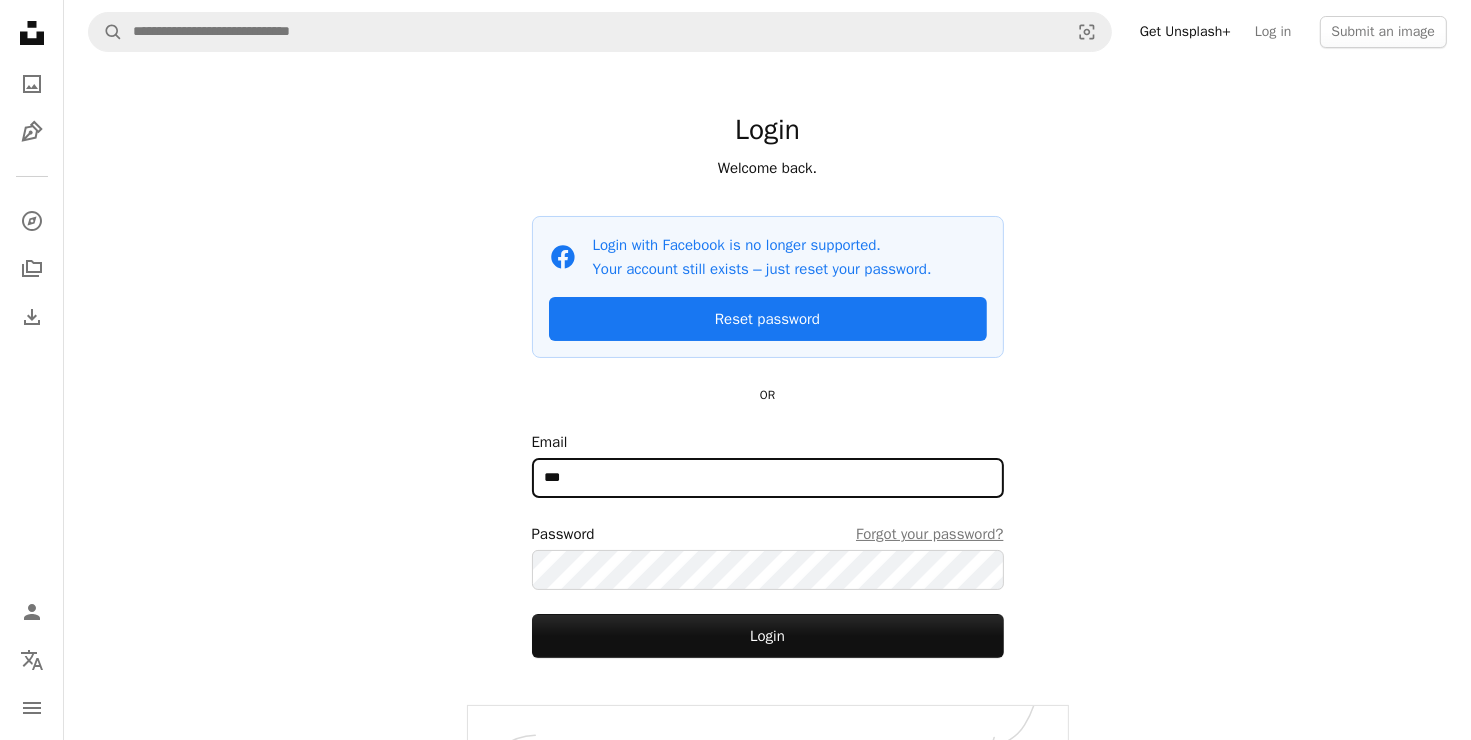 type on "**********" 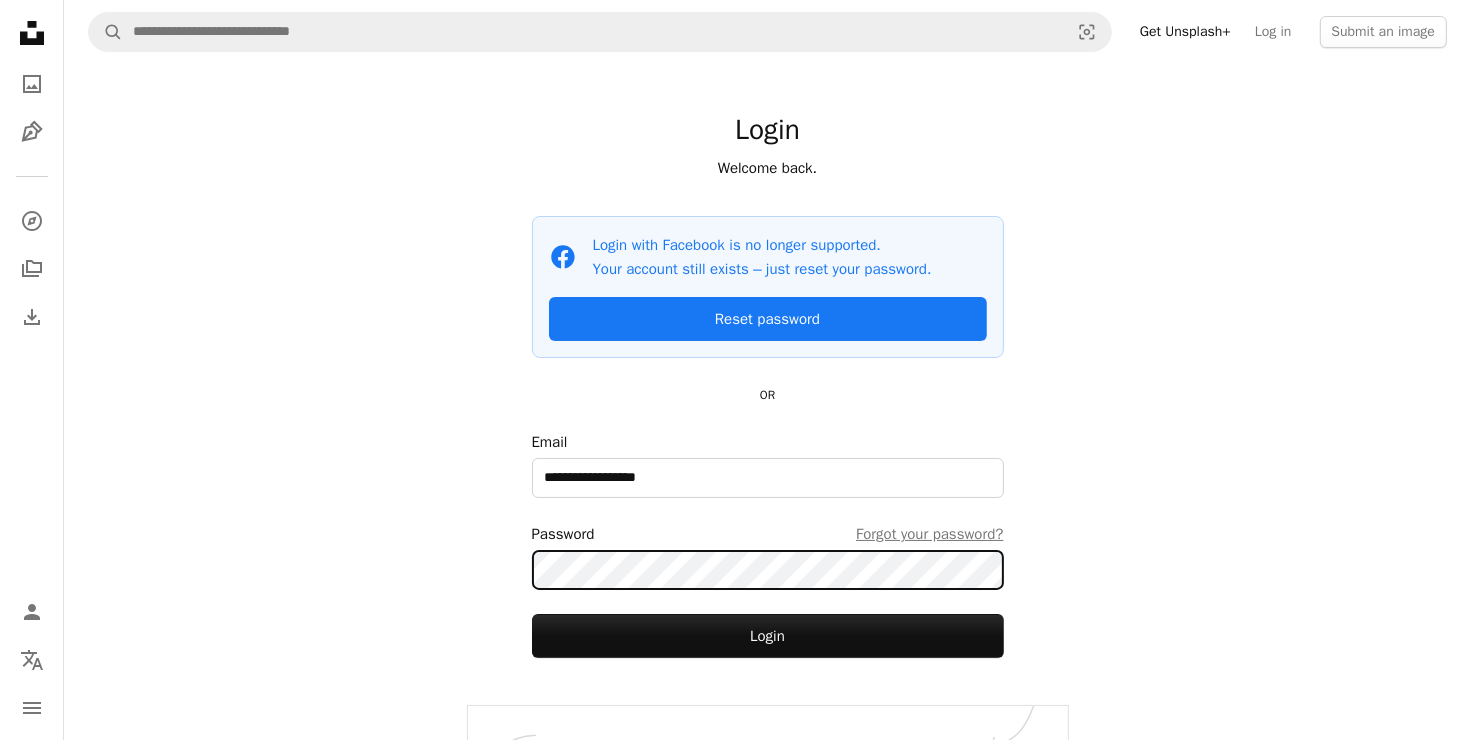 click on "Login" at bounding box center (768, 636) 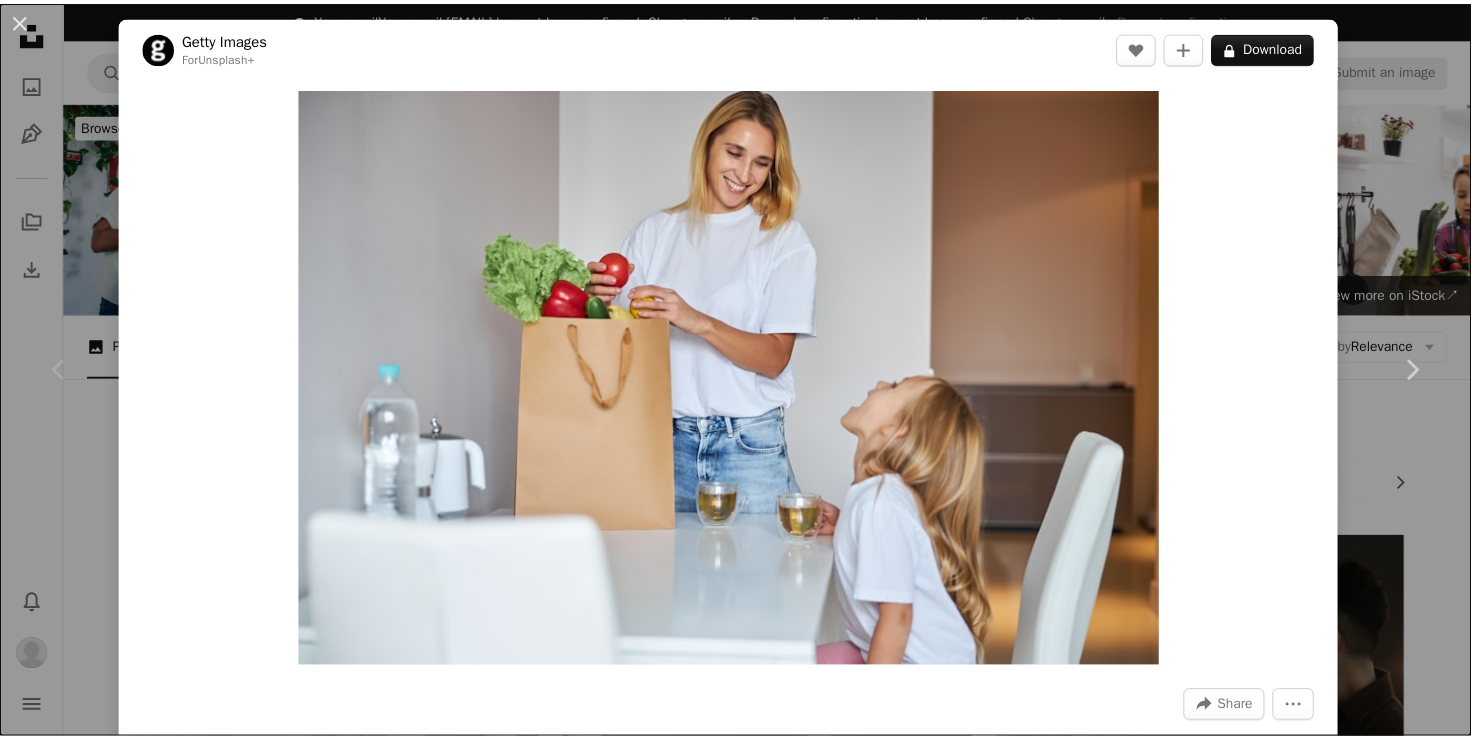 scroll, scrollTop: 500, scrollLeft: 0, axis: vertical 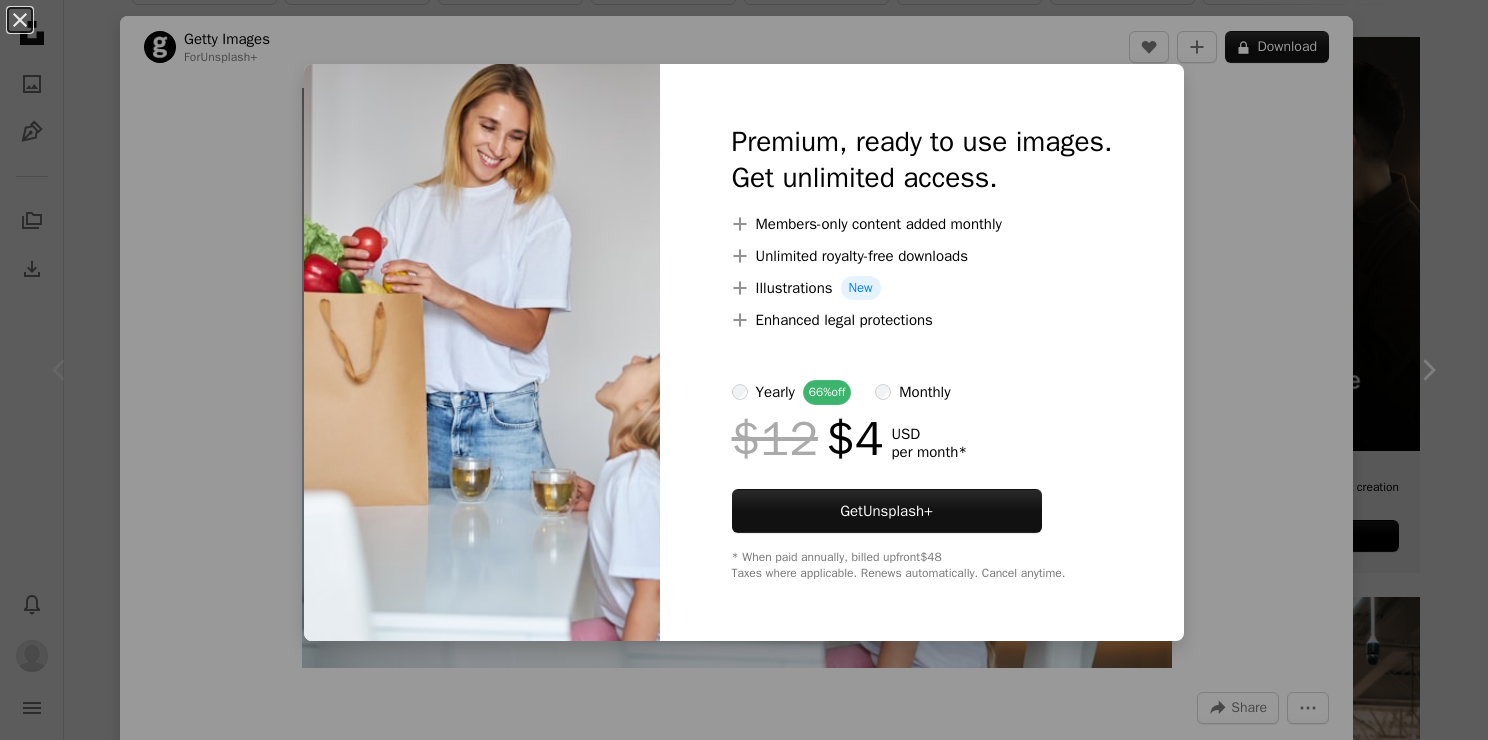 click on "An X shape Premium, ready to use images. Get unlimited access. A plus sign Members-only content added monthly A plus sign Unlimited royalty-free downloads A plus sign Illustrations  New A plus sign Enhanced legal protections yearly 66%  off monthly $12   $4 USD per month * Get  Unsplash+ * When paid annually, billed upfront  $48 Taxes where applicable. Renews automatically. Cancel anytime." at bounding box center [744, 370] 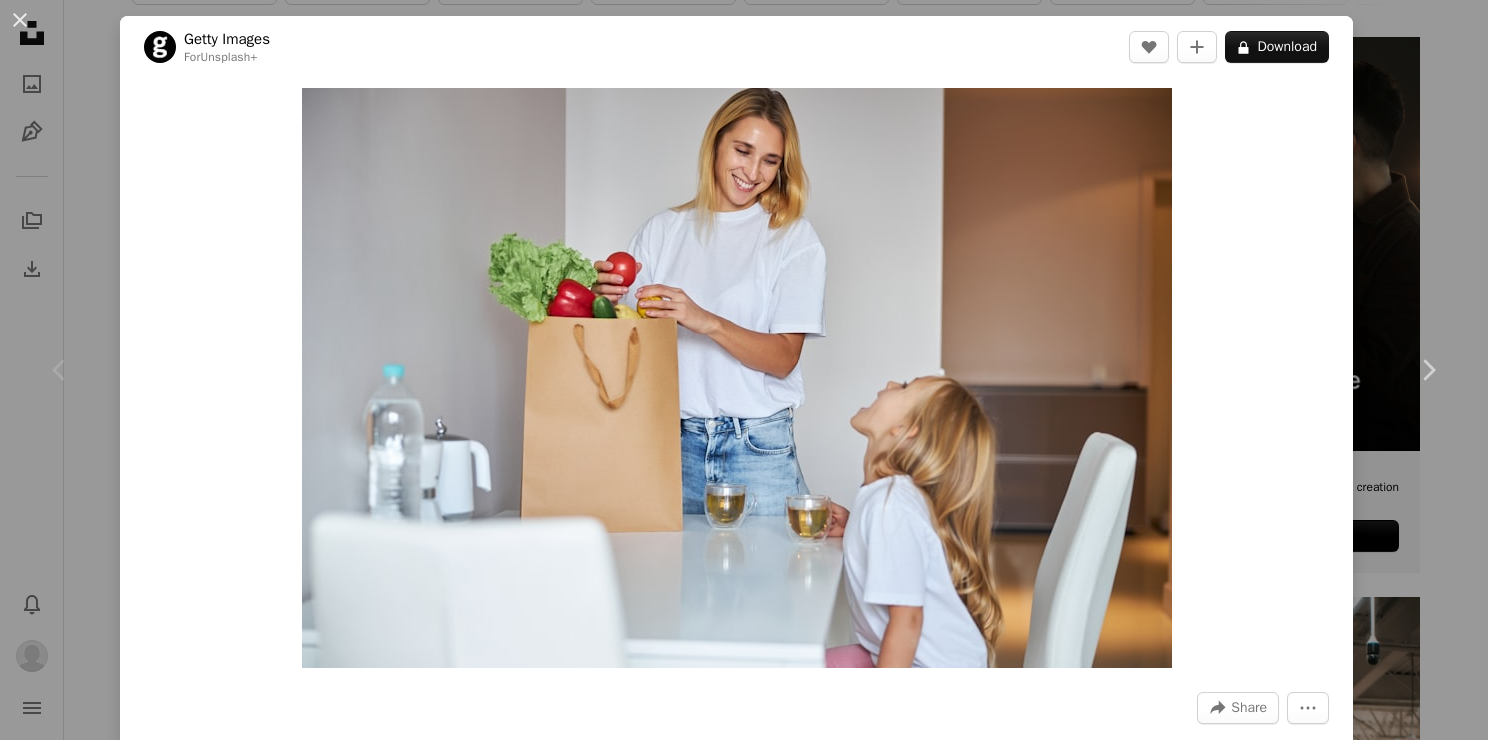 click on "An X shape Chevron left Chevron right Getty Images For Unsplash+ A heart A plus sign A lock Download Zoom in A forward-right arrow Share More Actions Calendar outlined Published on August 26, 2022 Safety Licensed under the Unsplash+ License beauty table girls cute happiness healthy lifestyle parent flour drinking togetherness small females daughter tasting freshness single mother domestic life domestic kitchen From this series Chevron right Plus sign for Unsplash+ Plus sign for Unsplash+ Plus sign for Unsplash+ Plus sign for Unsplash+ Plus sign for Unsplash+ Plus sign for Unsplash+ Plus sign for Unsplash+ Related images Plus sign for Unsplash+ A heart A plus sign Getty Images For Unsplash+ A lock Download Plus sign for Unsplash+ A heart A plus sign Getty Images For Unsplash+ A lock Download Plus sign for Unsplash+ A heart A plus sign Getty Images For Unsplash+ A lock Download Plus sign for Unsplash+ A heart A plus sign Getty Images For Unsplash+ A lock Download Plus sign for Unsplash+ A heart For For" at bounding box center (744, 370) 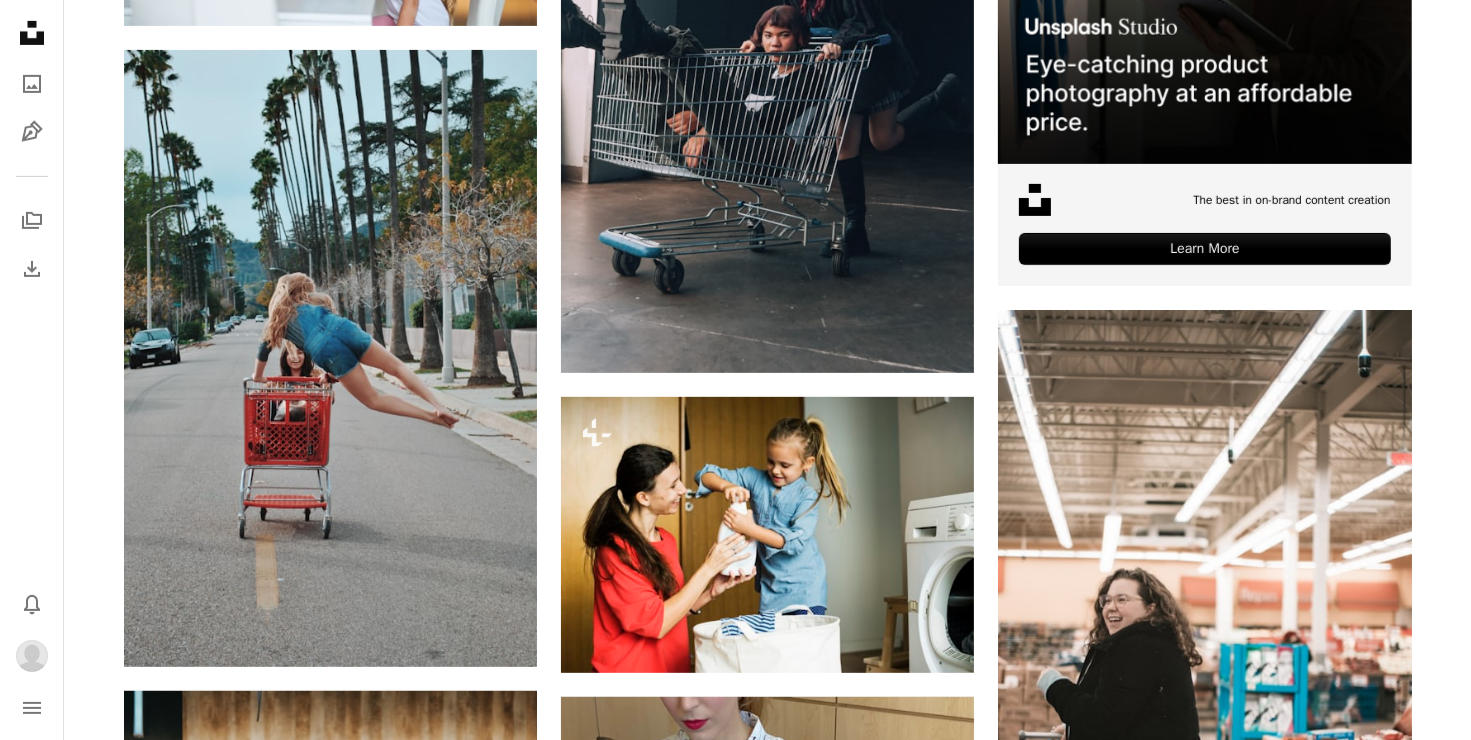 scroll, scrollTop: 500, scrollLeft: 0, axis: vertical 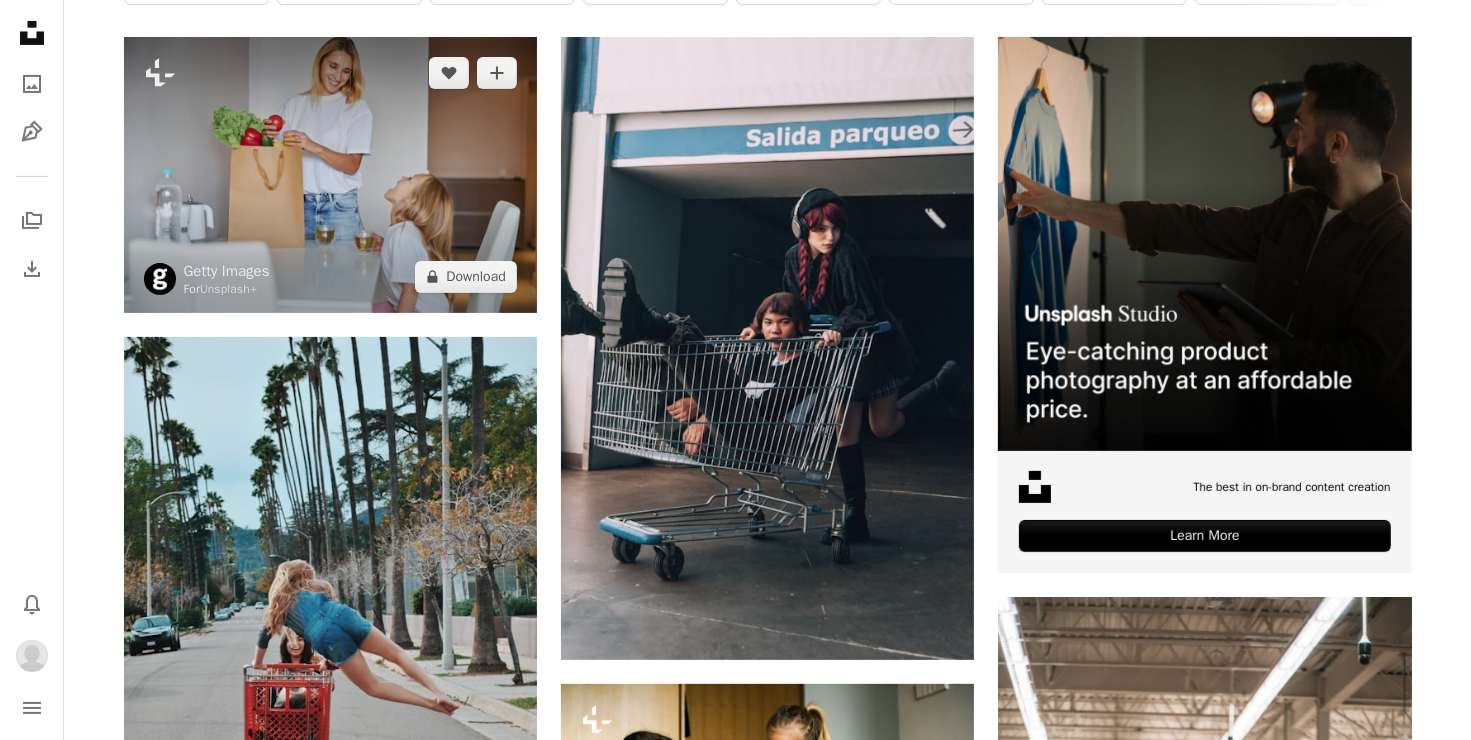 click at bounding box center [330, 174] 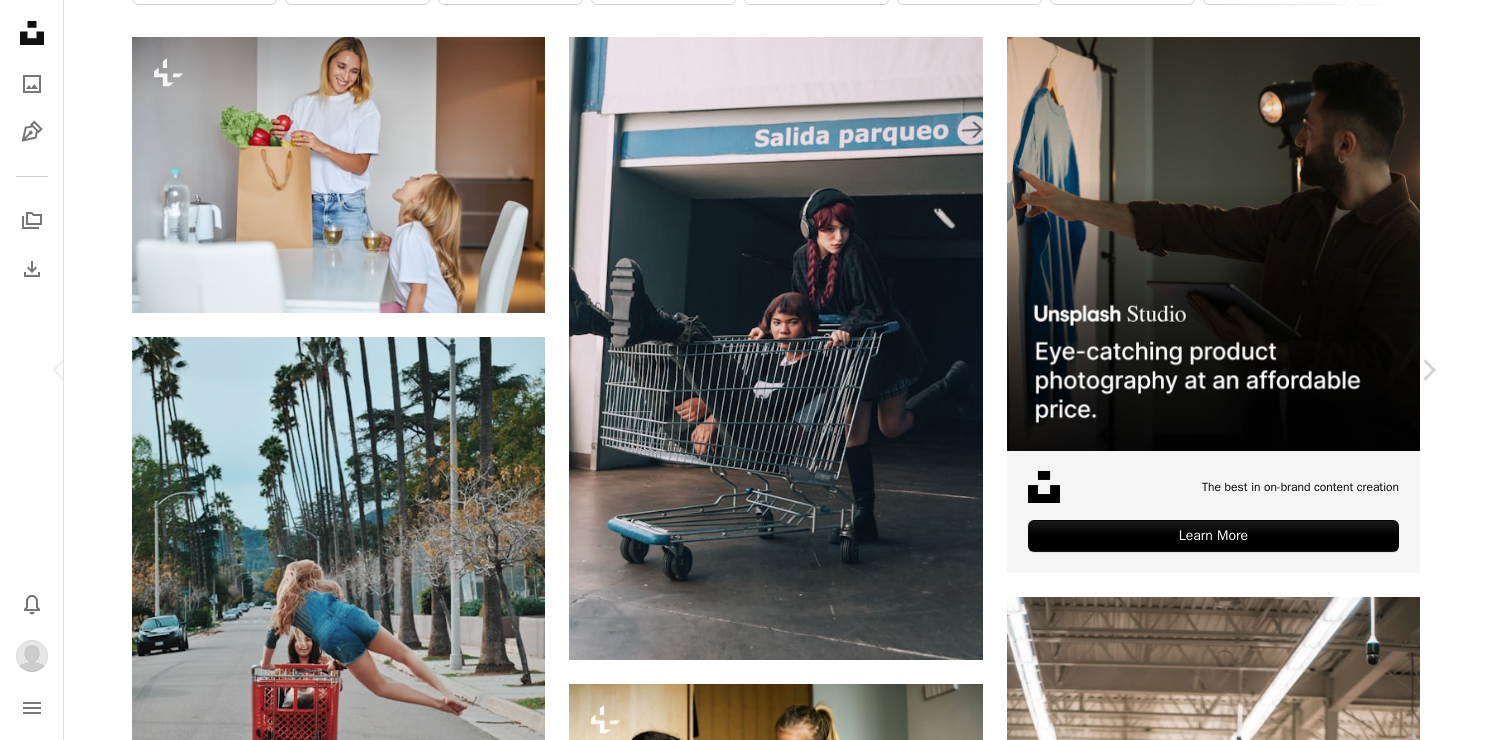 click on "An X shape Chevron left Chevron right Getty Images For Unsplash+ A heart A plus sign A lock Download Zoom in A forward-right arrow Share More Actions Calendar outlined Published on August 26, 2022 Safety Licensed under the Unsplash+ License beauty table girls cute happiness healthy lifestyle parent flour drinking togetherness small females daughter tasting freshness single mother domestic life domestic kitchen From this series Chevron right Plus sign for Unsplash+ Plus sign for Unsplash+ Plus sign for Unsplash+ Plus sign for Unsplash+ Plus sign for Unsplash+ Plus sign for Unsplash+ Plus sign for Unsplash+ Related images Plus sign for Unsplash+ A heart A plus sign Getty Images For Unsplash+ A lock Download Plus sign for Unsplash+ A heart A plus sign Getty Images For Unsplash+ A lock Download Plus sign for Unsplash+ A heart A plus sign Getty Images For Unsplash+ A lock Download Plus sign for Unsplash+ A heart A plus sign Getty Images For Unsplash+ A lock Download Plus sign for Unsplash+ A heart For For" at bounding box center (744, 5171) 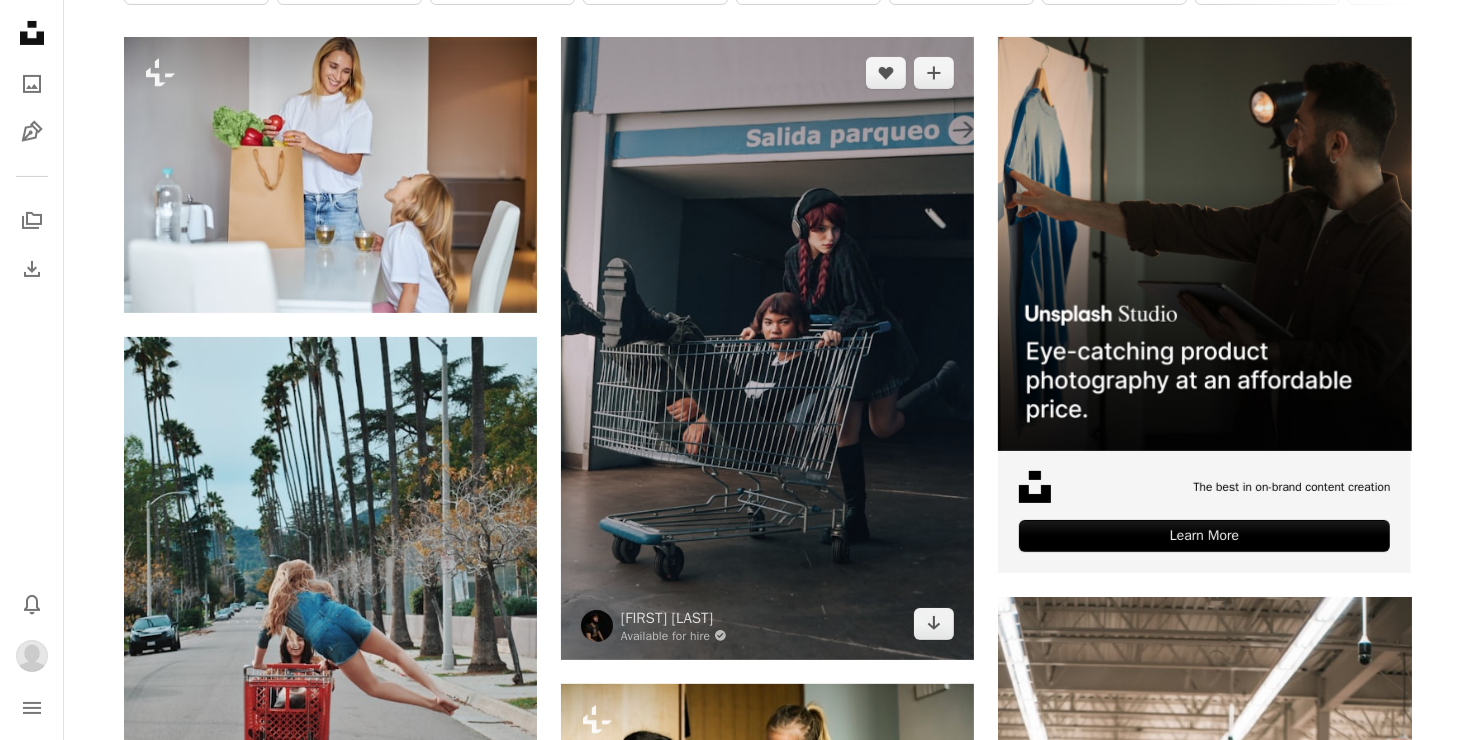 scroll, scrollTop: 0, scrollLeft: 0, axis: both 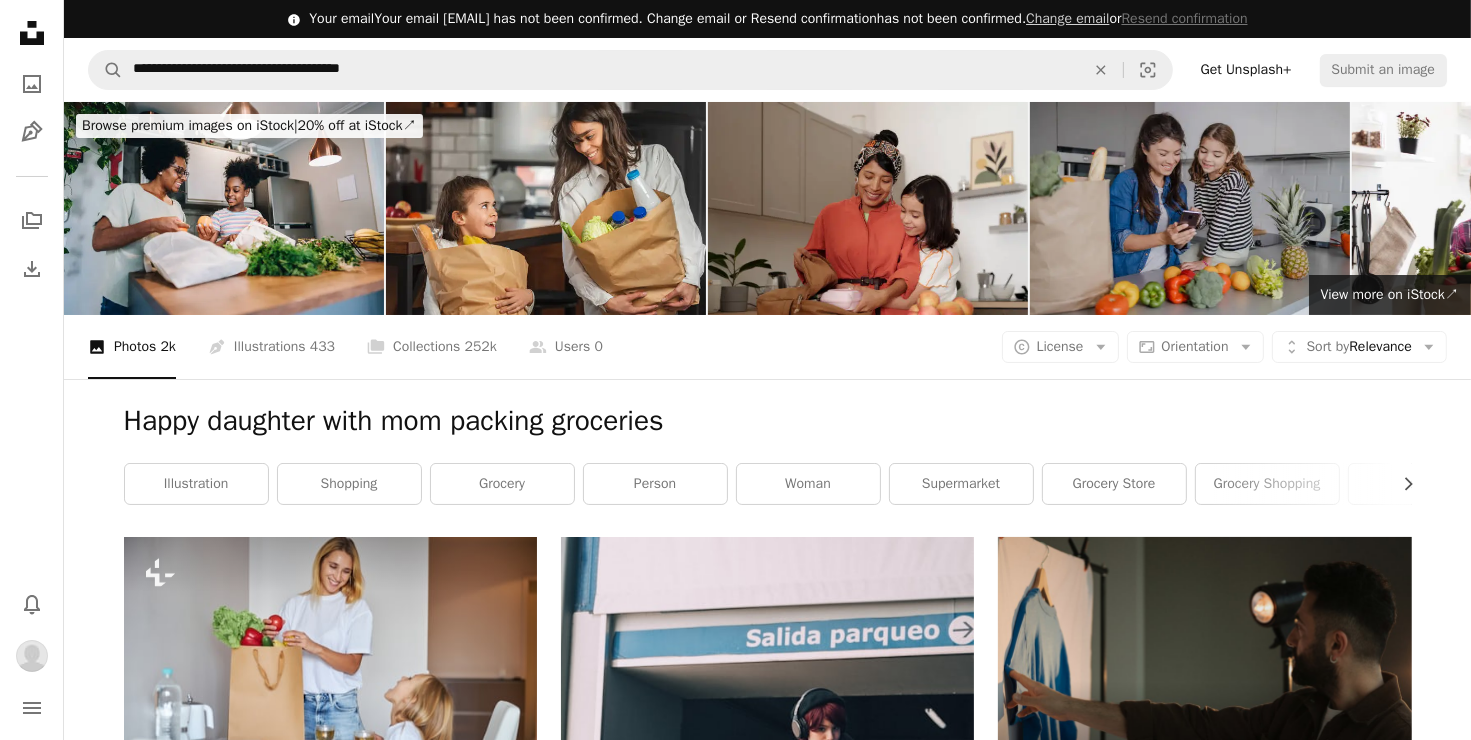 click on "Get Unsplash+" at bounding box center (1246, 70) 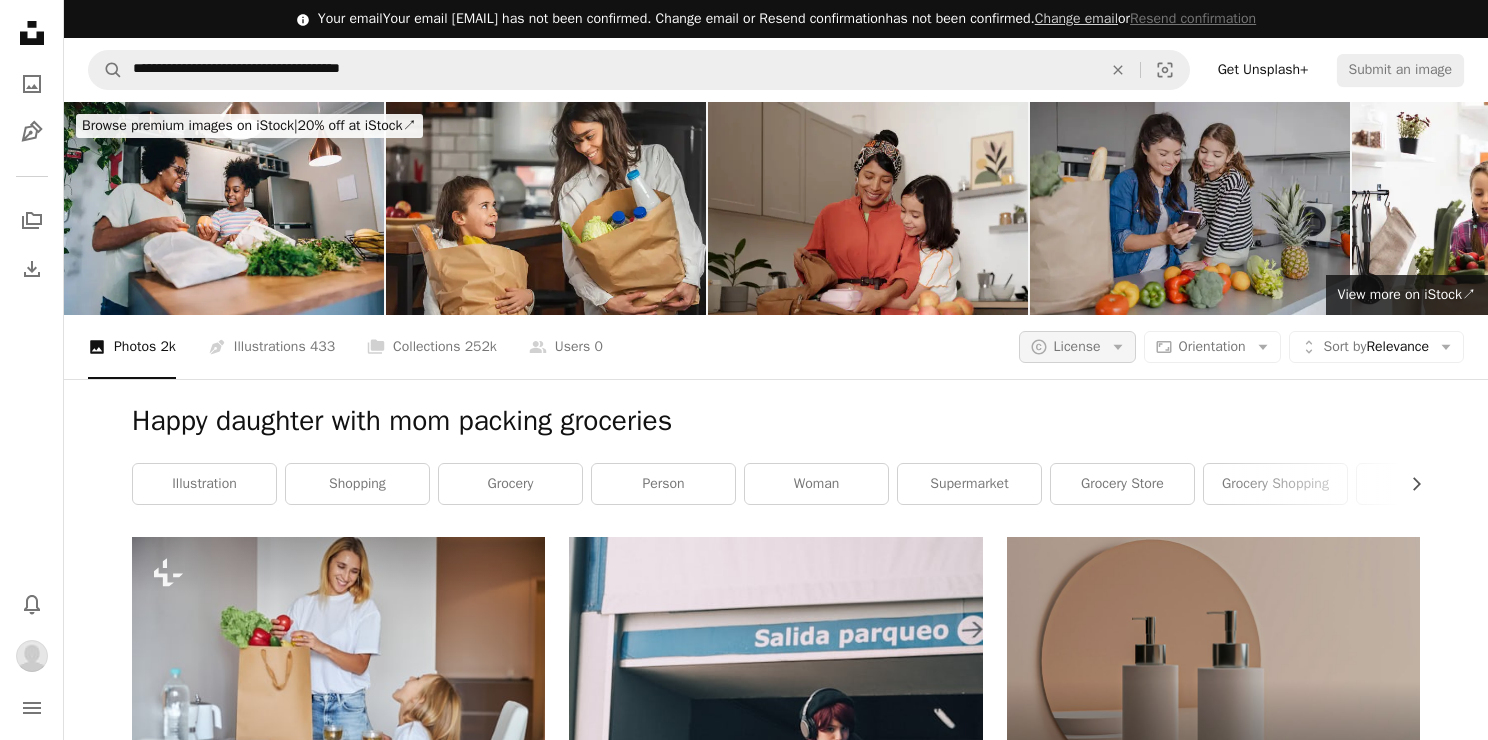 click on "A copyright icon © License Arrow down" at bounding box center (1077, 347) 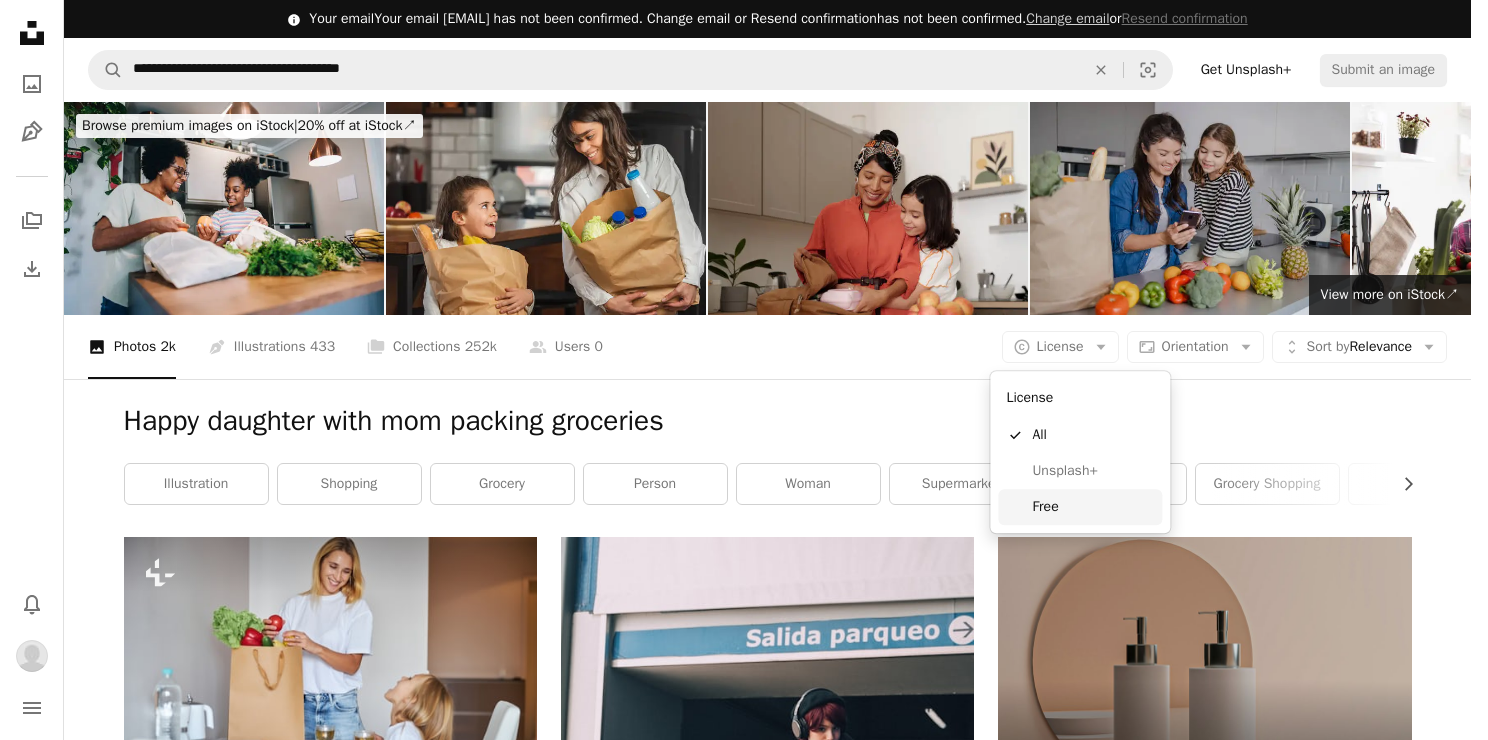 click on "Free" at bounding box center [1093, 507] 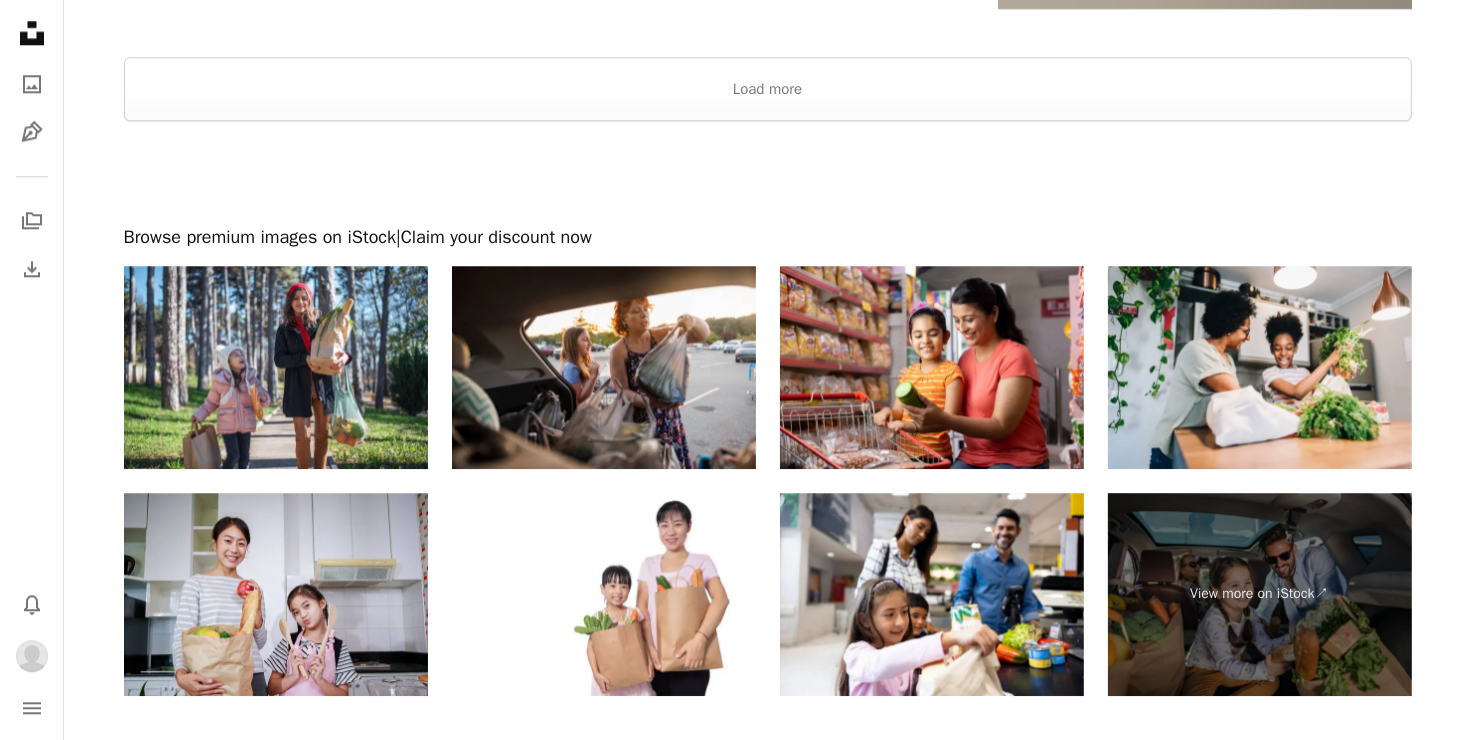 scroll, scrollTop: 5192, scrollLeft: 0, axis: vertical 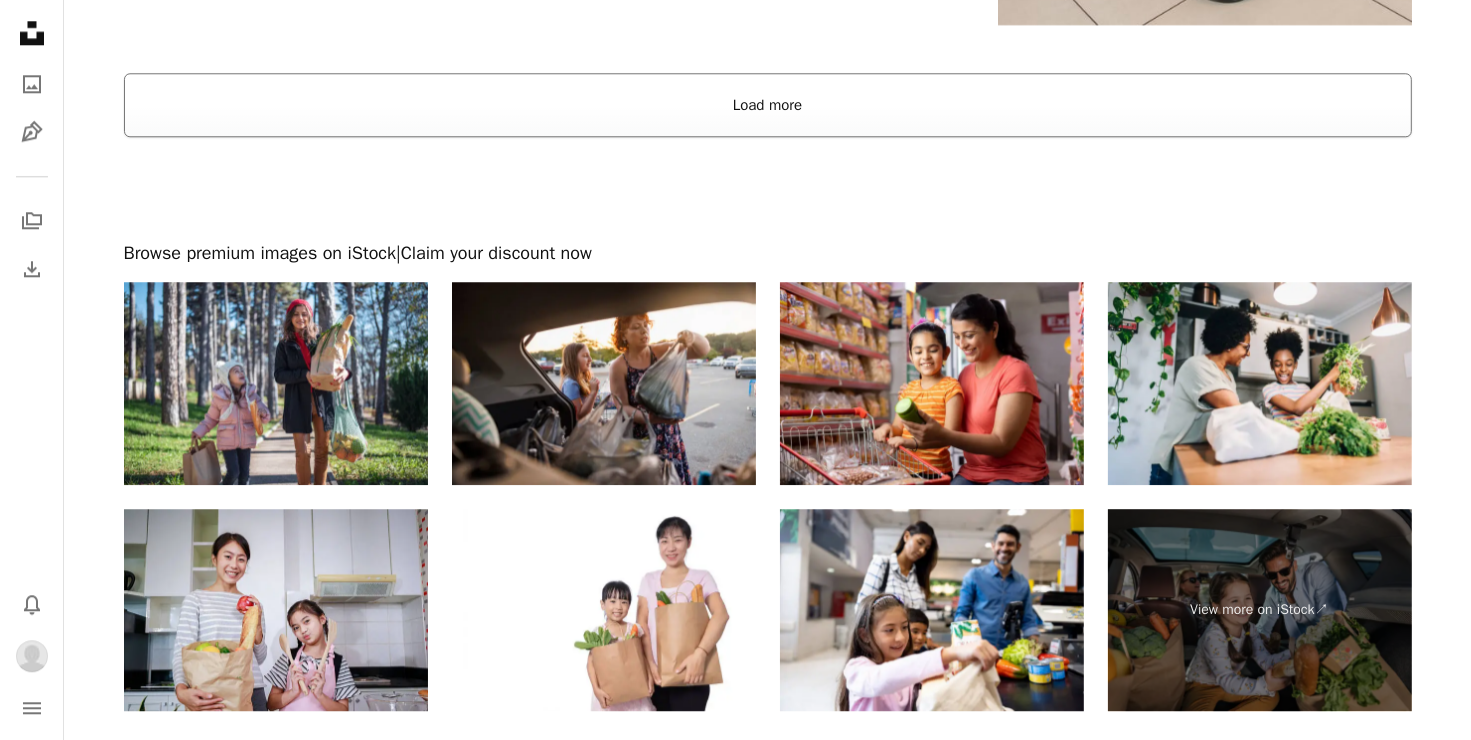 click on "Load more" at bounding box center (768, 105) 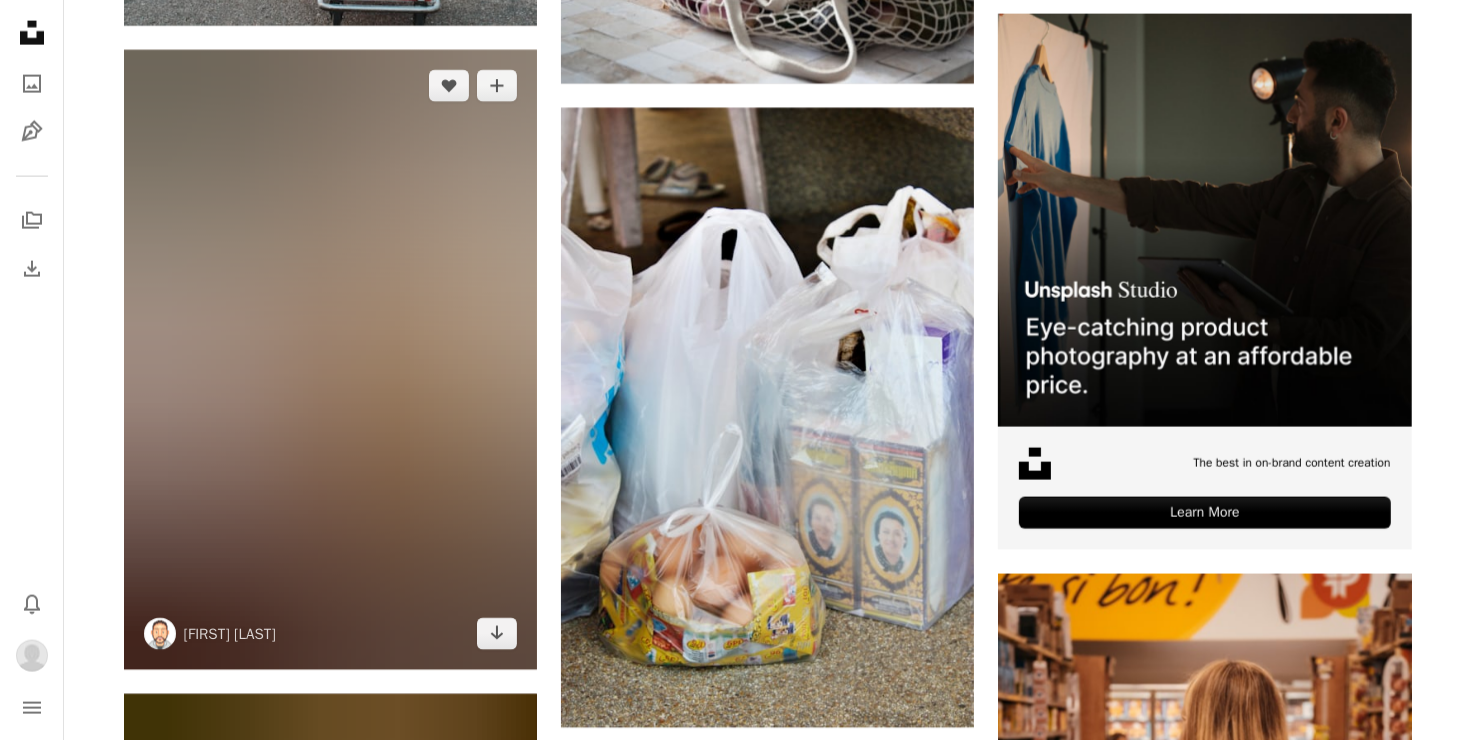 scroll, scrollTop: 10292, scrollLeft: 0, axis: vertical 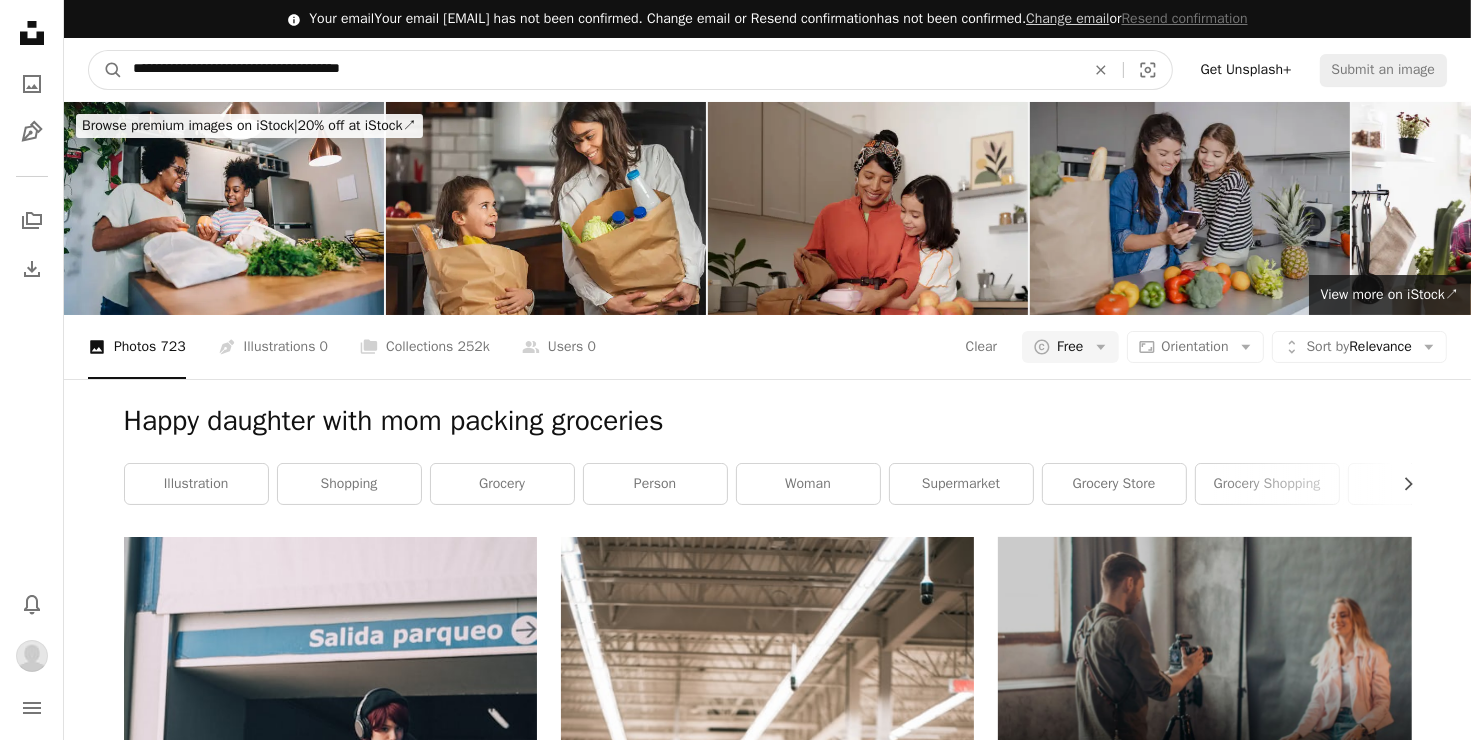 drag, startPoint x: 228, startPoint y: 65, endPoint x: 180, endPoint y: 67, distance: 48.04165 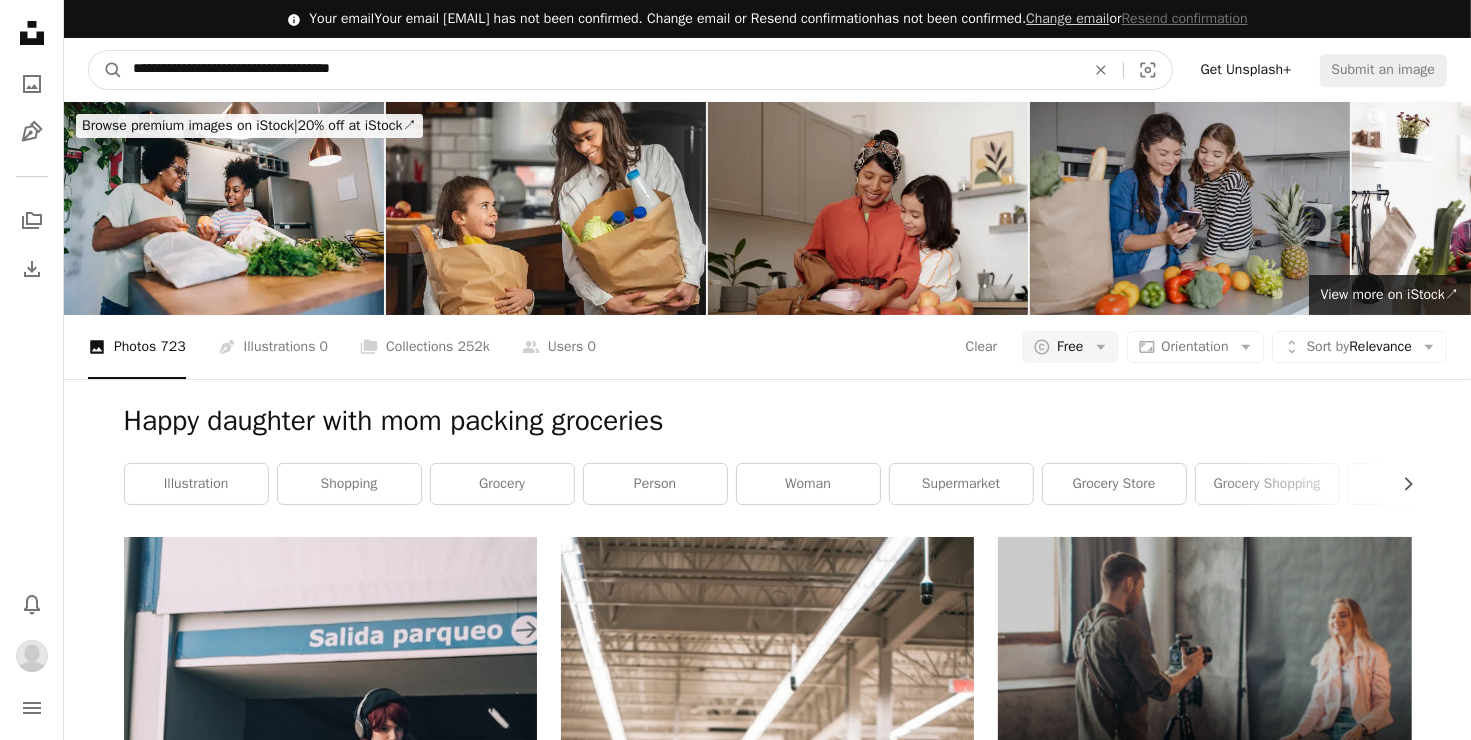type on "**********" 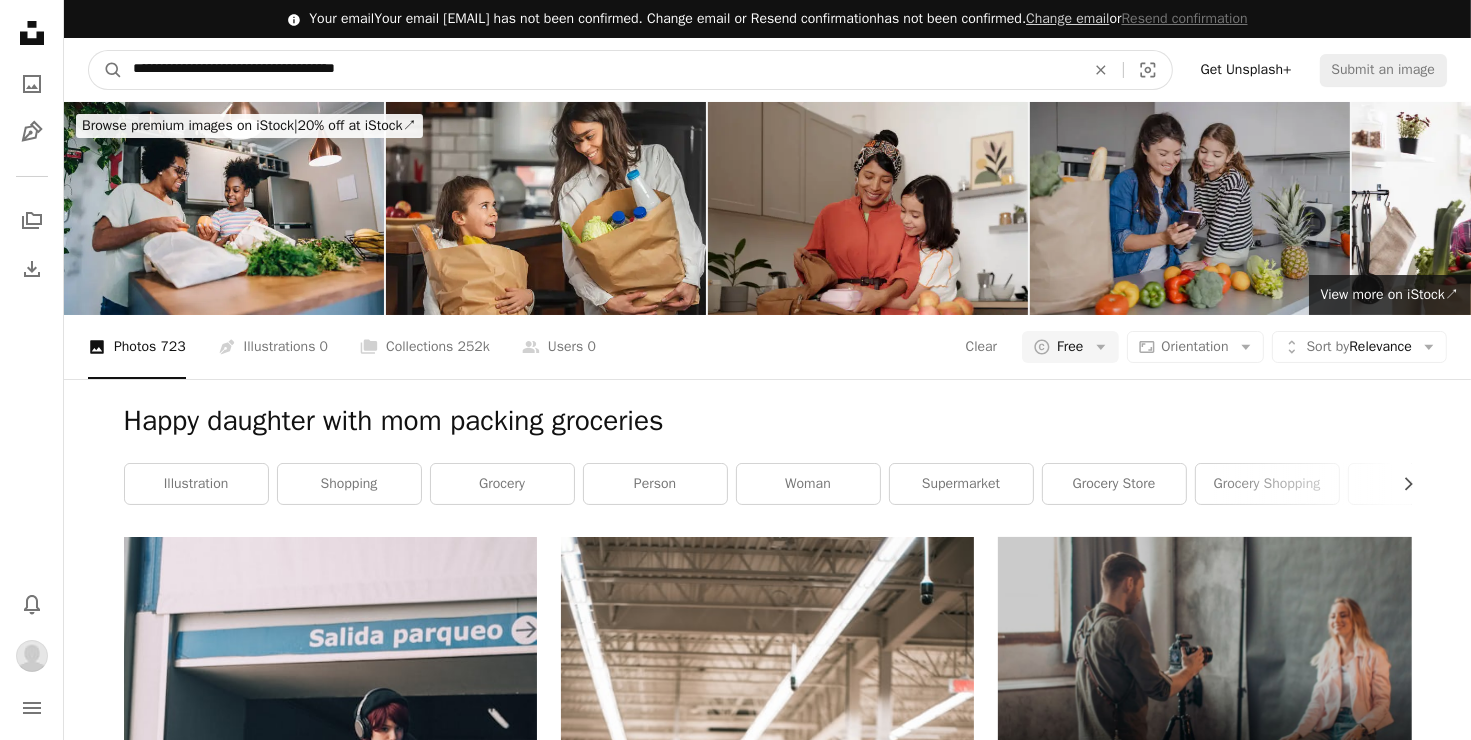 click on "**********" at bounding box center [601, 70] 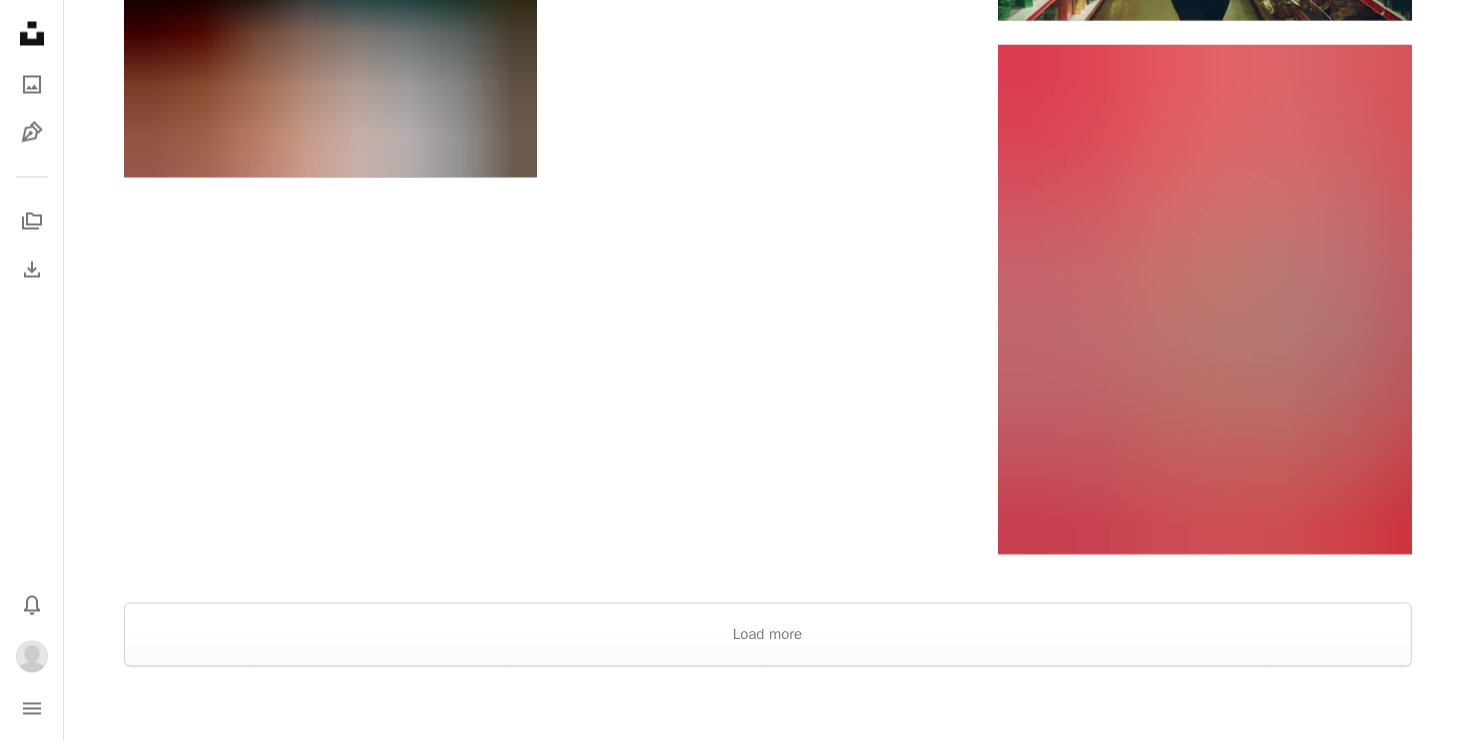 scroll, scrollTop: 4100, scrollLeft: 0, axis: vertical 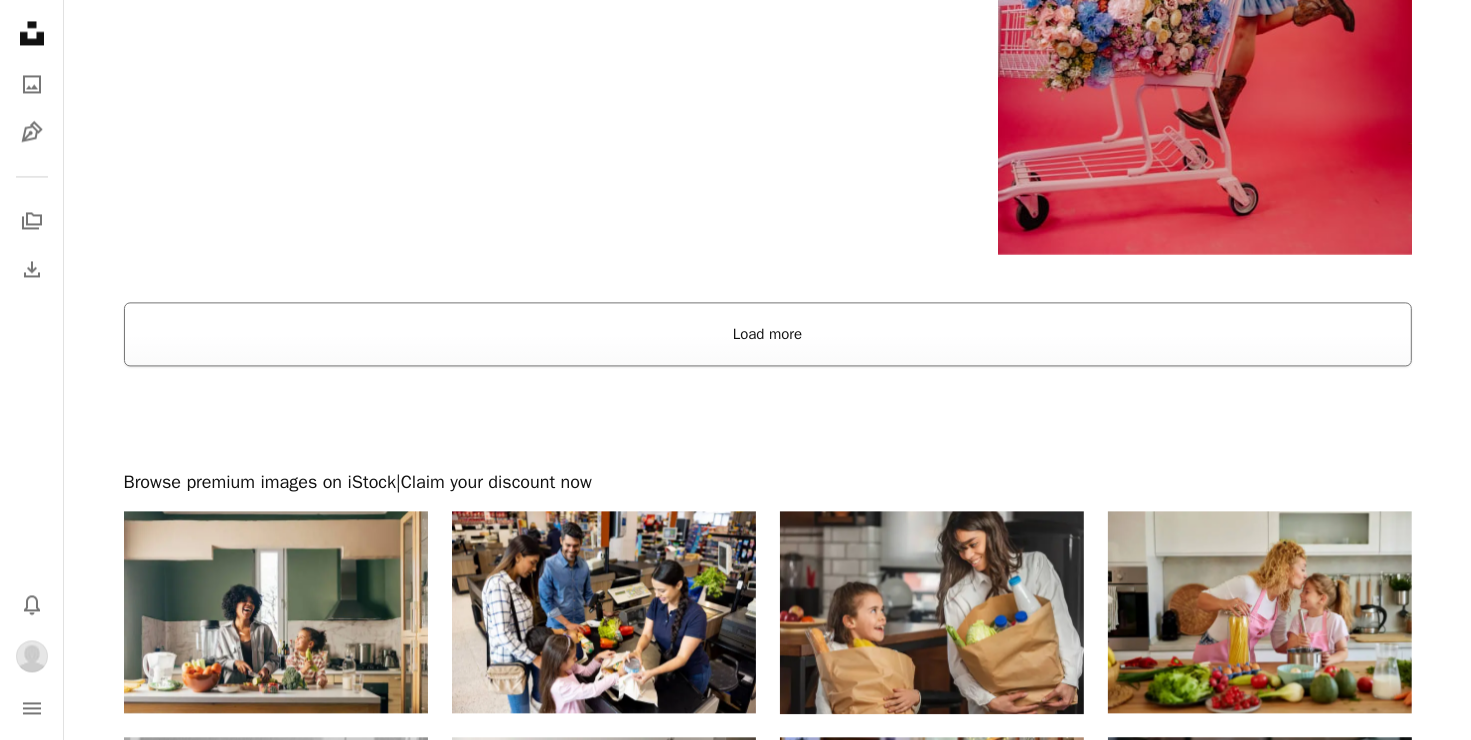 click on "Load more" at bounding box center [768, 334] 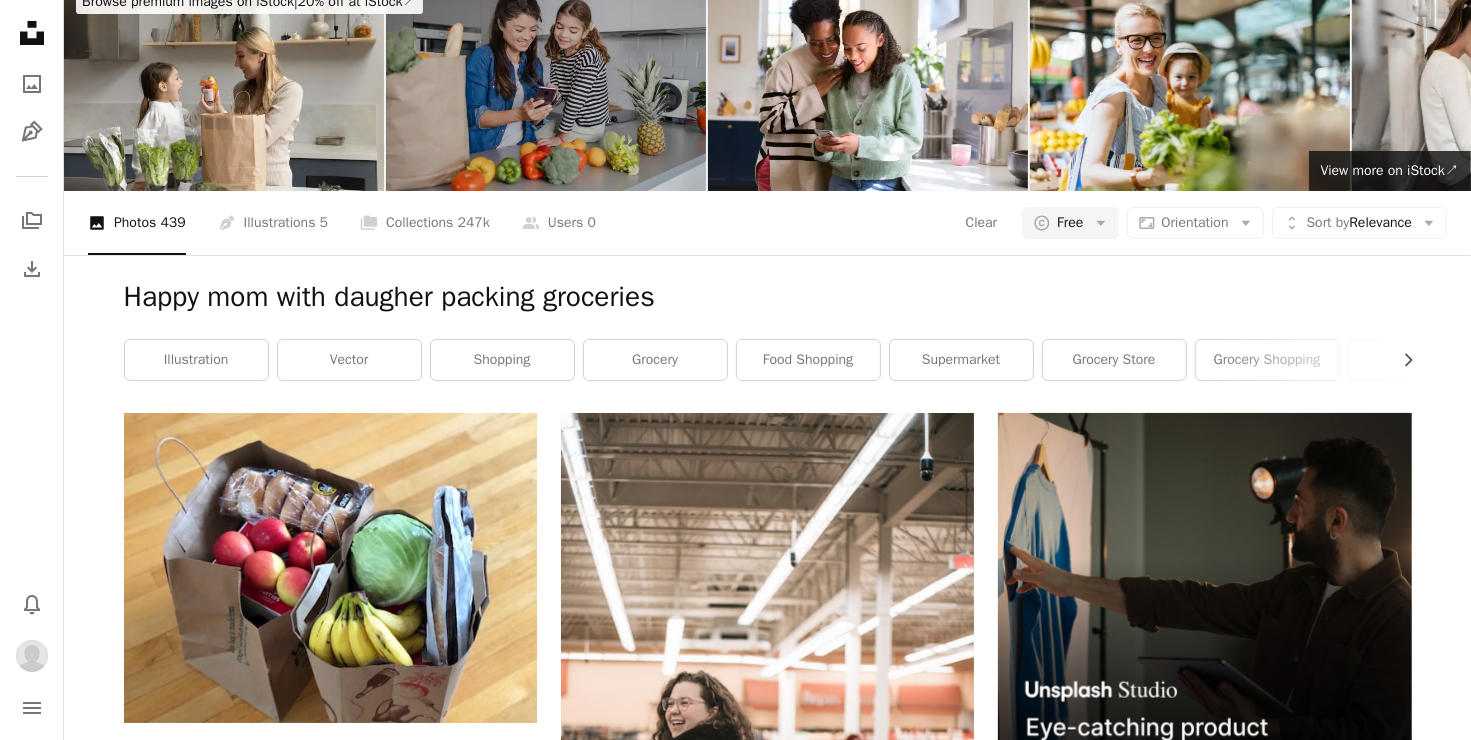 scroll, scrollTop: 0, scrollLeft: 0, axis: both 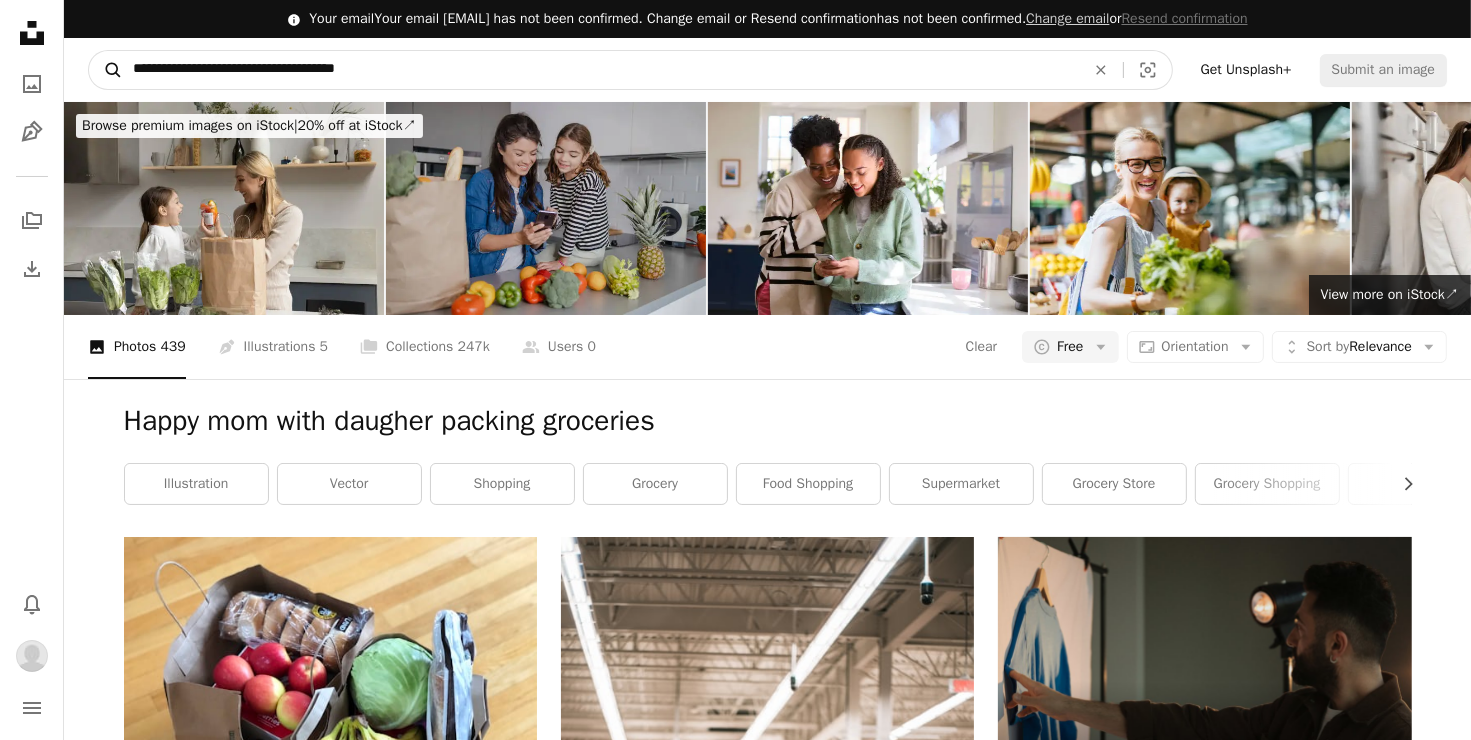drag, startPoint x: 168, startPoint y: 69, endPoint x: 120, endPoint y: 74, distance: 48.259712 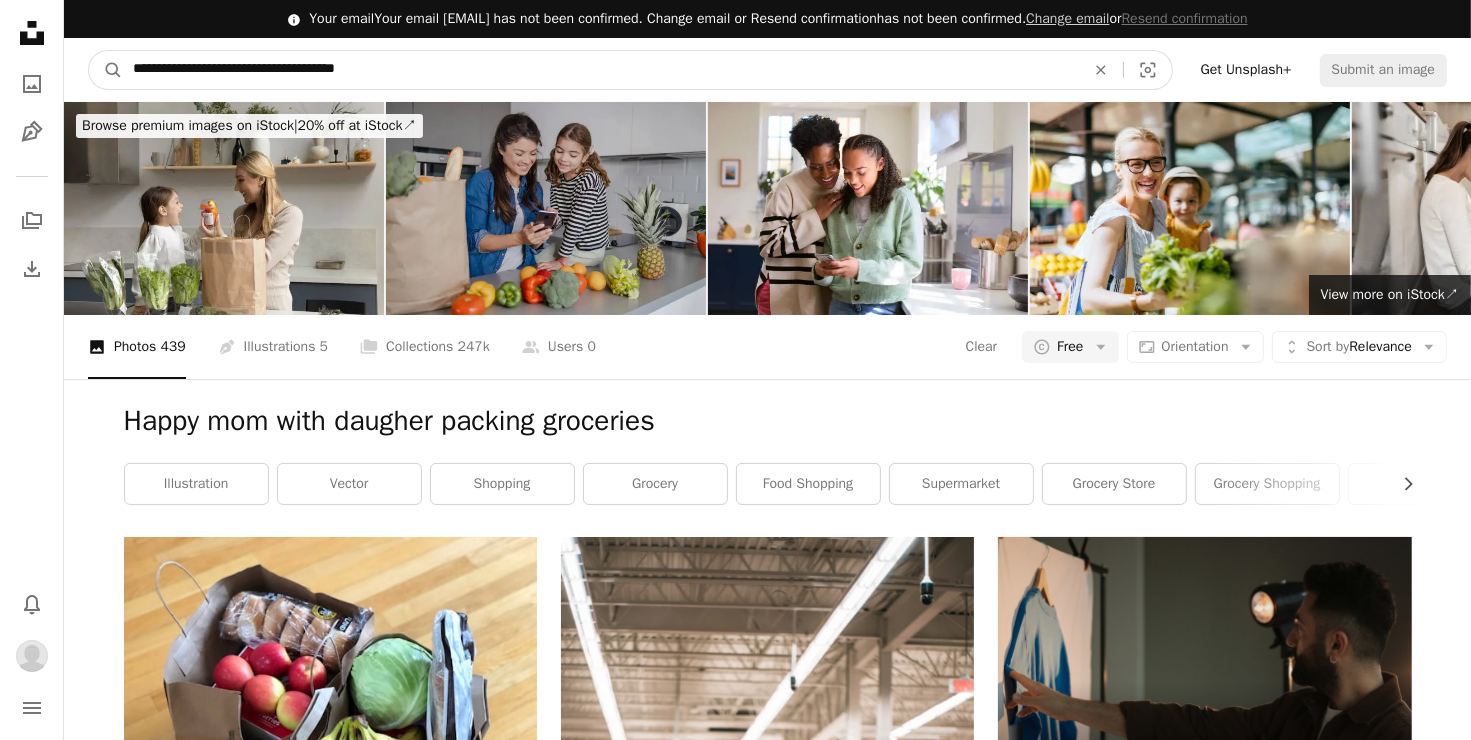 type on "**********" 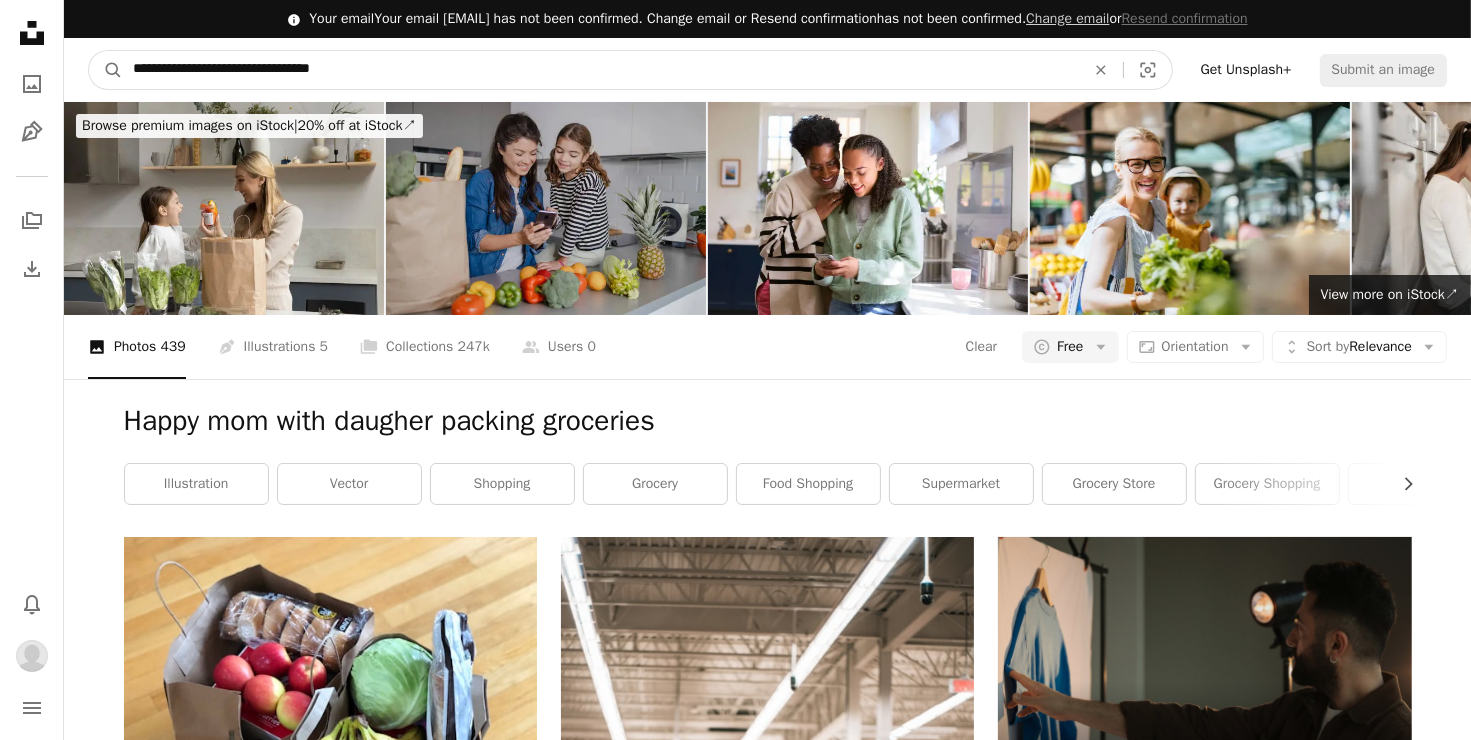click on "A magnifying glass" at bounding box center (106, 70) 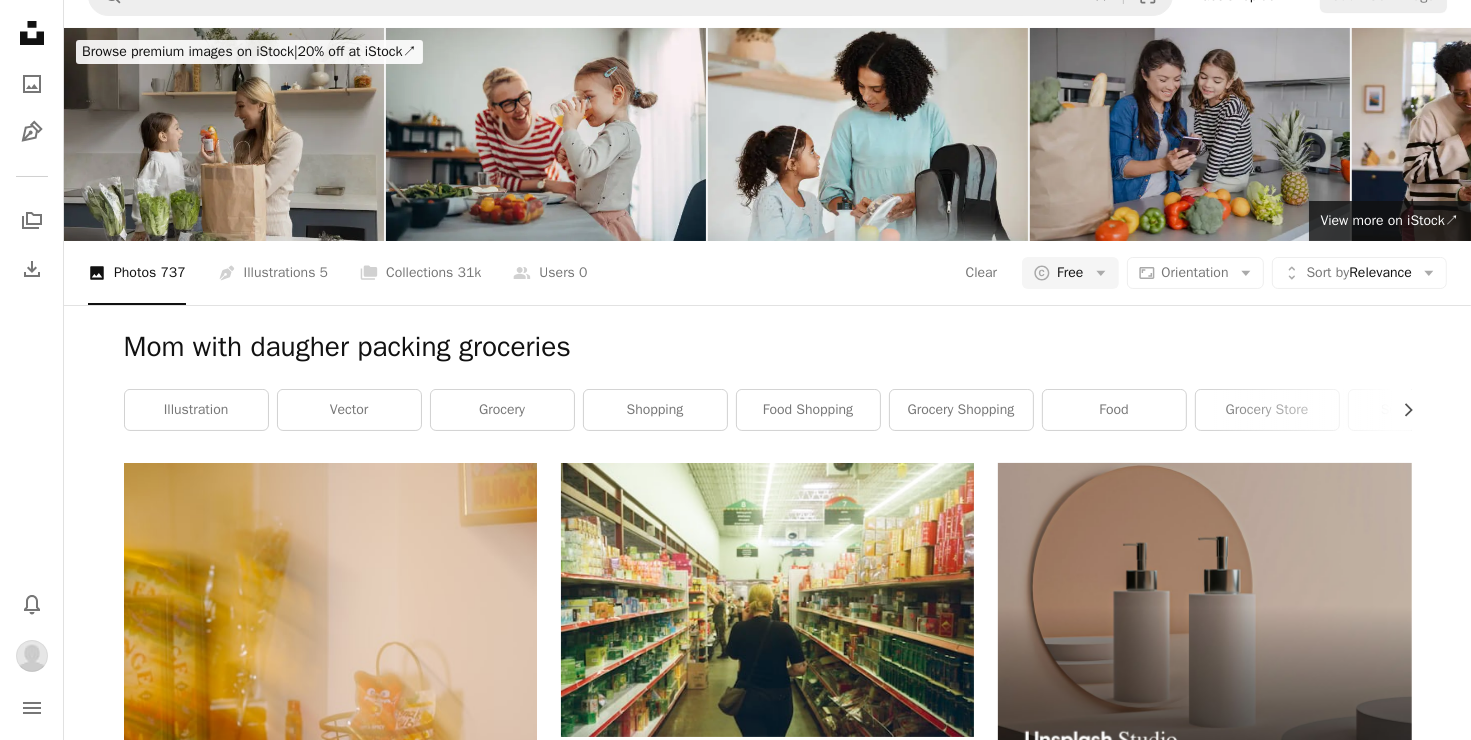 scroll, scrollTop: 0, scrollLeft: 0, axis: both 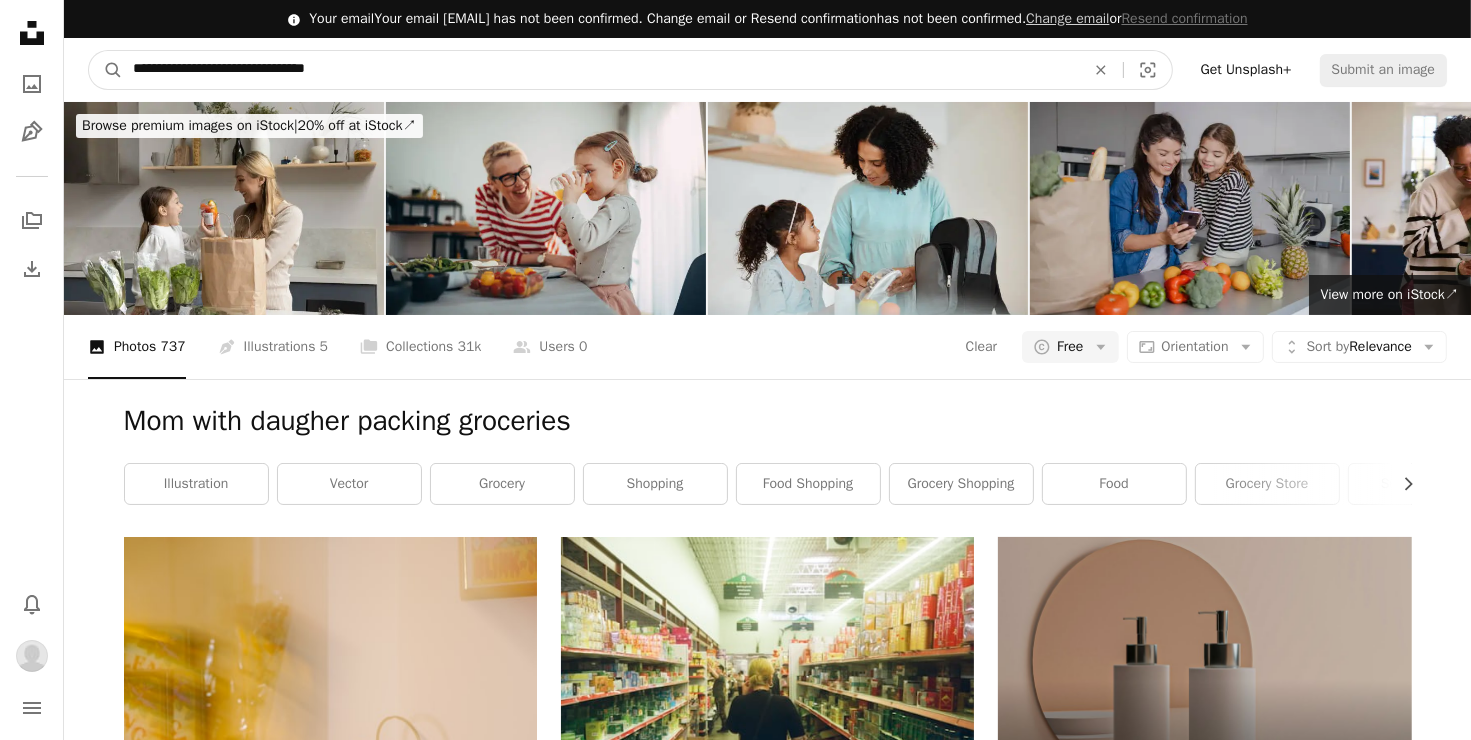 click on "**********" at bounding box center [601, 70] 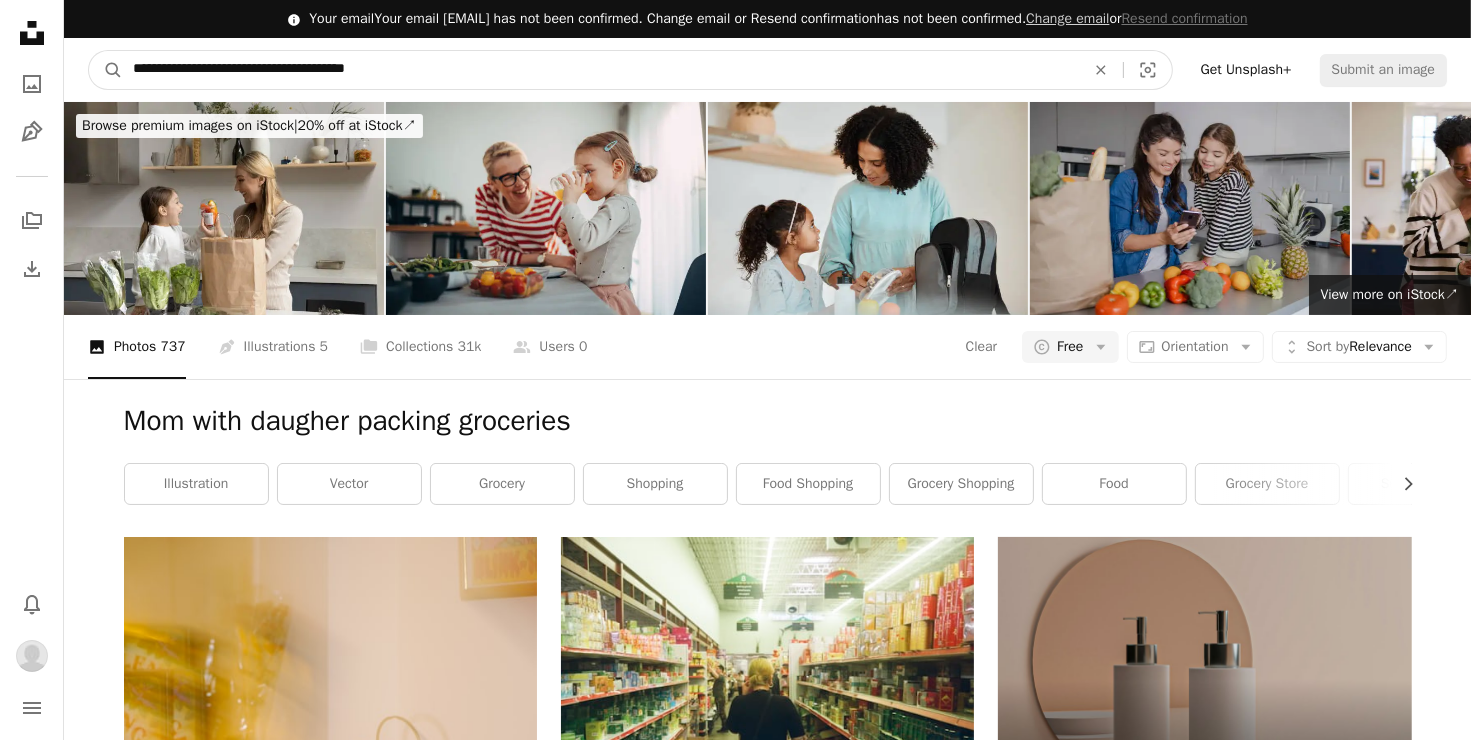 type on "**********" 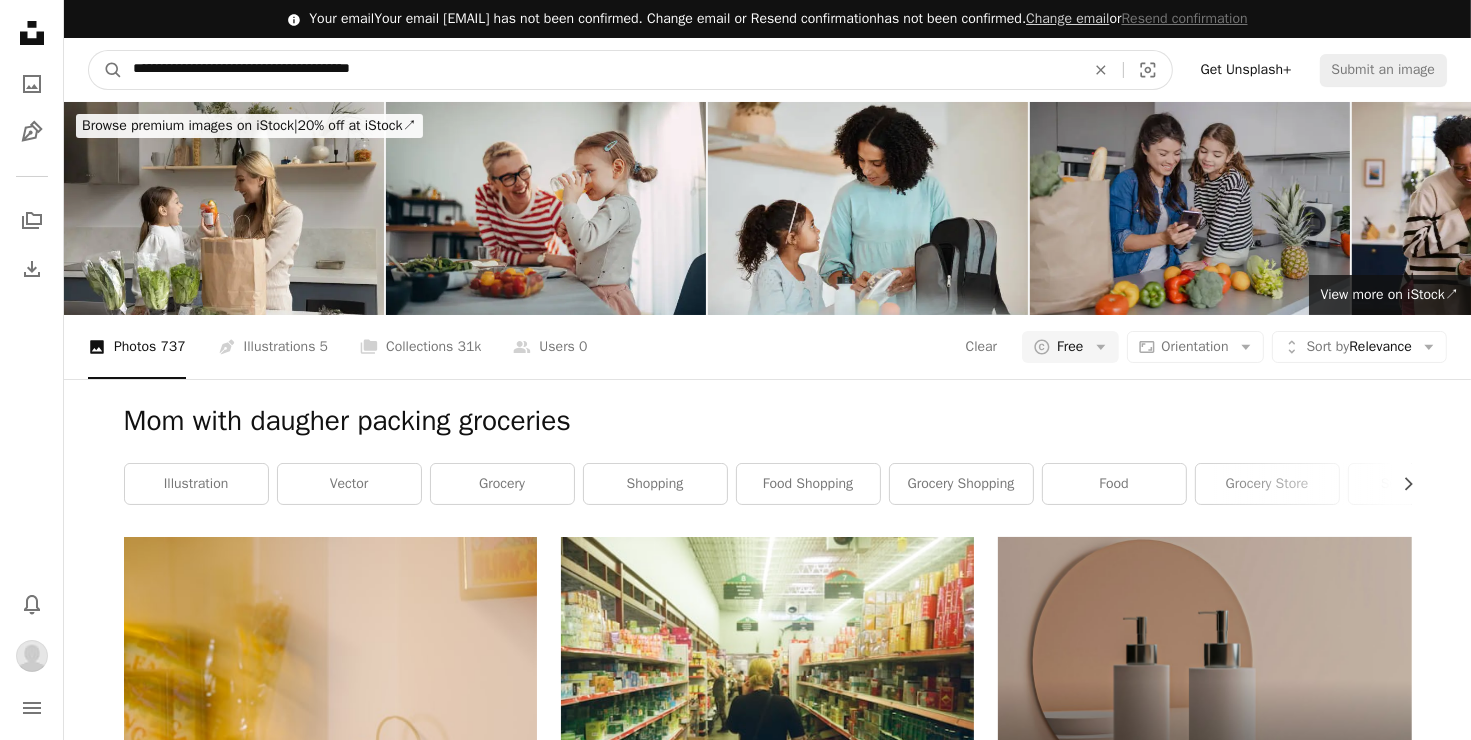 click on "A magnifying glass" at bounding box center (106, 70) 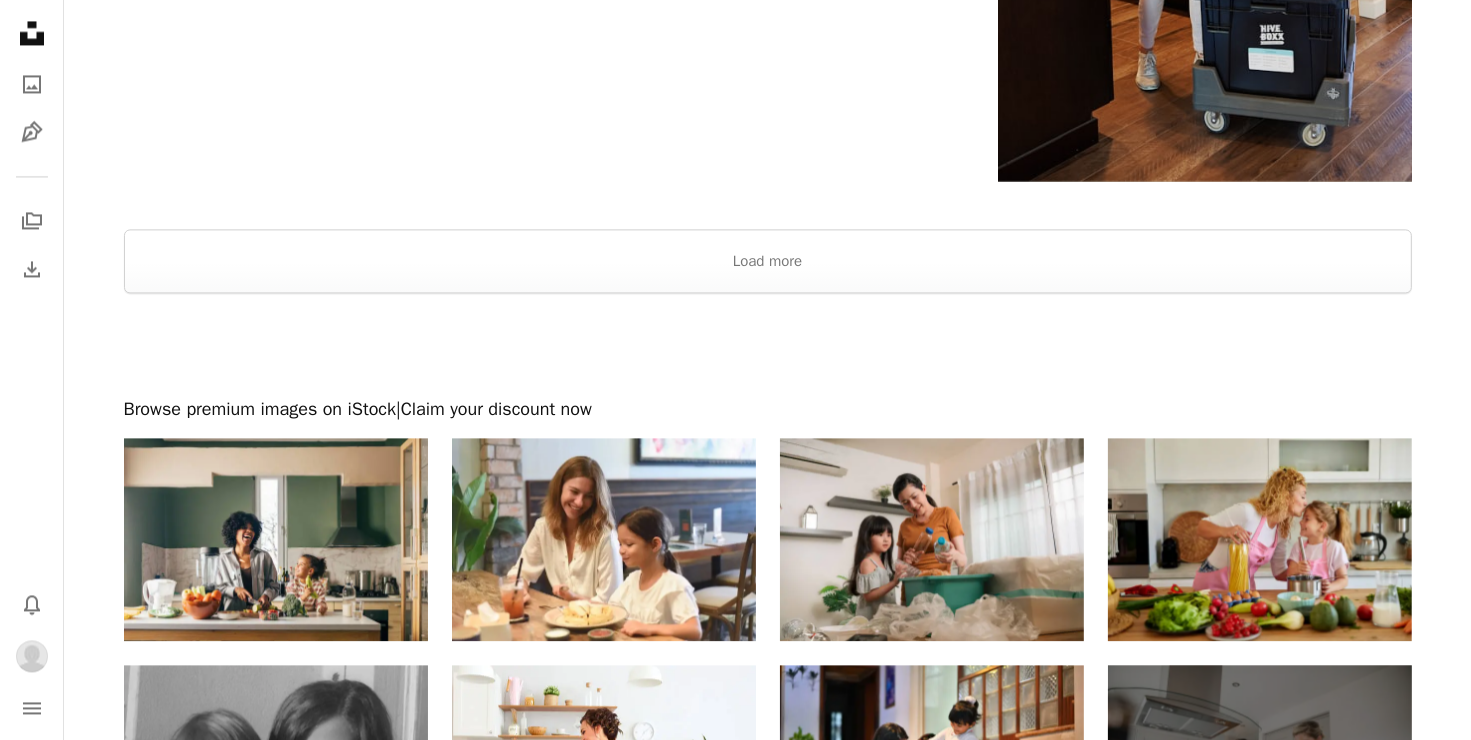 scroll, scrollTop: 4300, scrollLeft: 0, axis: vertical 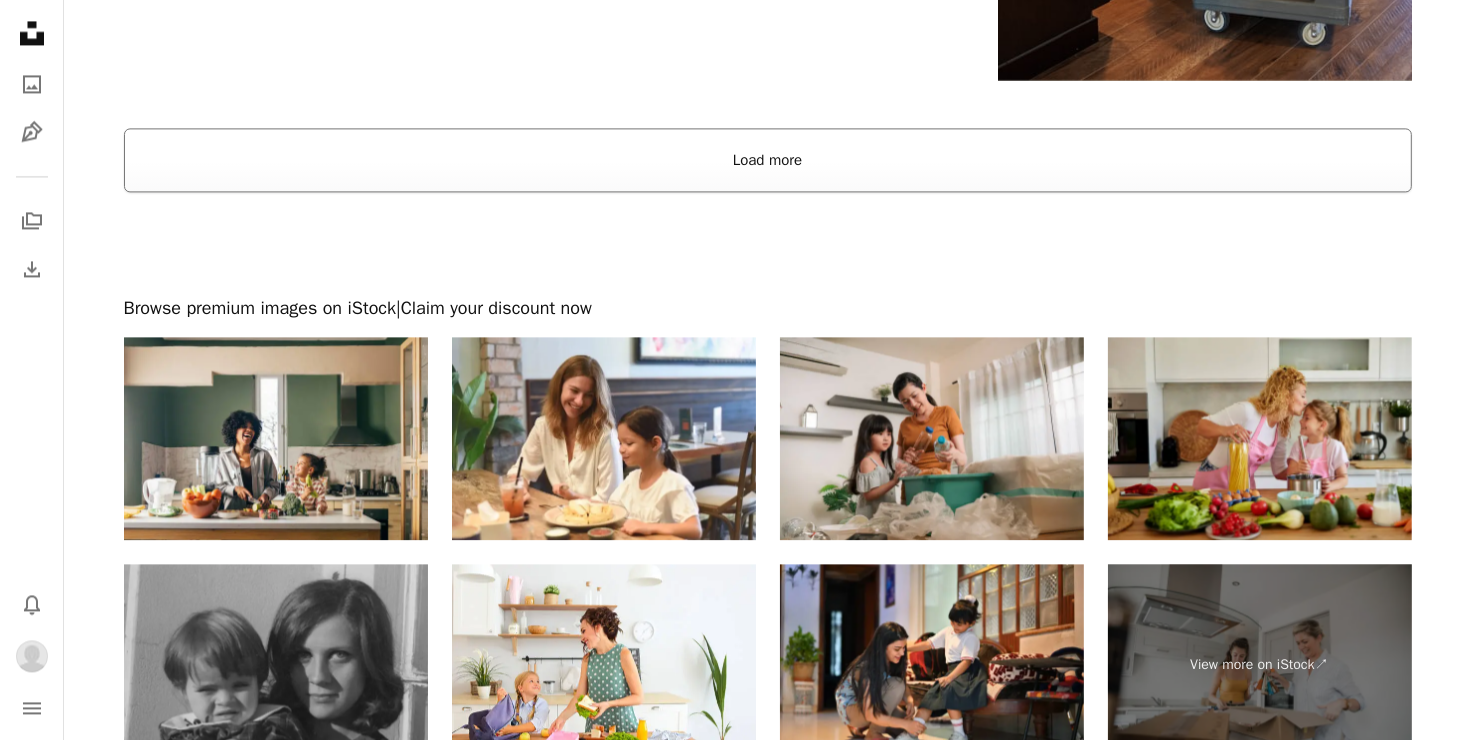 click on "Load more" at bounding box center (768, 160) 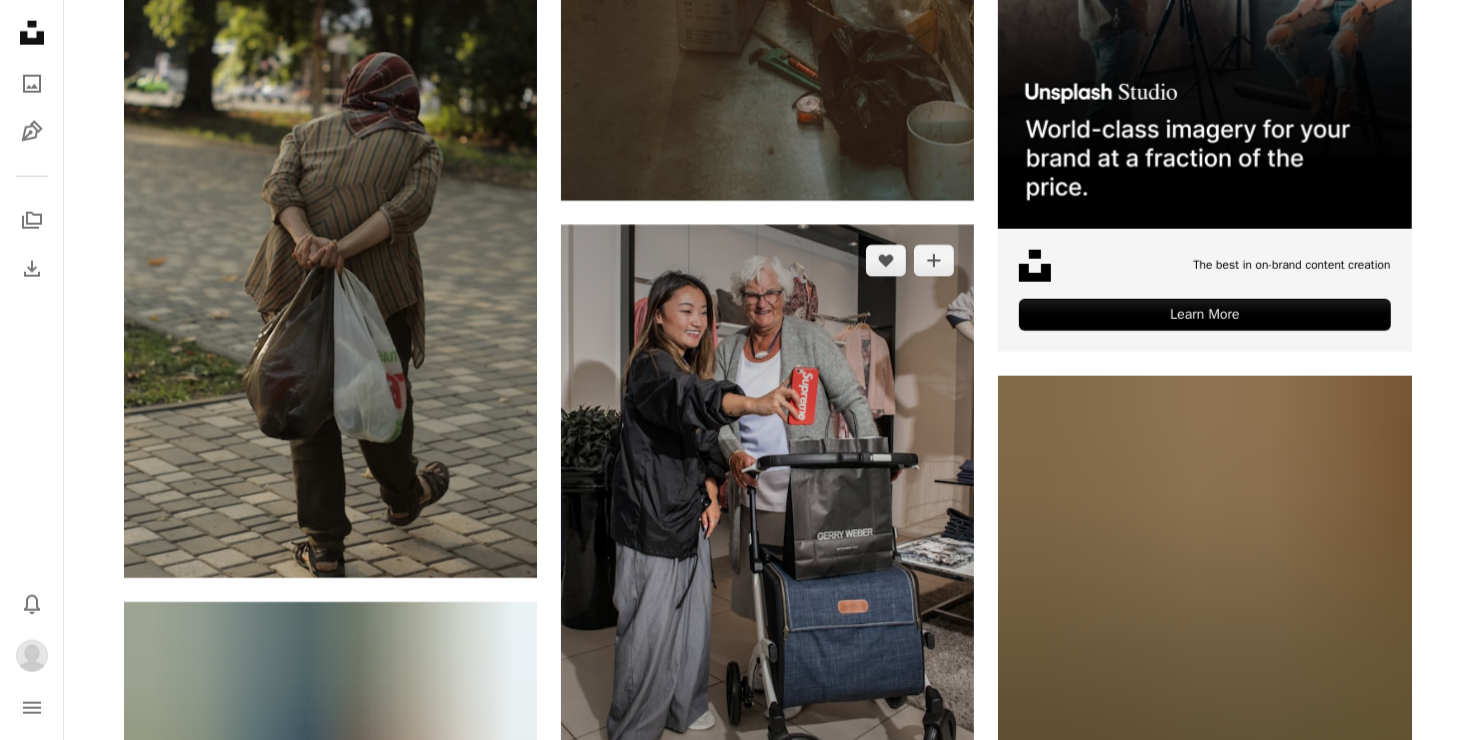scroll, scrollTop: 9800, scrollLeft: 0, axis: vertical 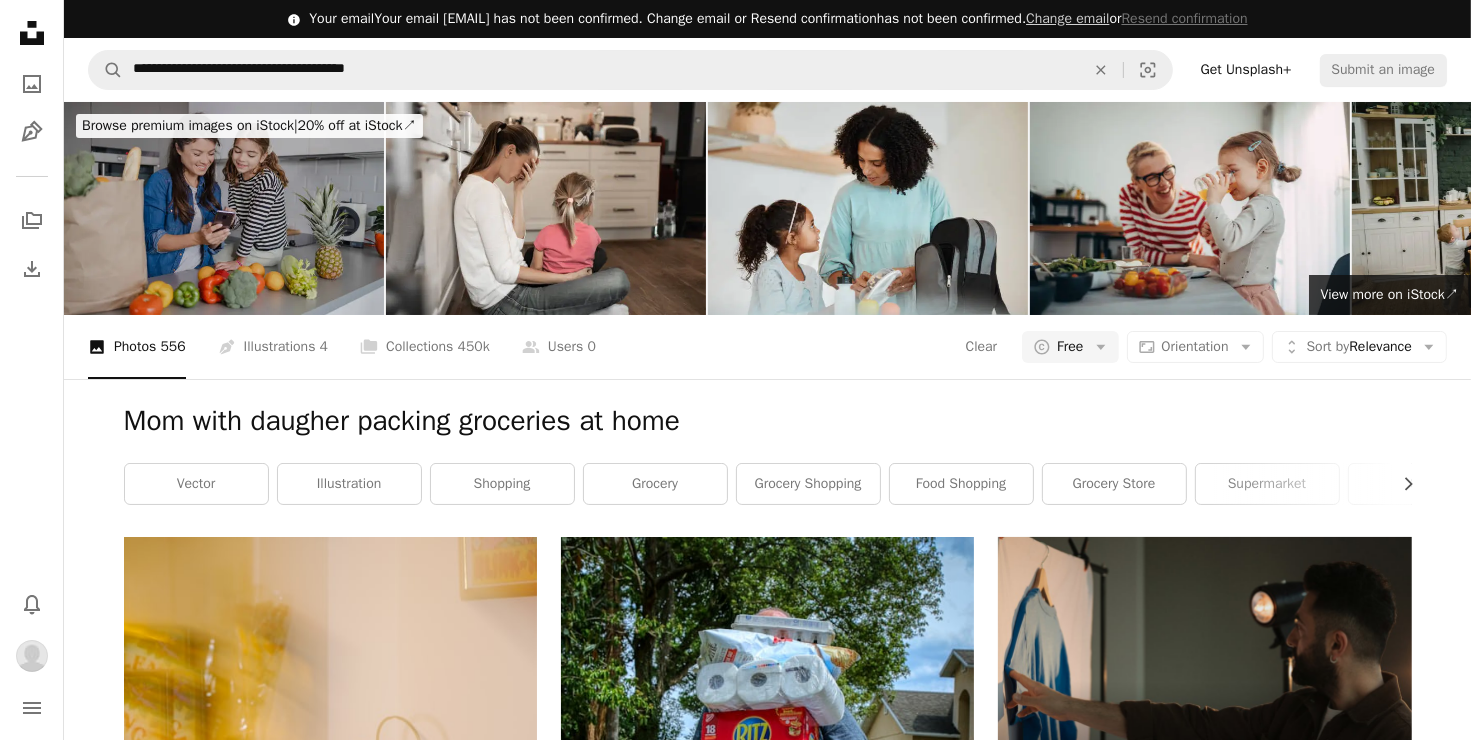 click at bounding box center (224, 208) 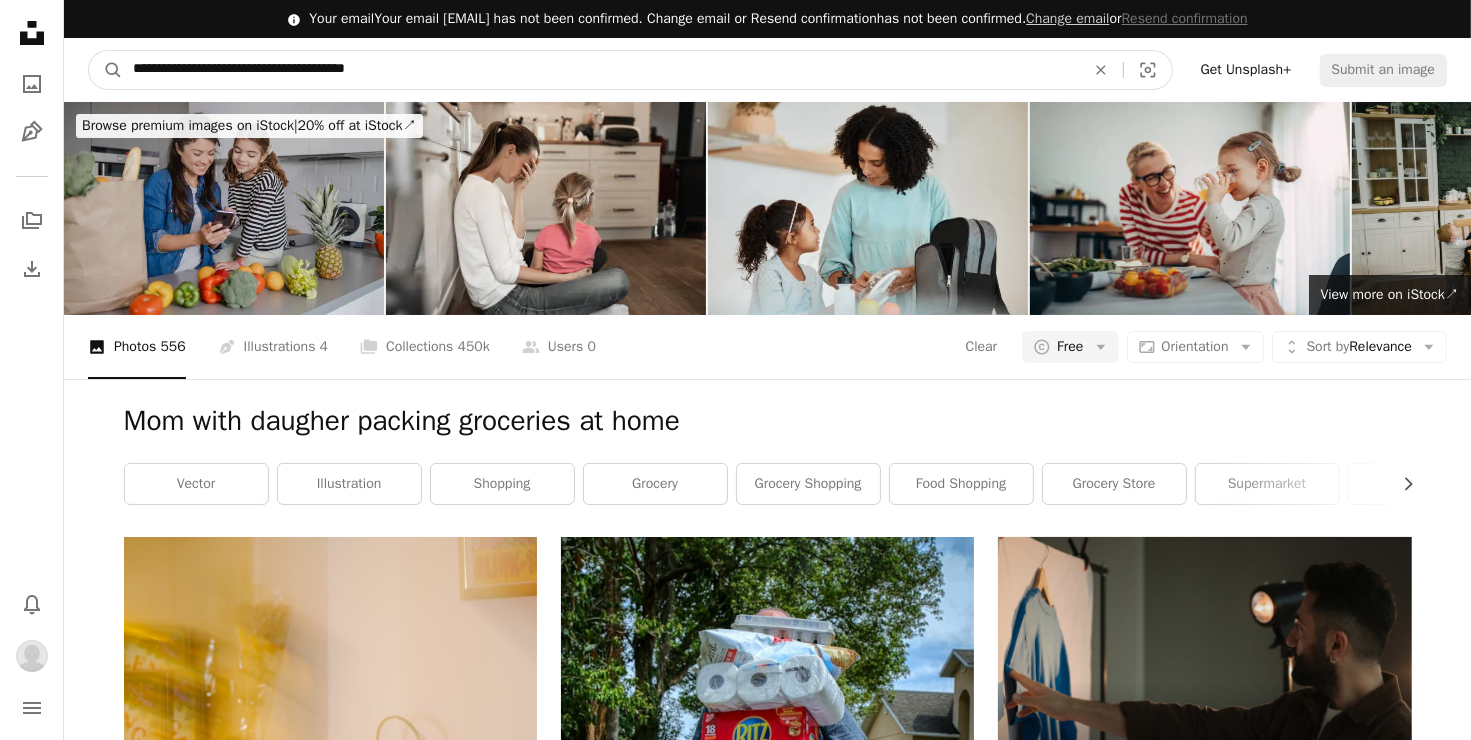 drag, startPoint x: -48, startPoint y: 137, endPoint x: -48, endPoint y: 148, distance: 11 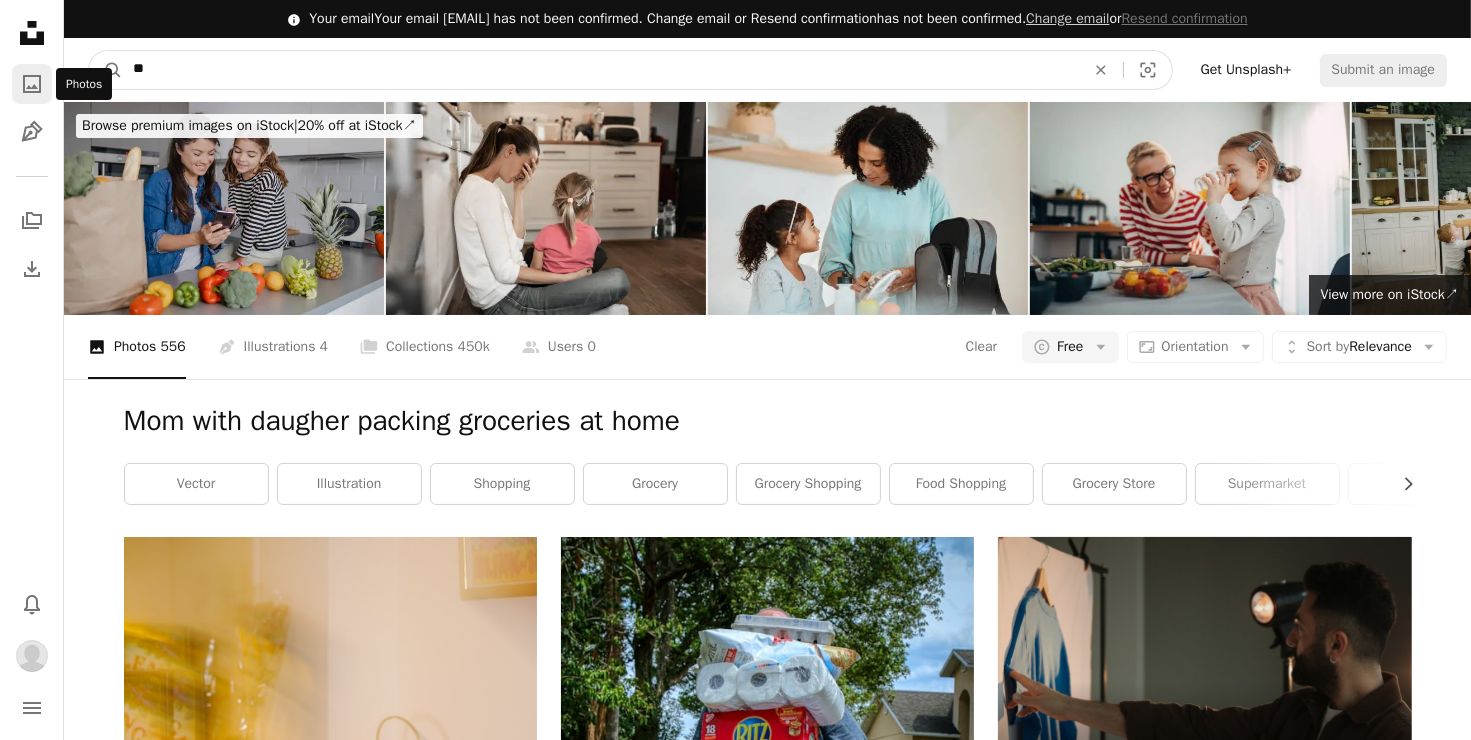 type on "*" 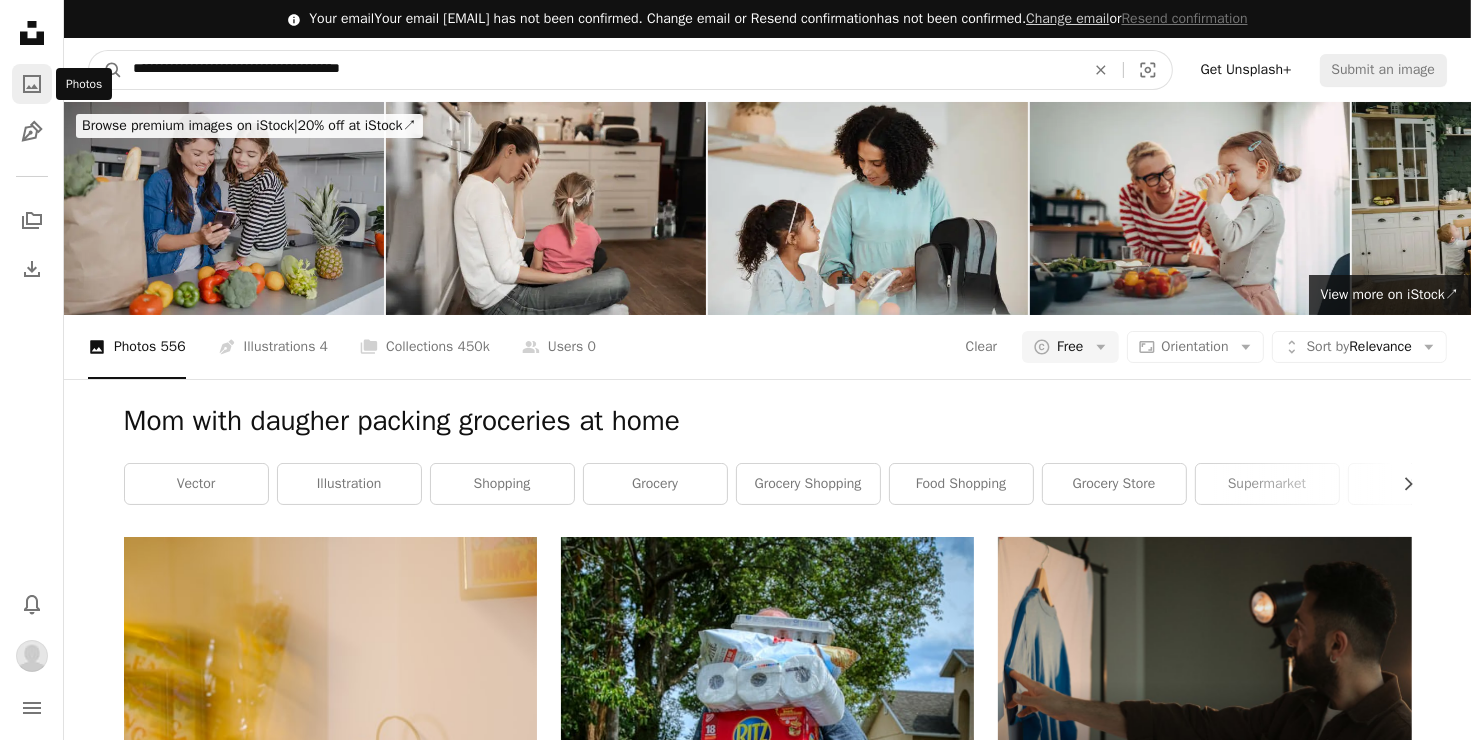 type on "**********" 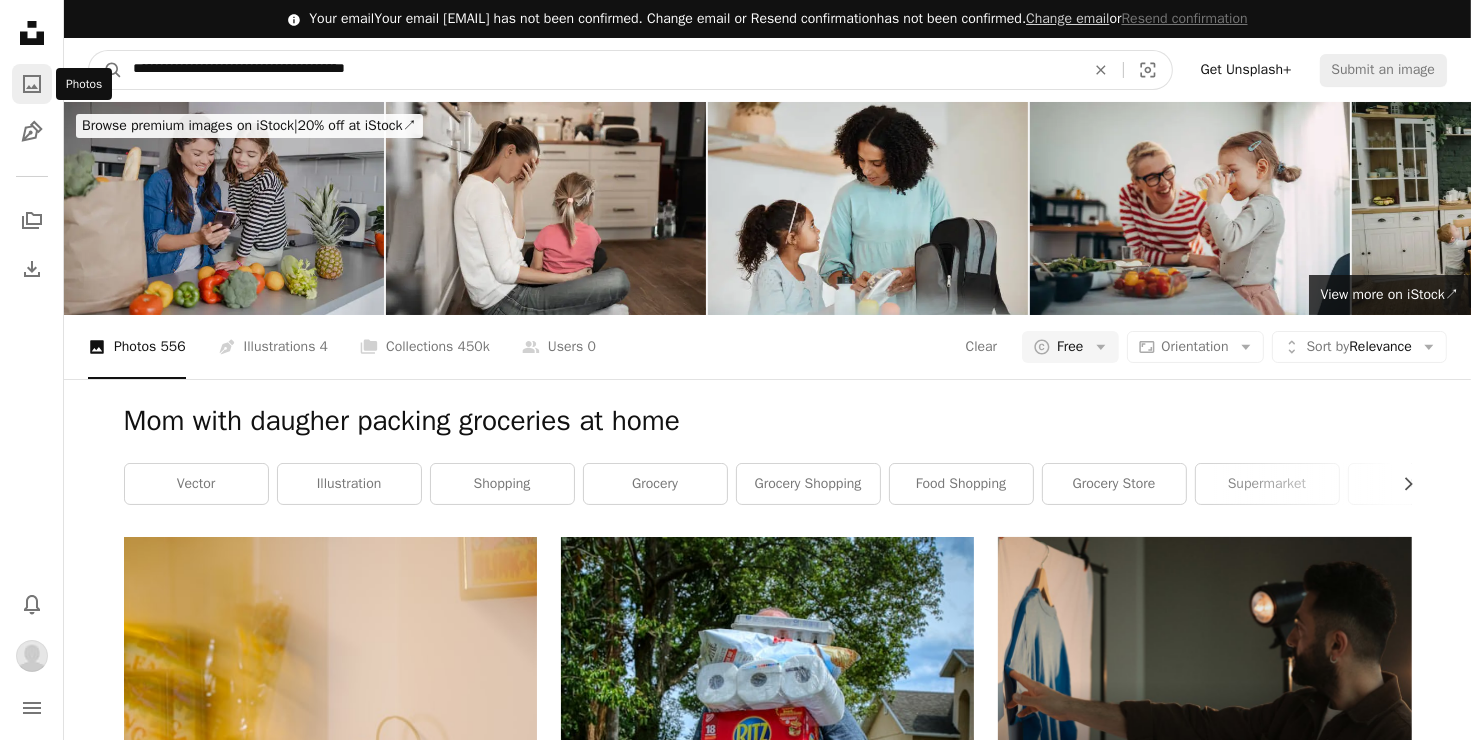 click on "A magnifying glass" at bounding box center (106, 70) 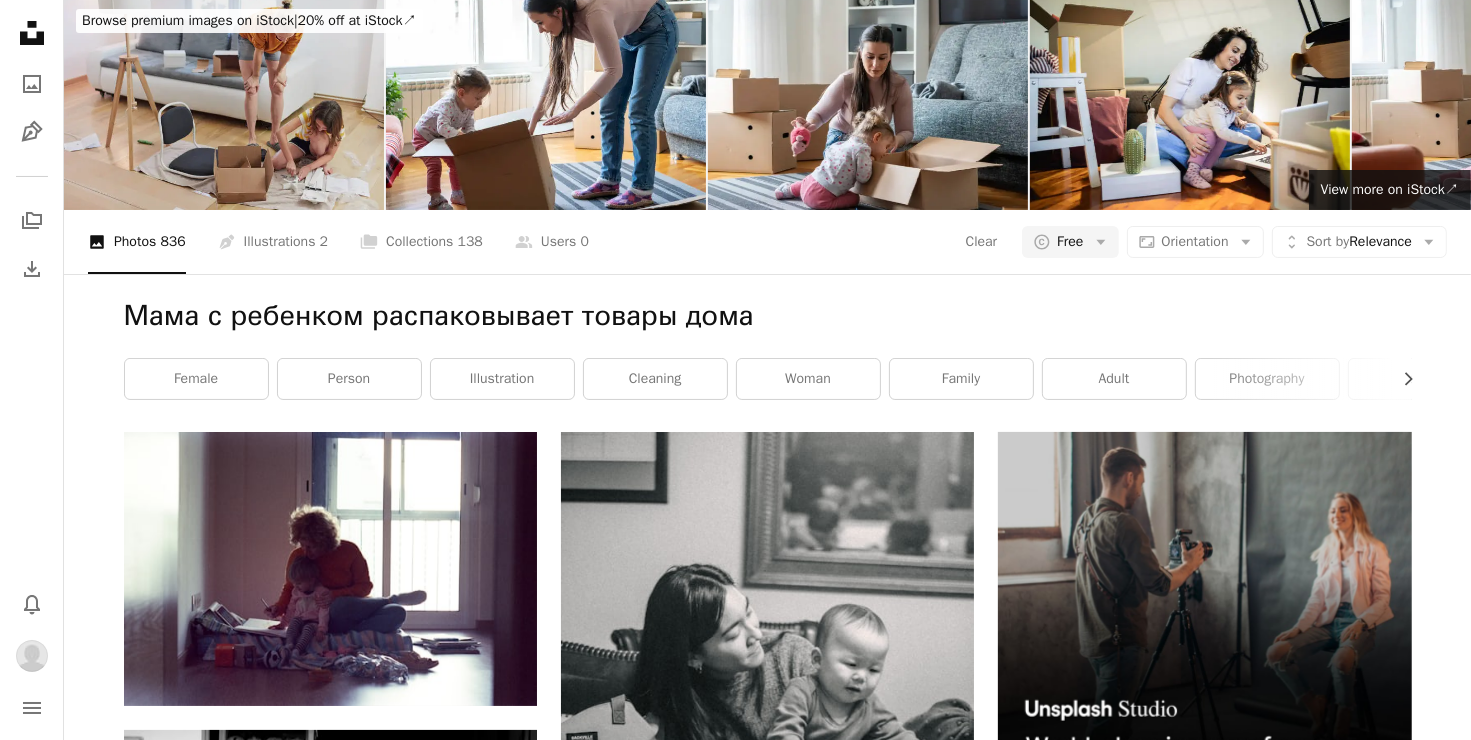 scroll, scrollTop: 0, scrollLeft: 0, axis: both 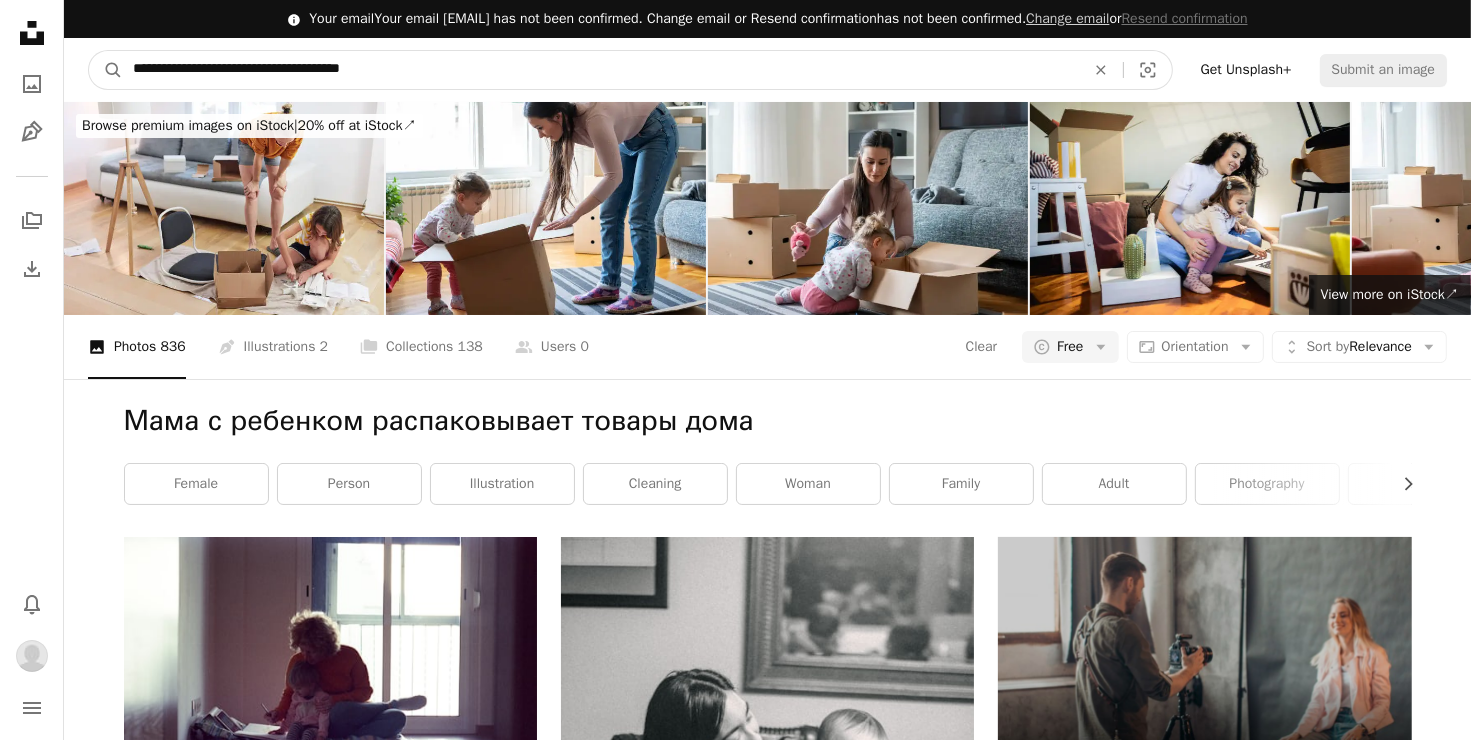 click on "**********" at bounding box center [601, 70] 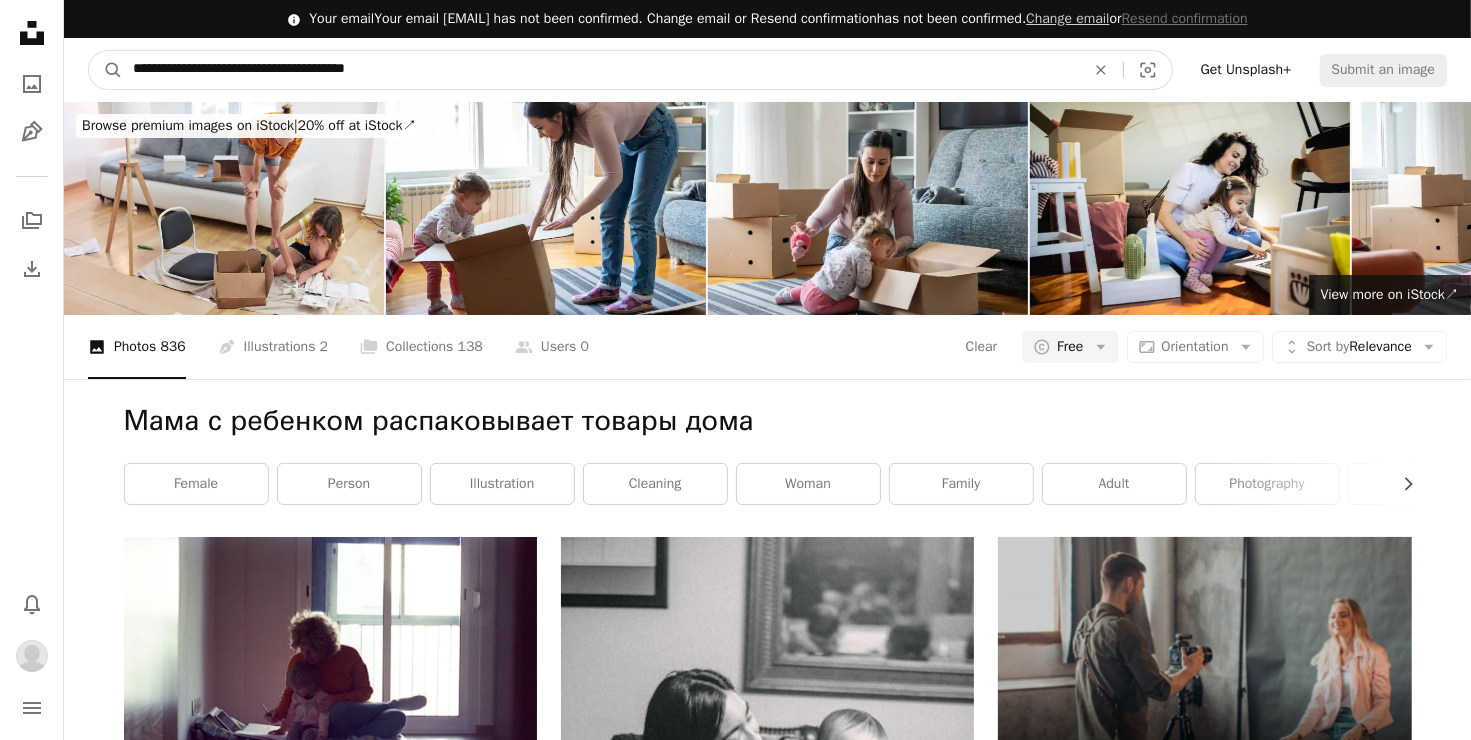 type on "**********" 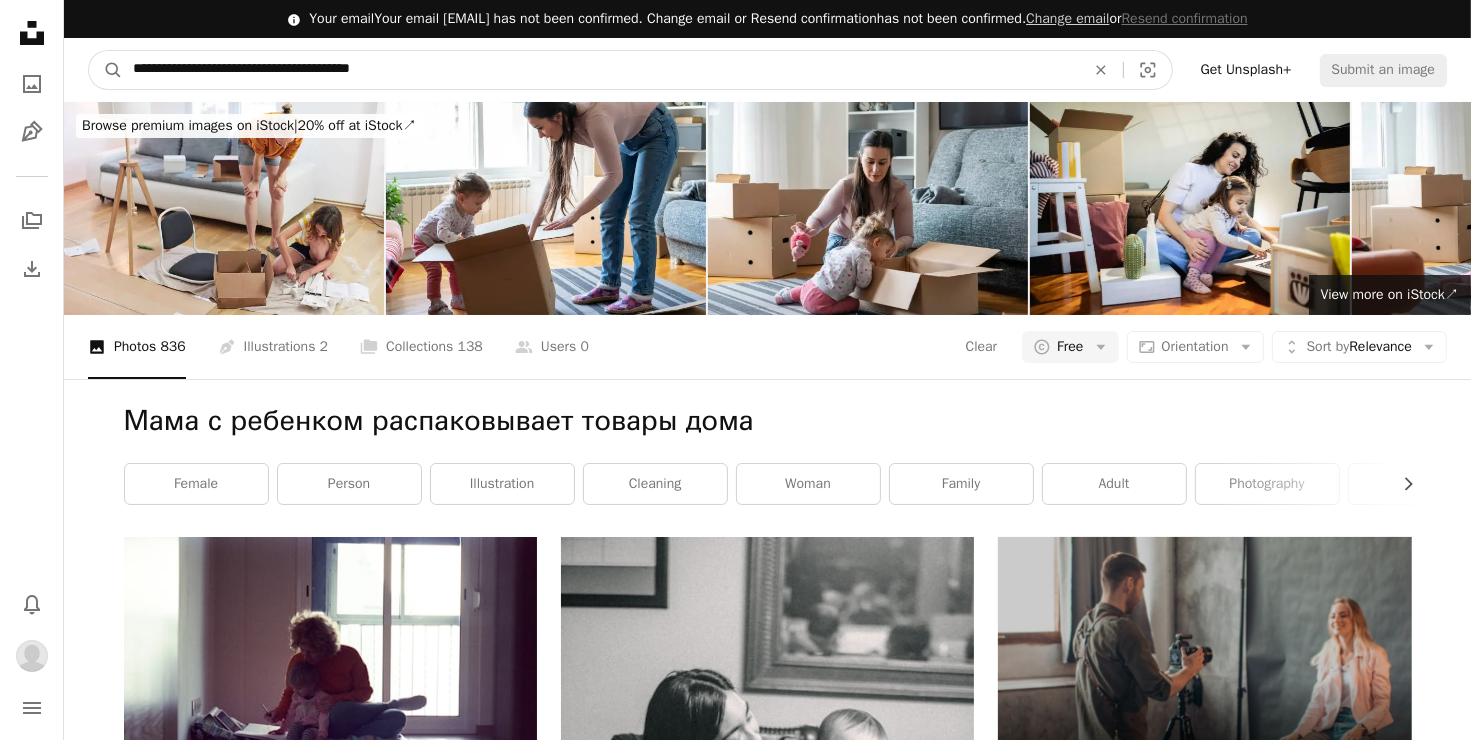 click on "A magnifying glass" at bounding box center [106, 70] 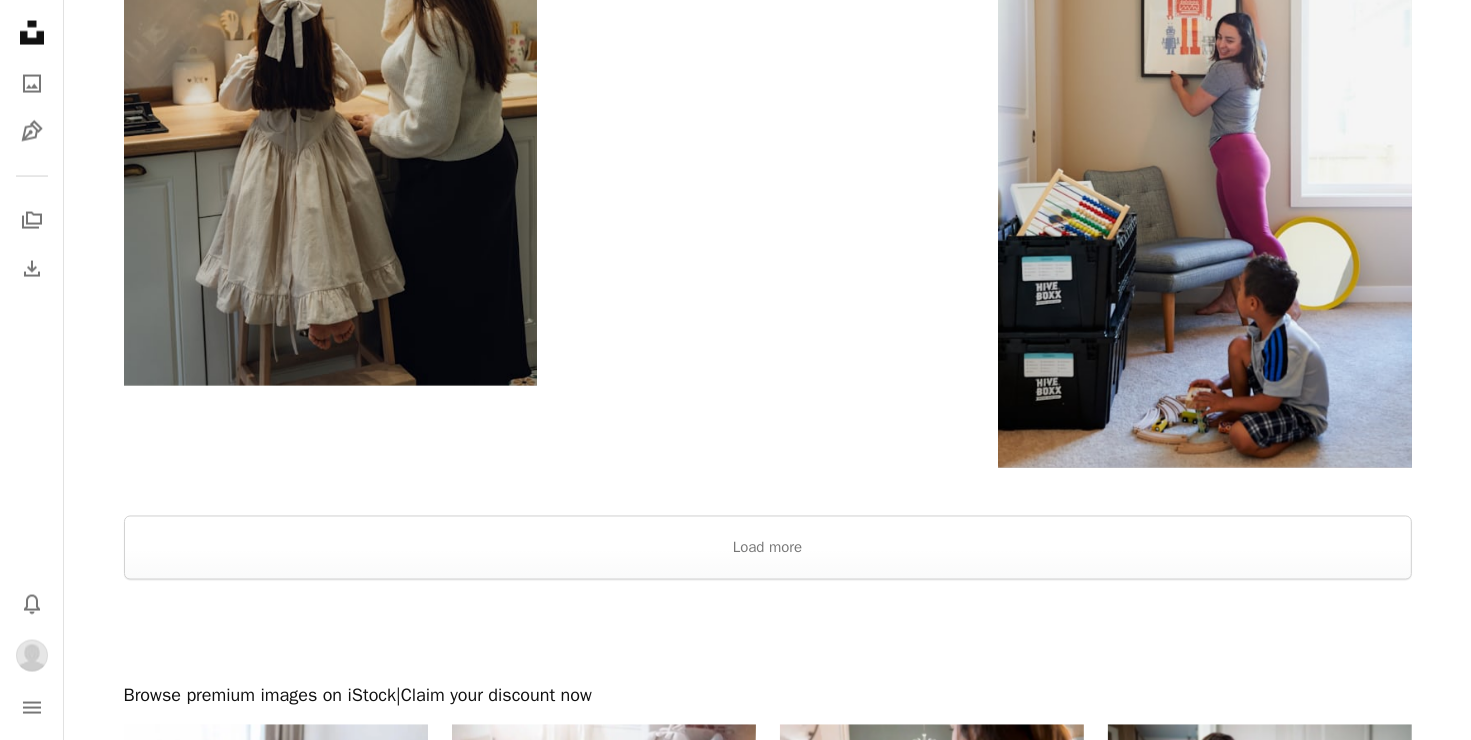 scroll, scrollTop: 3700, scrollLeft: 0, axis: vertical 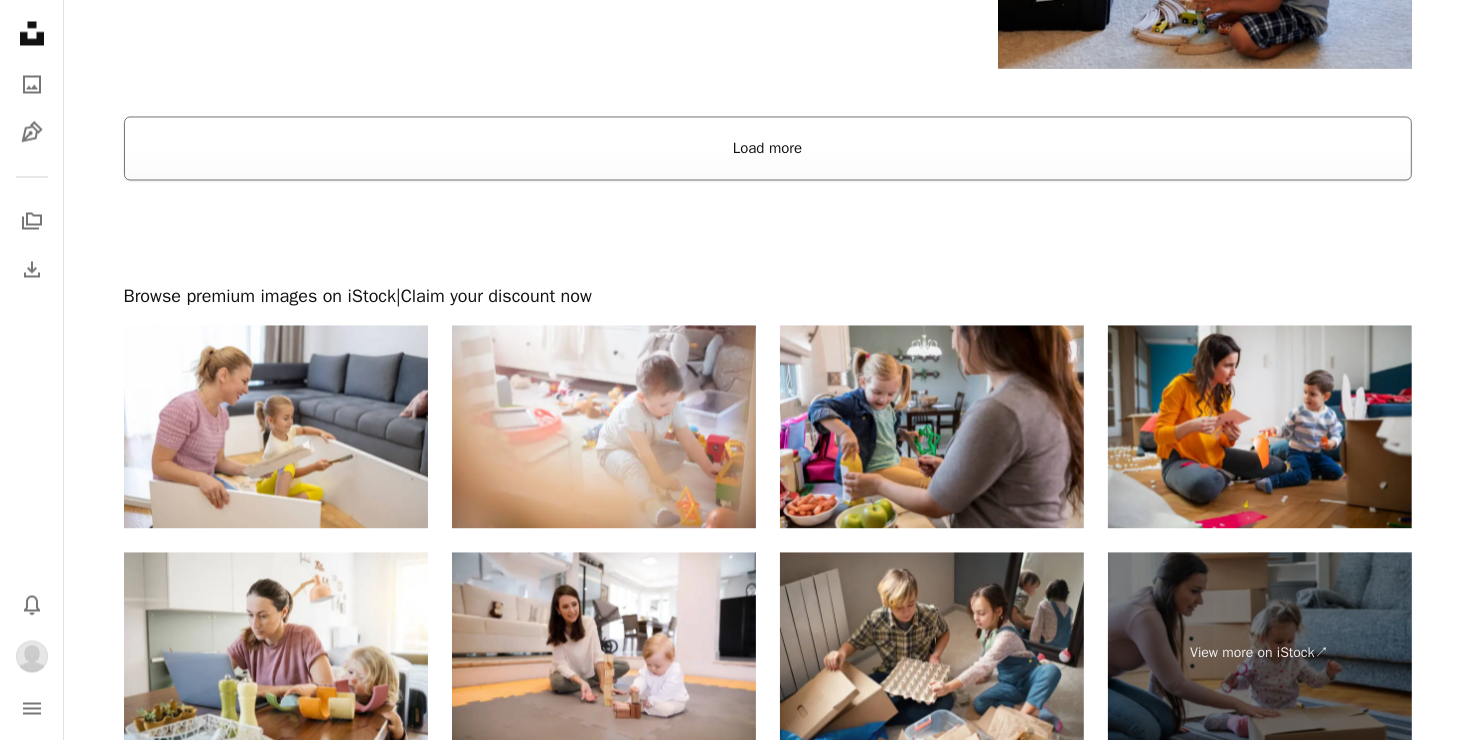 click on "Load more" at bounding box center (768, 148) 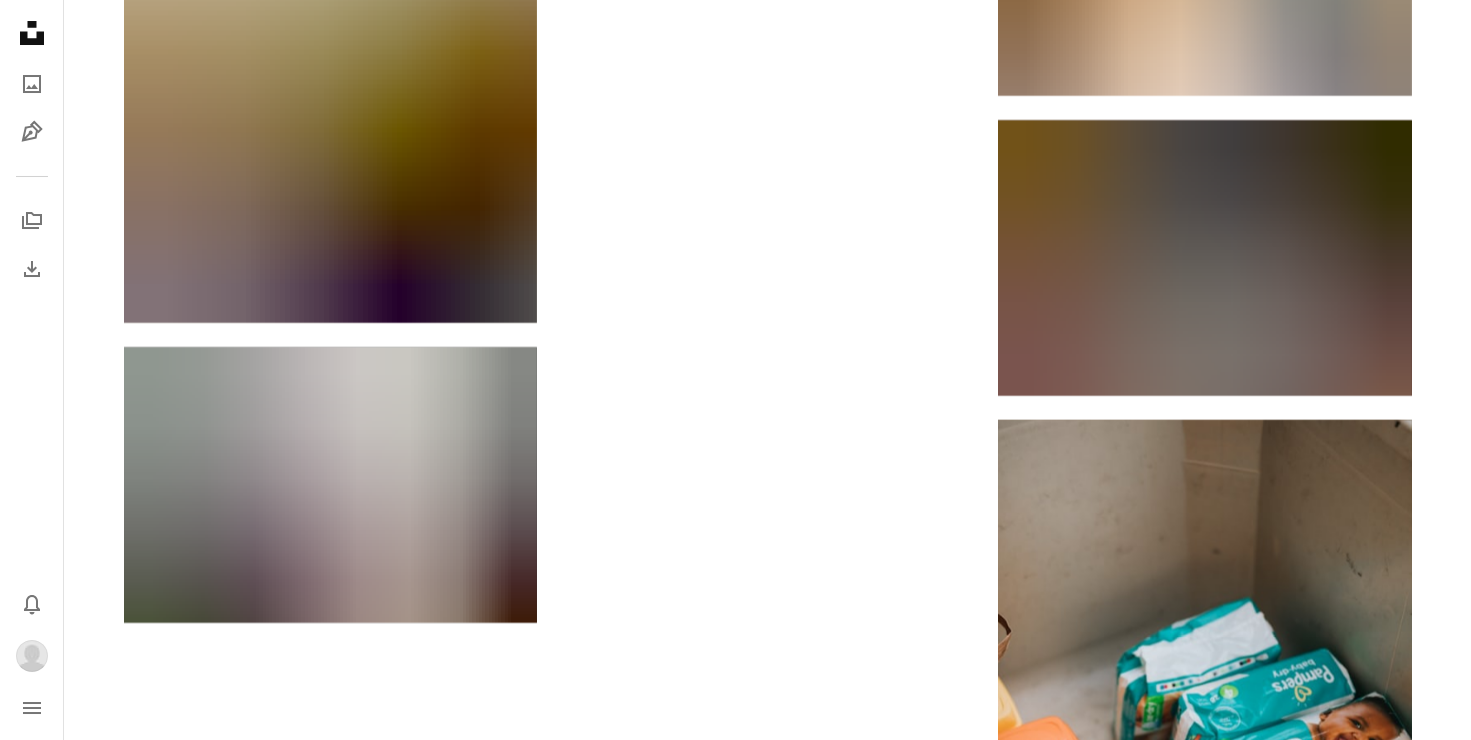 scroll, scrollTop: 22000, scrollLeft: 0, axis: vertical 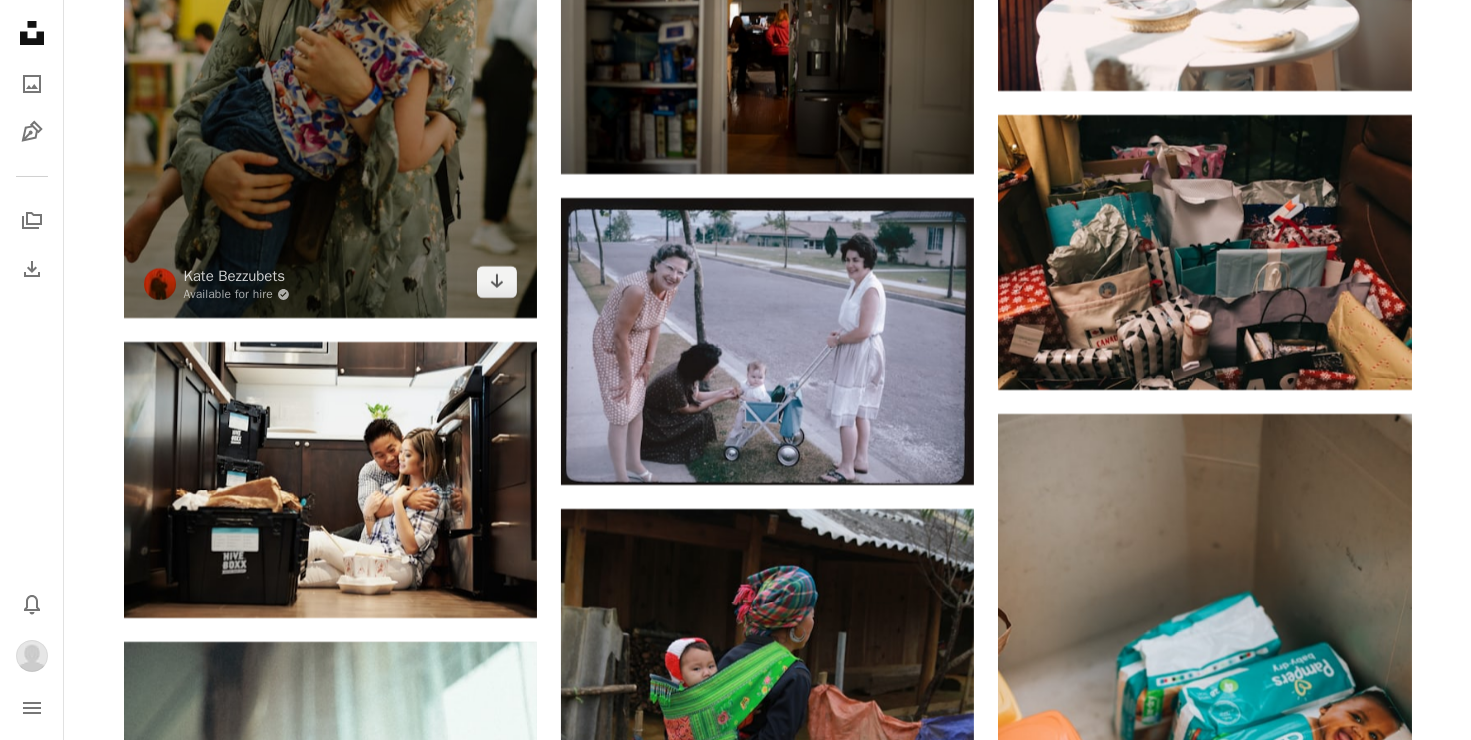 click at bounding box center (330, 6) 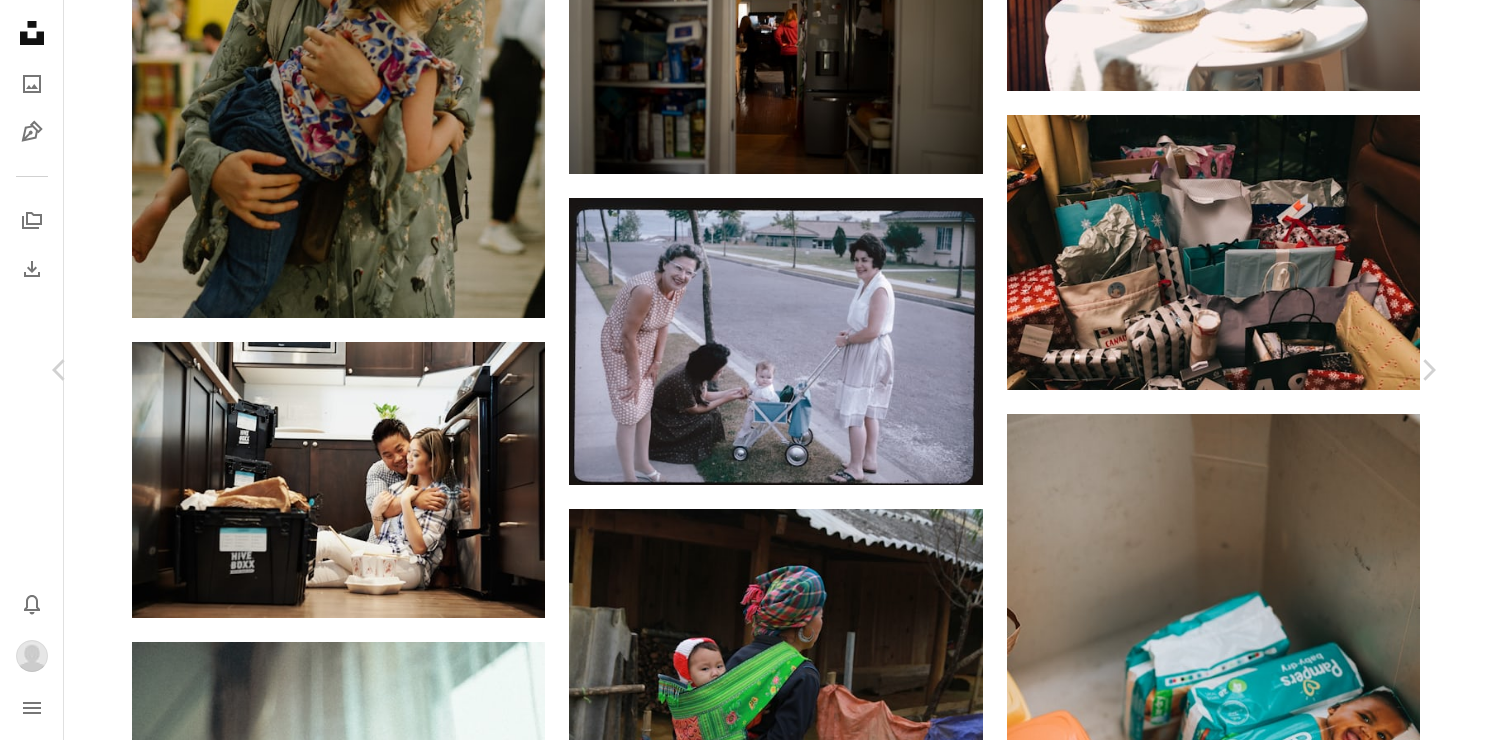 click on "An X shape Chevron left Chevron right [FIRST] [LAST] Available for hire A checkmark inside of a circle A heart A plus sign Download Chevron down Zoom in ––– –– – ––– –––– –––– ––– –– – ––– –––– –––– ––– –– – ––– –––– –––– ––– –– – ––– –––– –––– A forward-right arrow Share Info icon Info More Actions ––– – ––– – – –– – ––––. ––– ––– –––– –––– ––– ––– – –––– –––– ––– ––– –––– –––– Browse premium related images on iStock | Save 20% with code UNSPLASH20 Related images" at bounding box center (744, 4325) 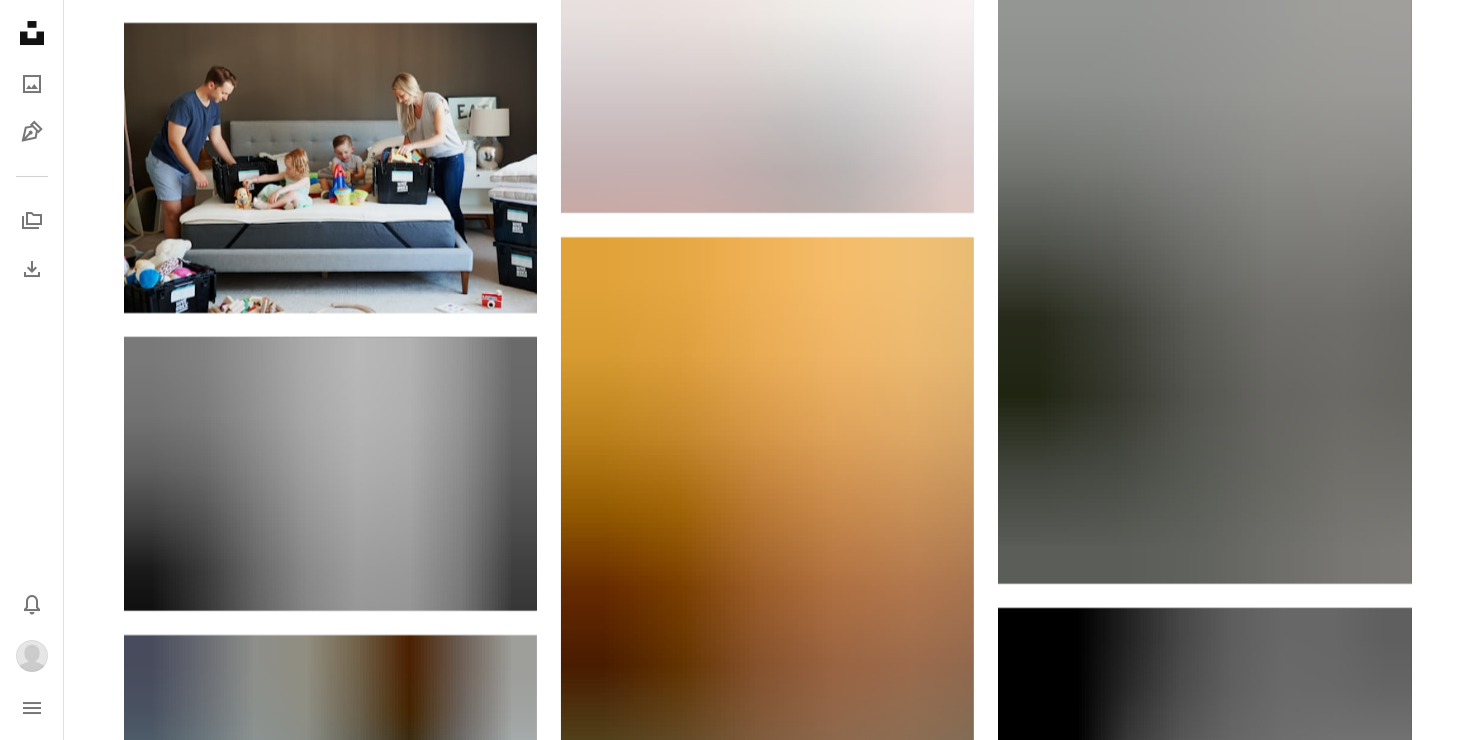 scroll, scrollTop: 14400, scrollLeft: 0, axis: vertical 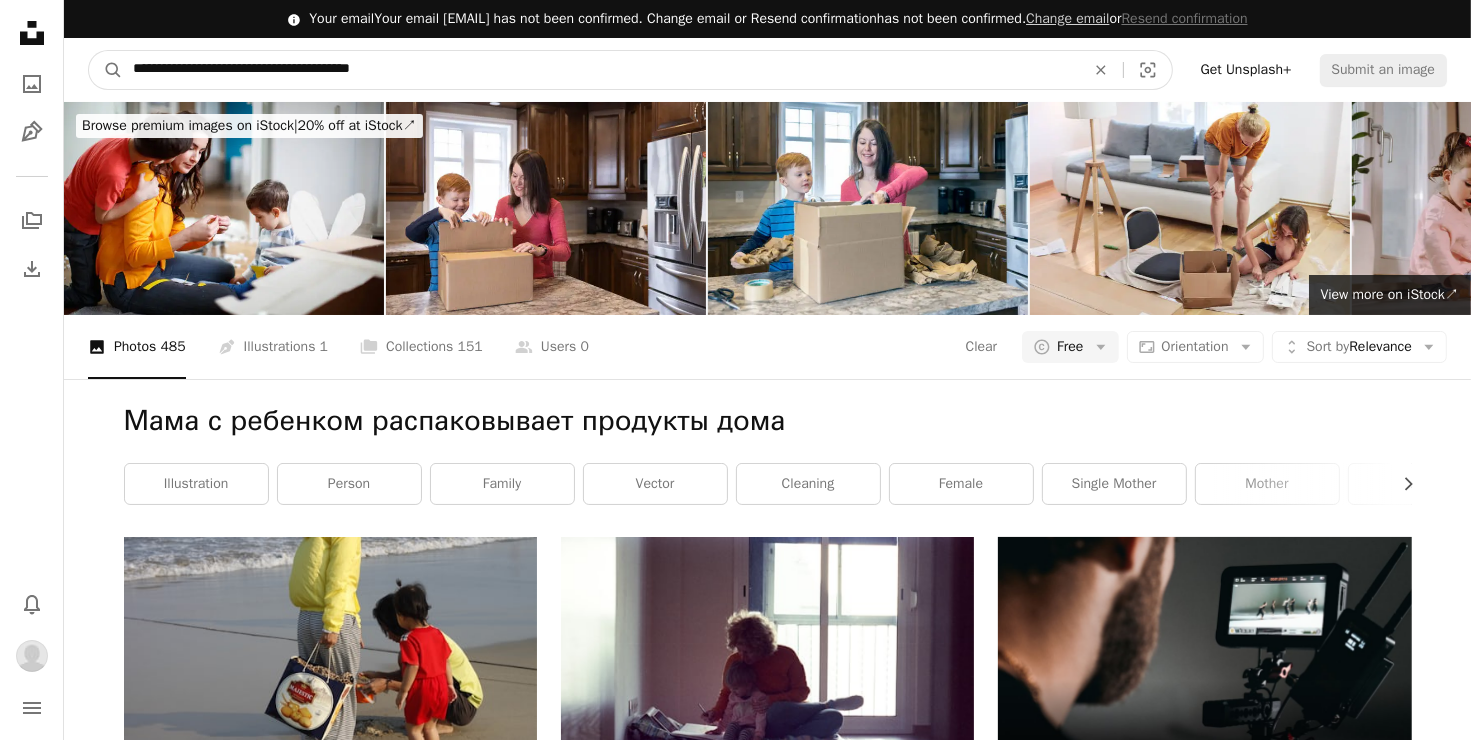 drag, startPoint x: 472, startPoint y: 60, endPoint x: 252, endPoint y: 63, distance: 220.02045 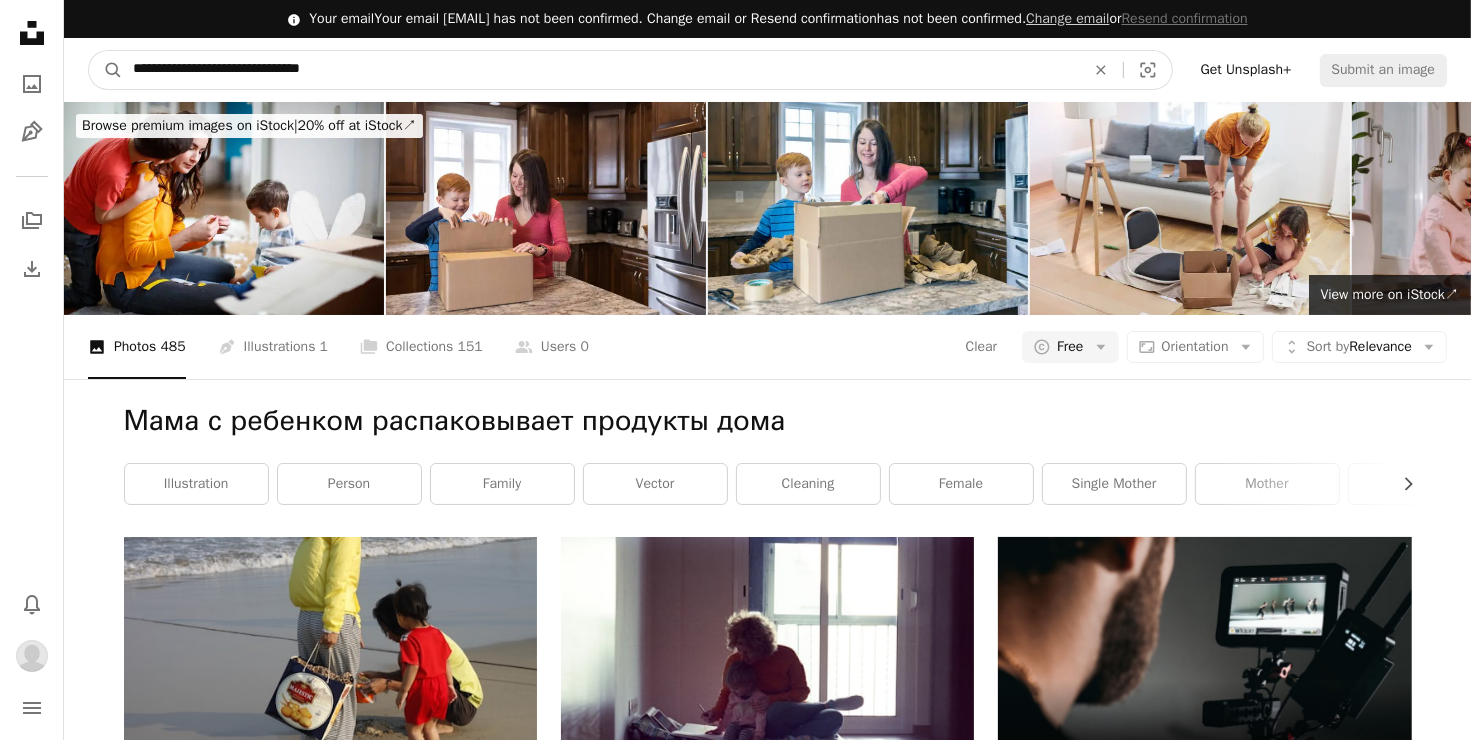 type on "**********" 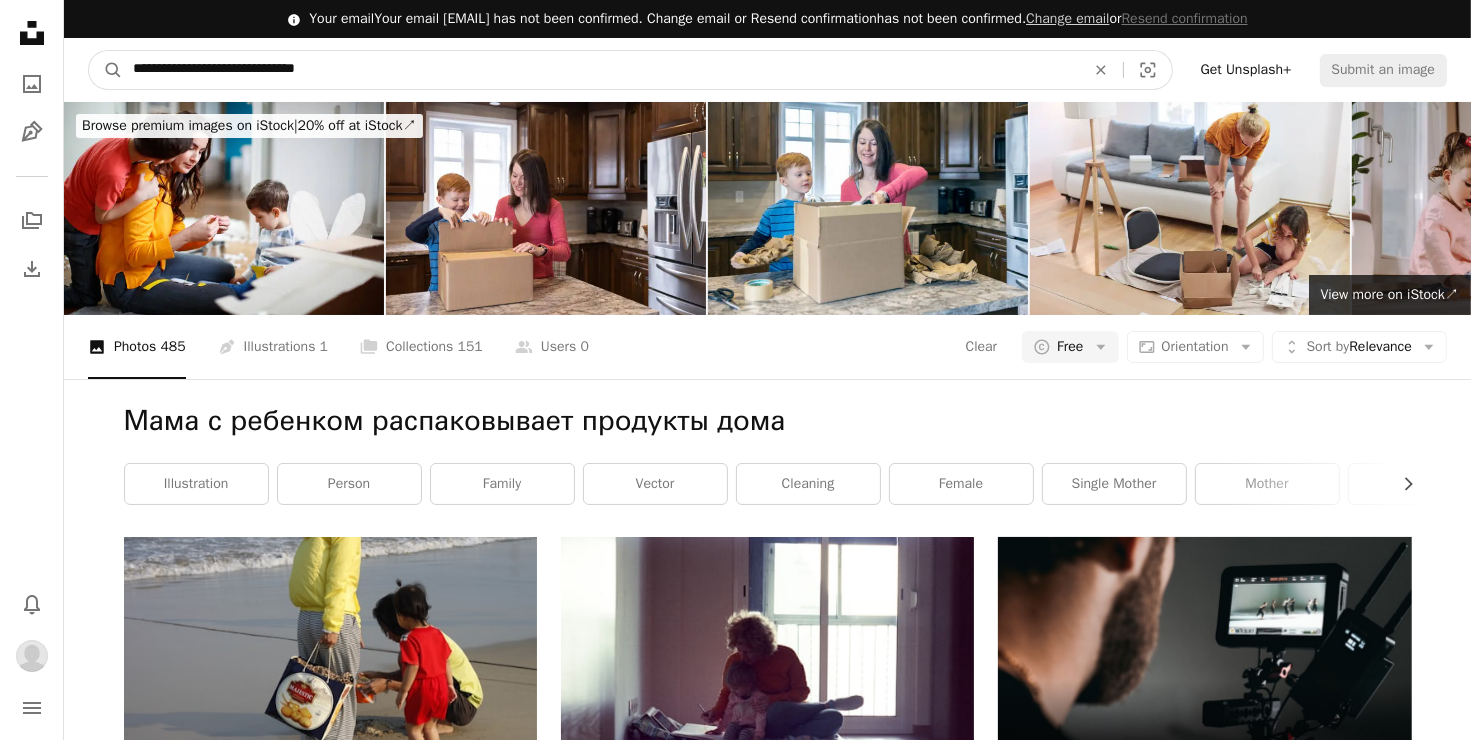 click on "A magnifying glass" at bounding box center (106, 70) 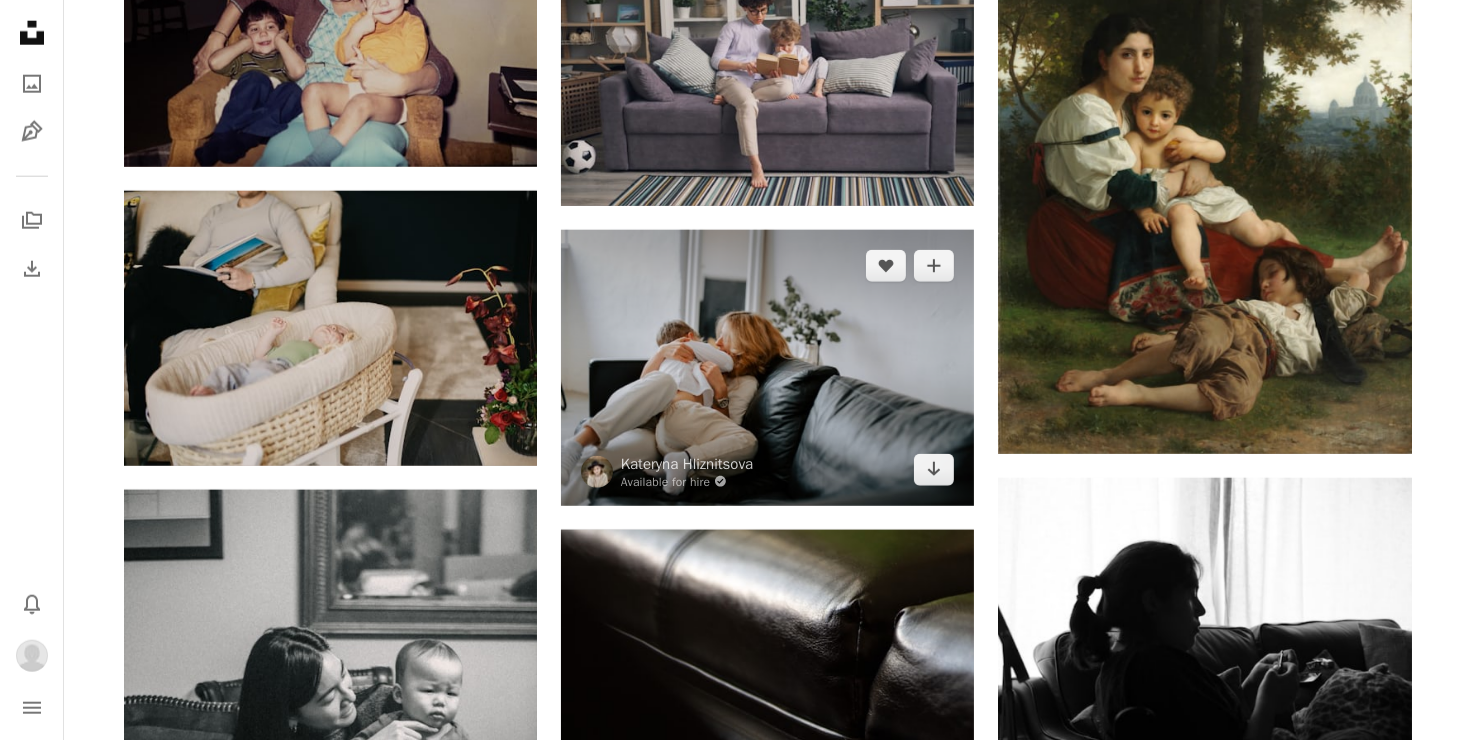 scroll, scrollTop: 2200, scrollLeft: 0, axis: vertical 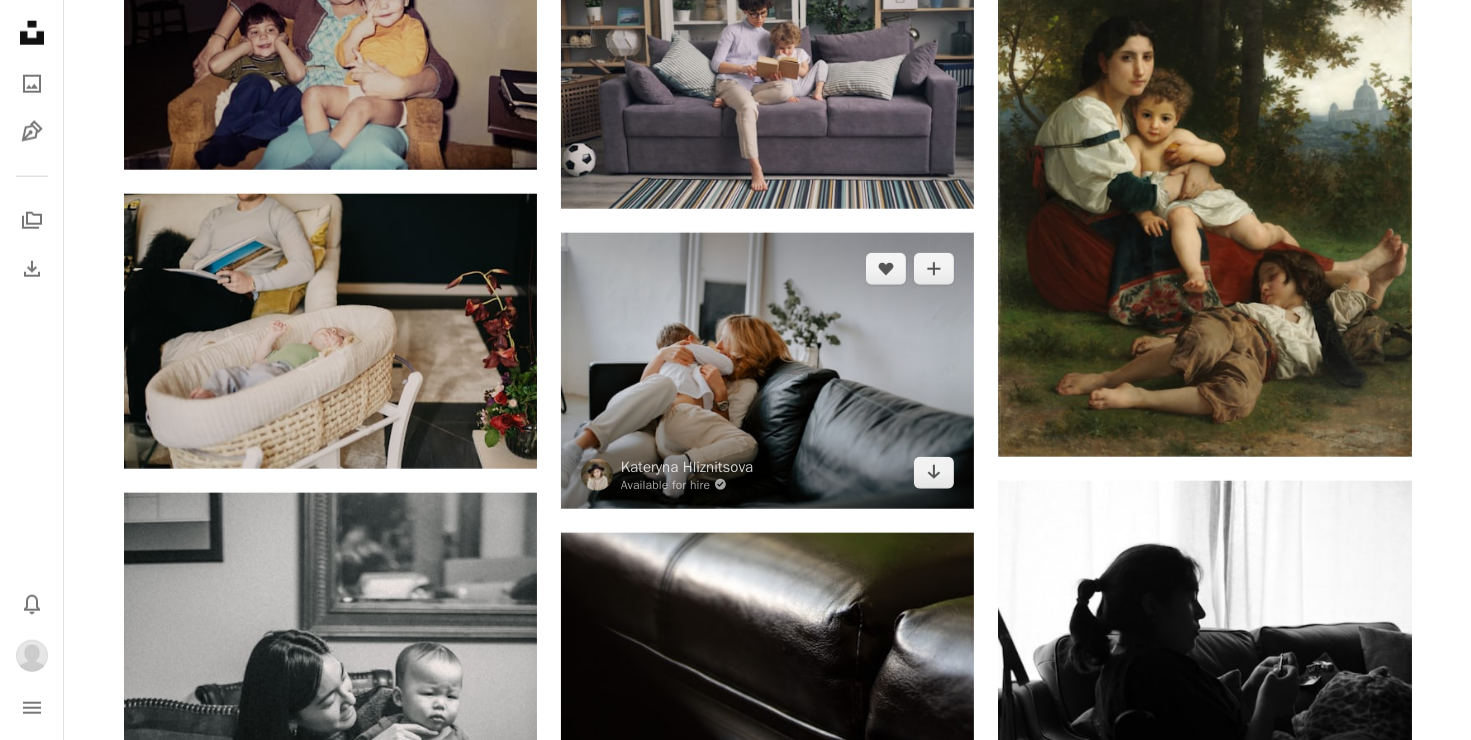 click at bounding box center (767, 371) 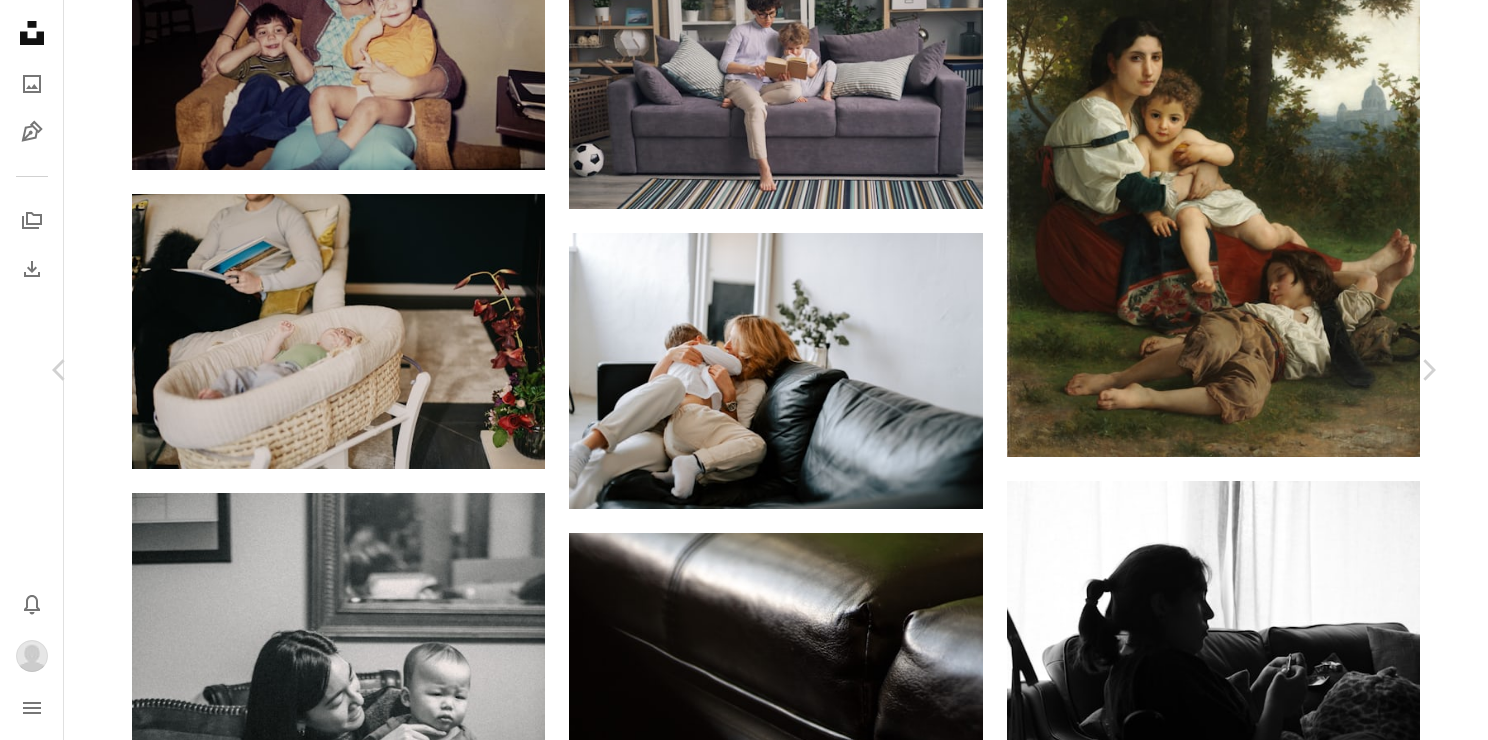 click on "Download" at bounding box center [1253, 6151] 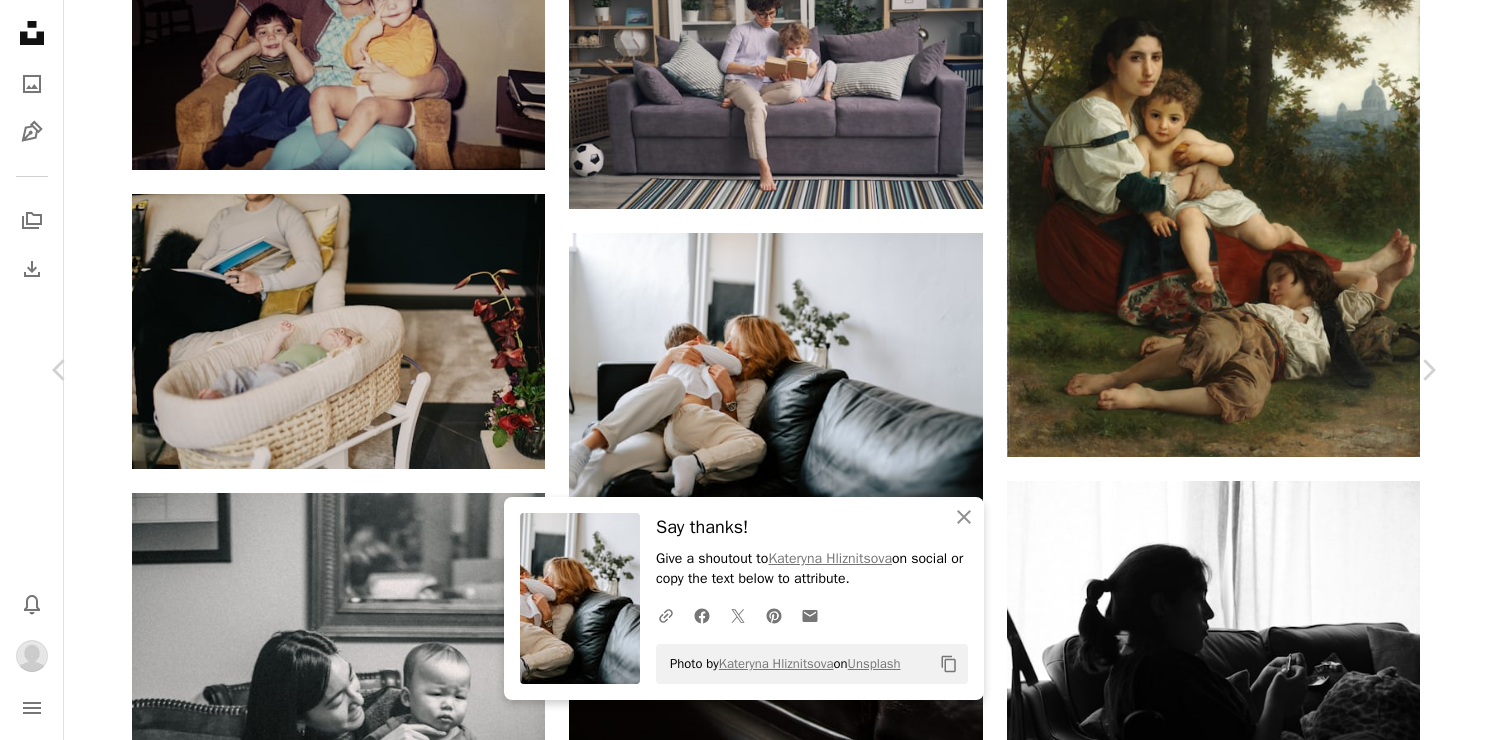 click on "Zoom in" at bounding box center [736, 6482] 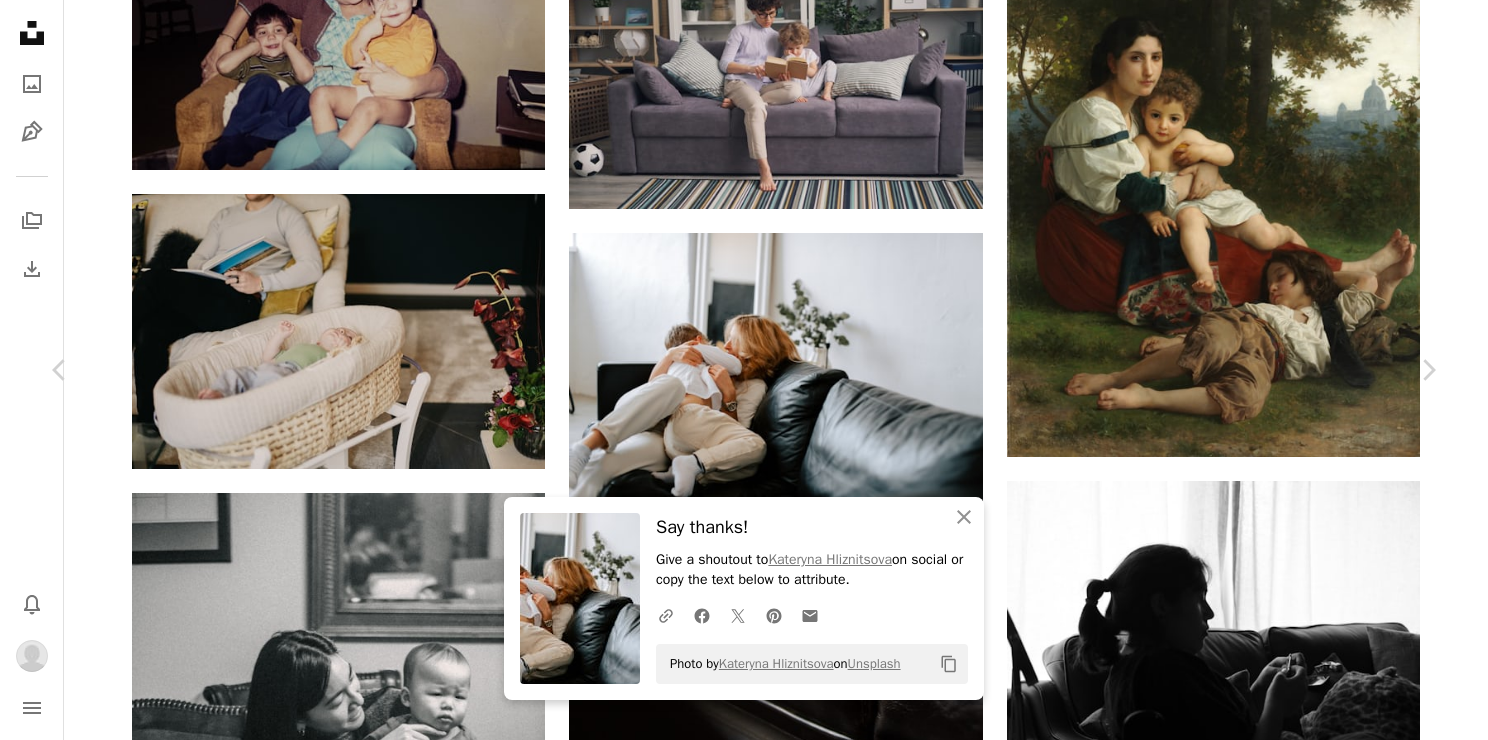 click on "An X shape Chevron left Chevron right An X shape Close Say thanks! Give a shoutout to Kateryna Hliznitsova on social or copy the text below to attribute. A URL sharing icon (chains) Facebook icon X (formerly Twitter) icon Pinterest icon An envelope Photo by Kateryna Hliznitsova on Unsplash Copy content Kateryna Hliznitsova Available for hire A checkmark inside of a circle A heart A plus sign Download Chevron down Zoom in Views 12,504 Downloads 104 A forward-right arrow Share Info icon Info More Actions Calendar outlined Published on May 29, 2023 Camera NIKON CORPORATION, NIKON D750 Safety Free to use under the Unsplash License woman people face female adult baby romantic head glove Browse premium related images on iStock | Save 20% with code UNSPLASH20 View more on iStock ↗ Related images A heart A plus sign Jonathan Borba Available for hire A checkmark inside of a circle Arrow pointing down A heart A plus sign Helena Lopes Available for hire A checkmark inside of a circle A heart For" at bounding box center (744, 6474) 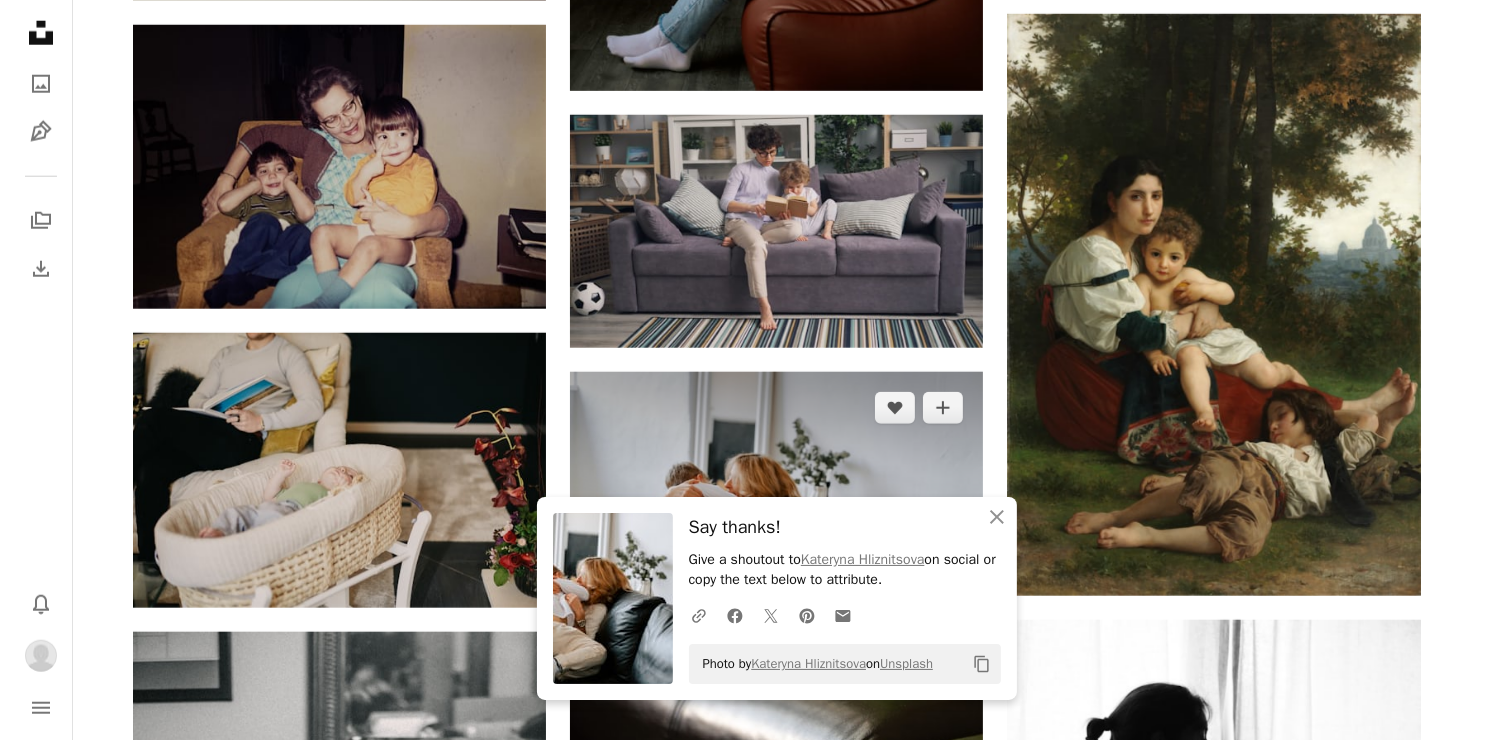 scroll, scrollTop: 1900, scrollLeft: 0, axis: vertical 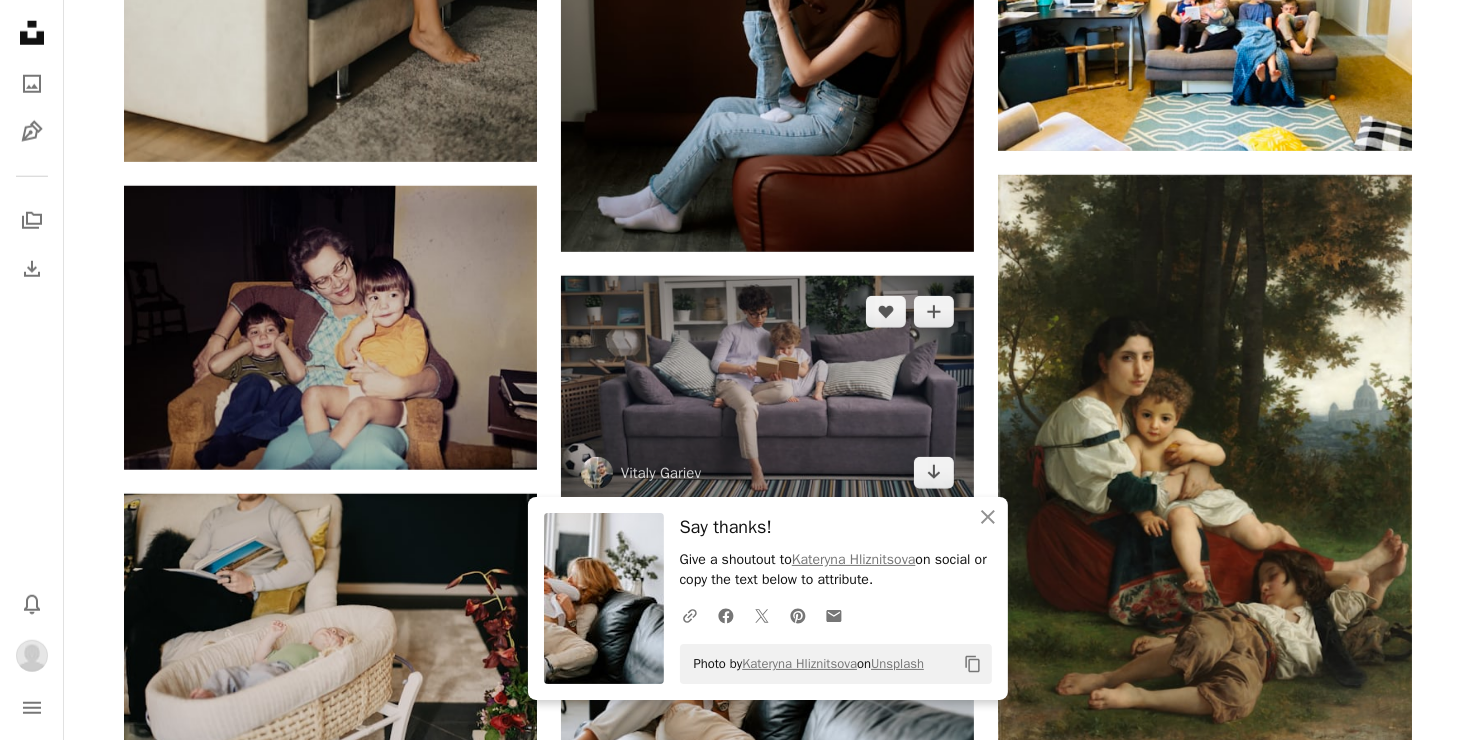 click at bounding box center [767, 392] 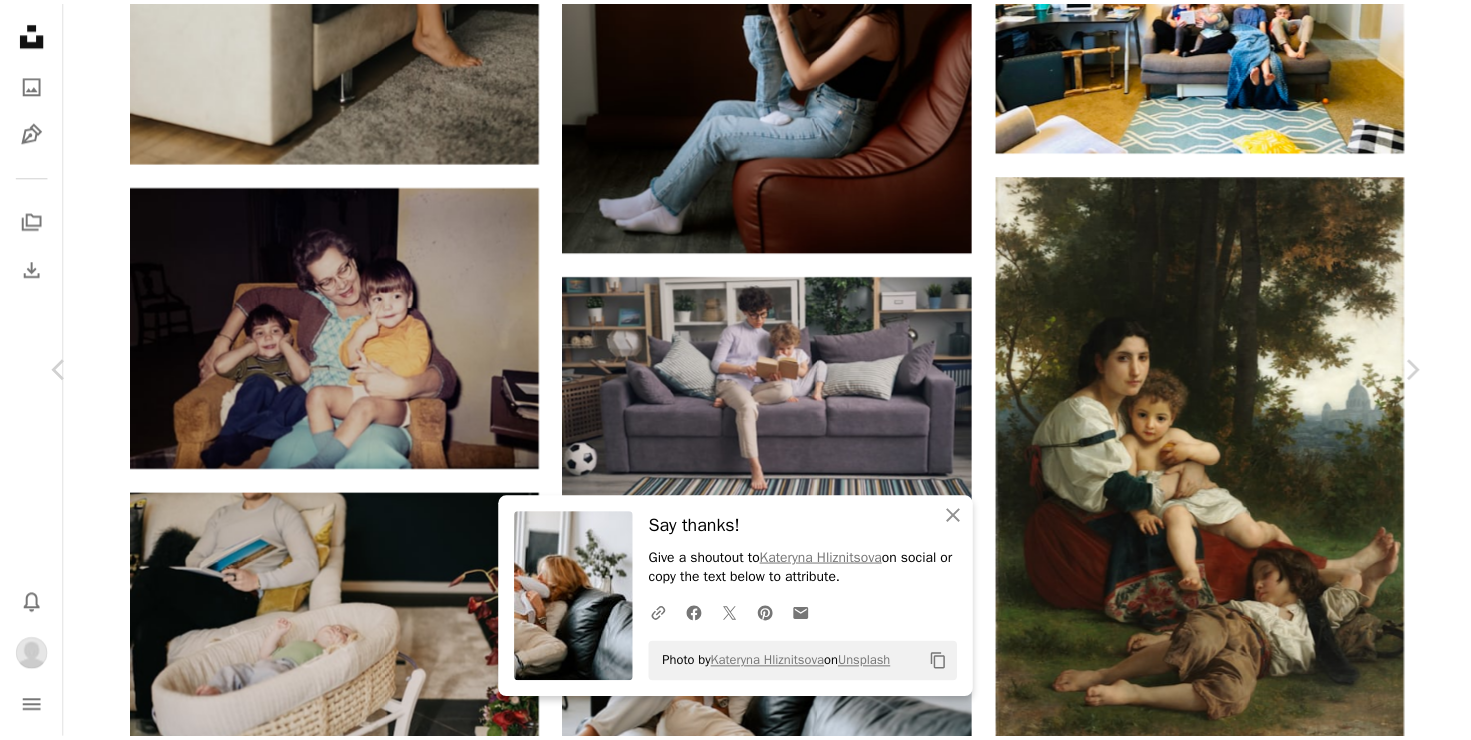 scroll, scrollTop: 0, scrollLeft: 0, axis: both 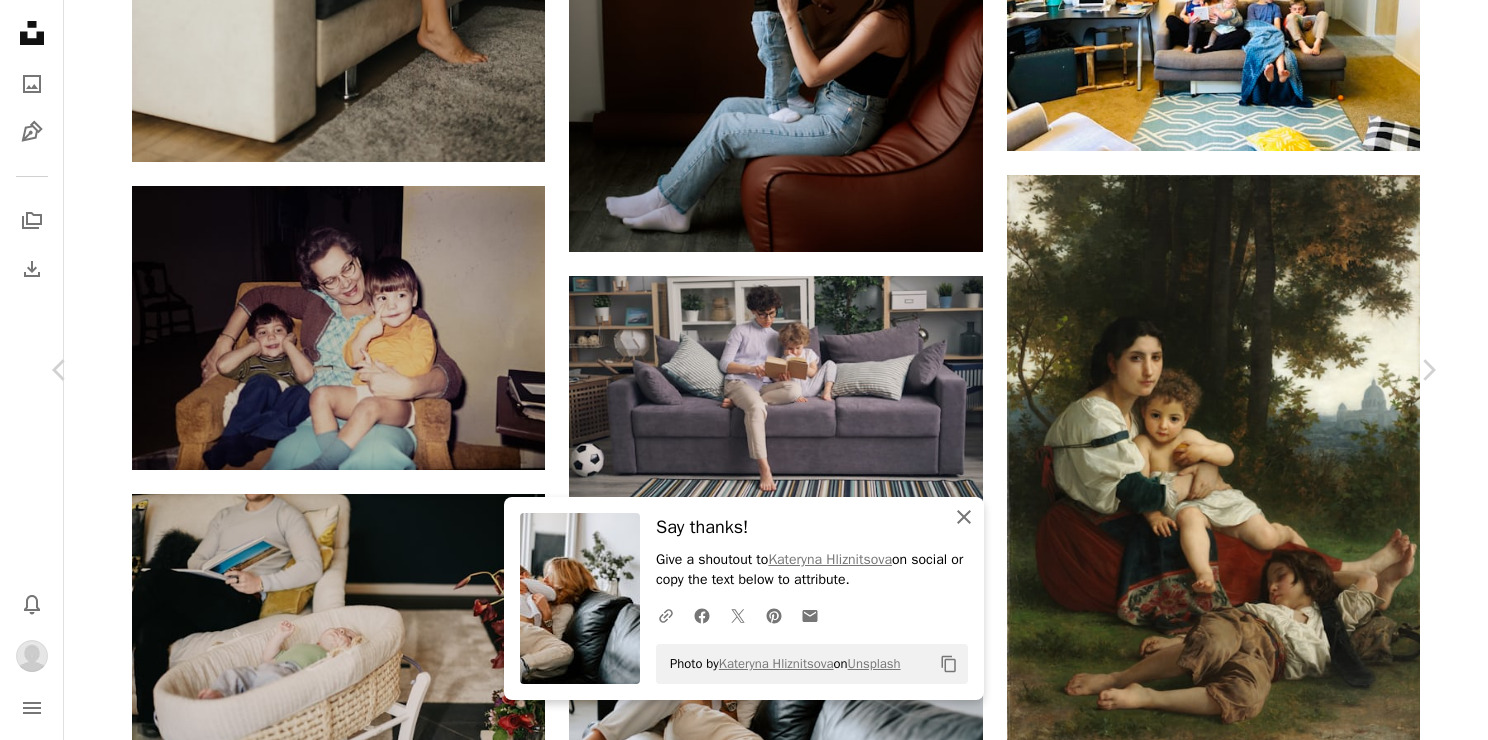 click on "An X shape" 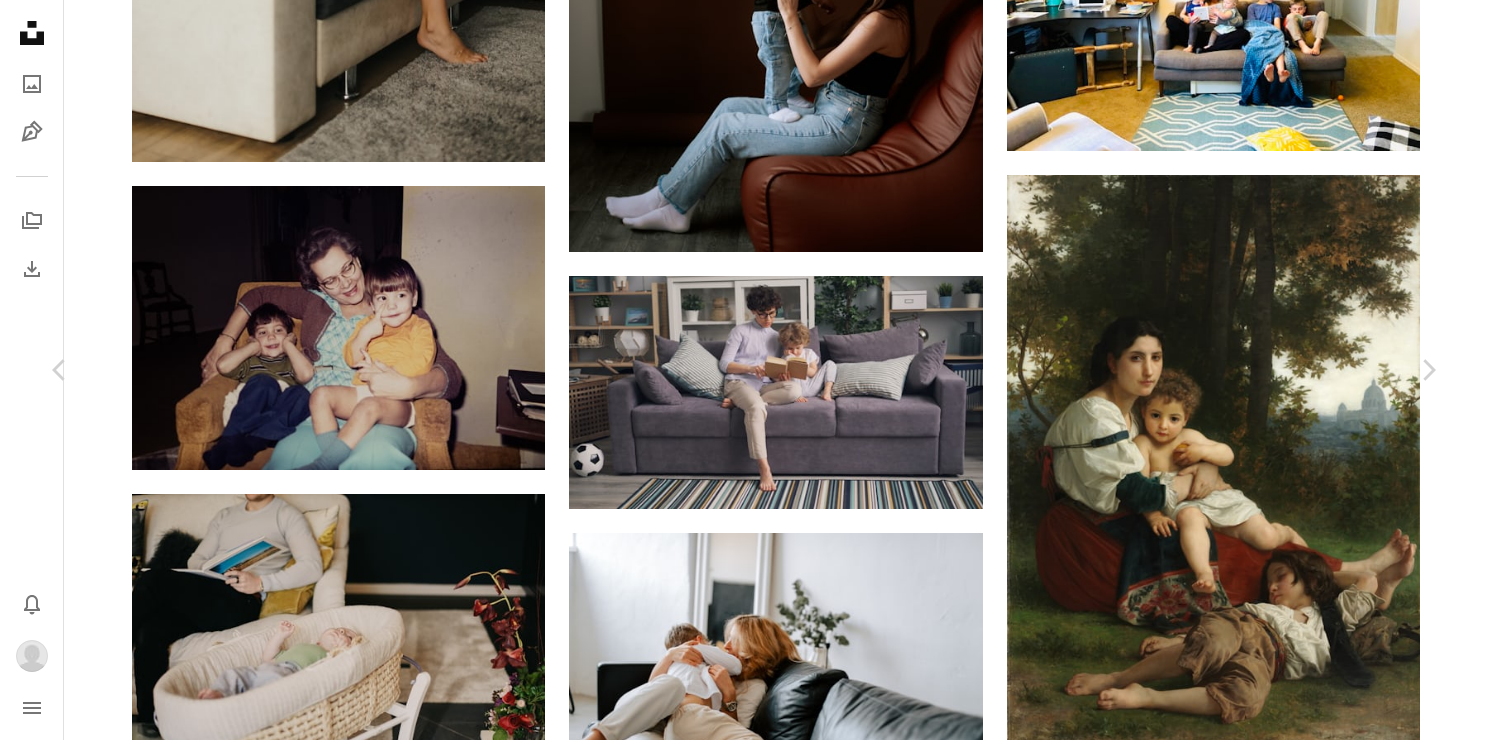 click on "An X shape Chevron left Chevron right [FIRST] [LAST] silver/black A heart A plus sign Download Chevron down Zoom in Views 5,752 Downloads 31 A forward-right arrow Share Info icon Info More Actions Calendar outlined Published on May 2, 2024 Safety Free to use under the Unsplash License man human plant football grey adult furniture boy soccer male child home decor kid glasses box couch rug soccer ball cushion opening present Browse premium related images on iStock | Save 20% with code UNSPLASH20 View more on iStock ↗ Related images A heart A plus sign [FIRST] [LAST] Arrow pointing down Plus sign for Unsplash+ A heart A plus sign Getty Images For Unsplash+ A lock Download A heart A plus sign [FIRST] [LAST] Arrow pointing down A heart A plus sign [FIRST] [LAST] Arrow pointing down A heart A plus sign [FIRST] [LAST] Arrow pointing down A heart A plus sign [FIRST] [LAST] Arrow pointing down A heart A plus sign [FIRST] [LAST] Arrow pointing down A heart A heart" at bounding box center (744, 6774) 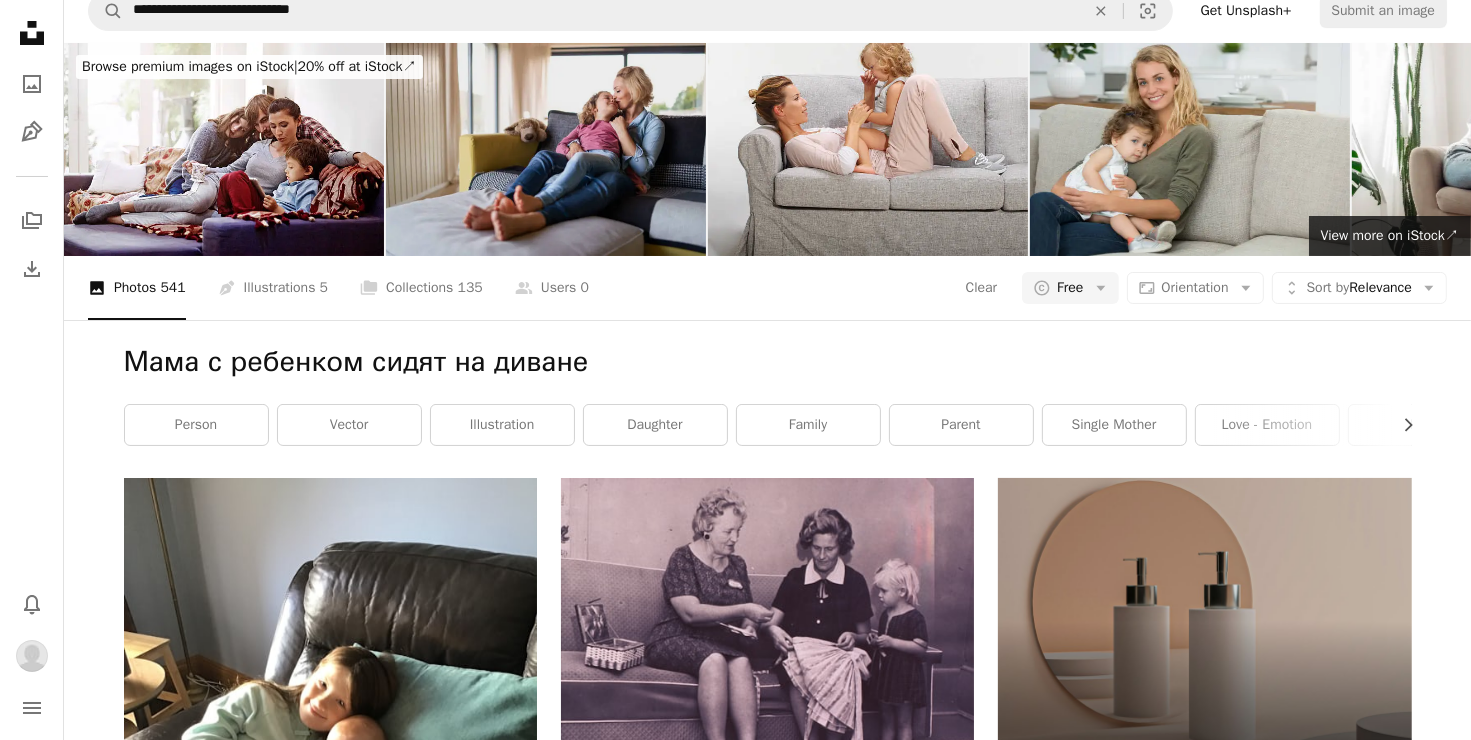 scroll, scrollTop: 0, scrollLeft: 0, axis: both 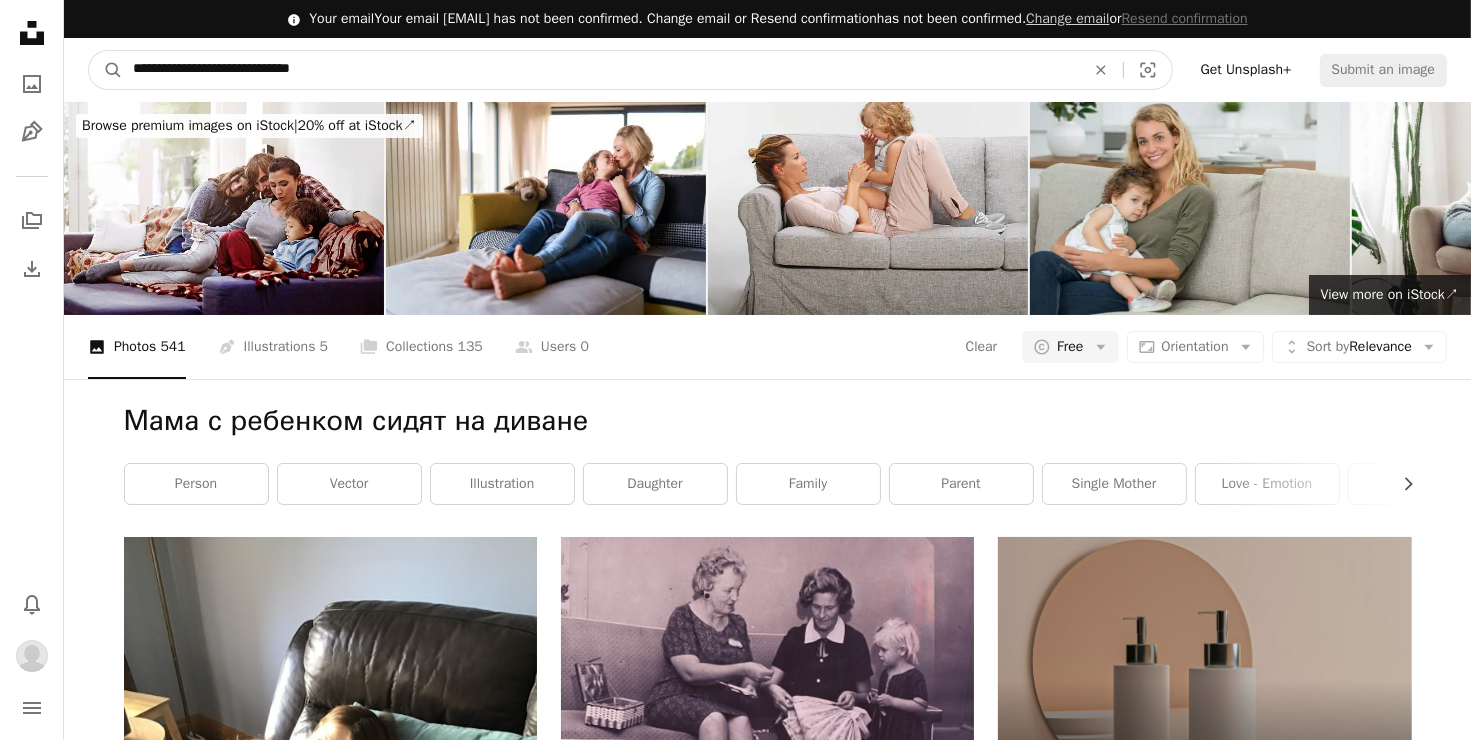 drag, startPoint x: 468, startPoint y: 68, endPoint x: -48, endPoint y: 105, distance: 517.3248 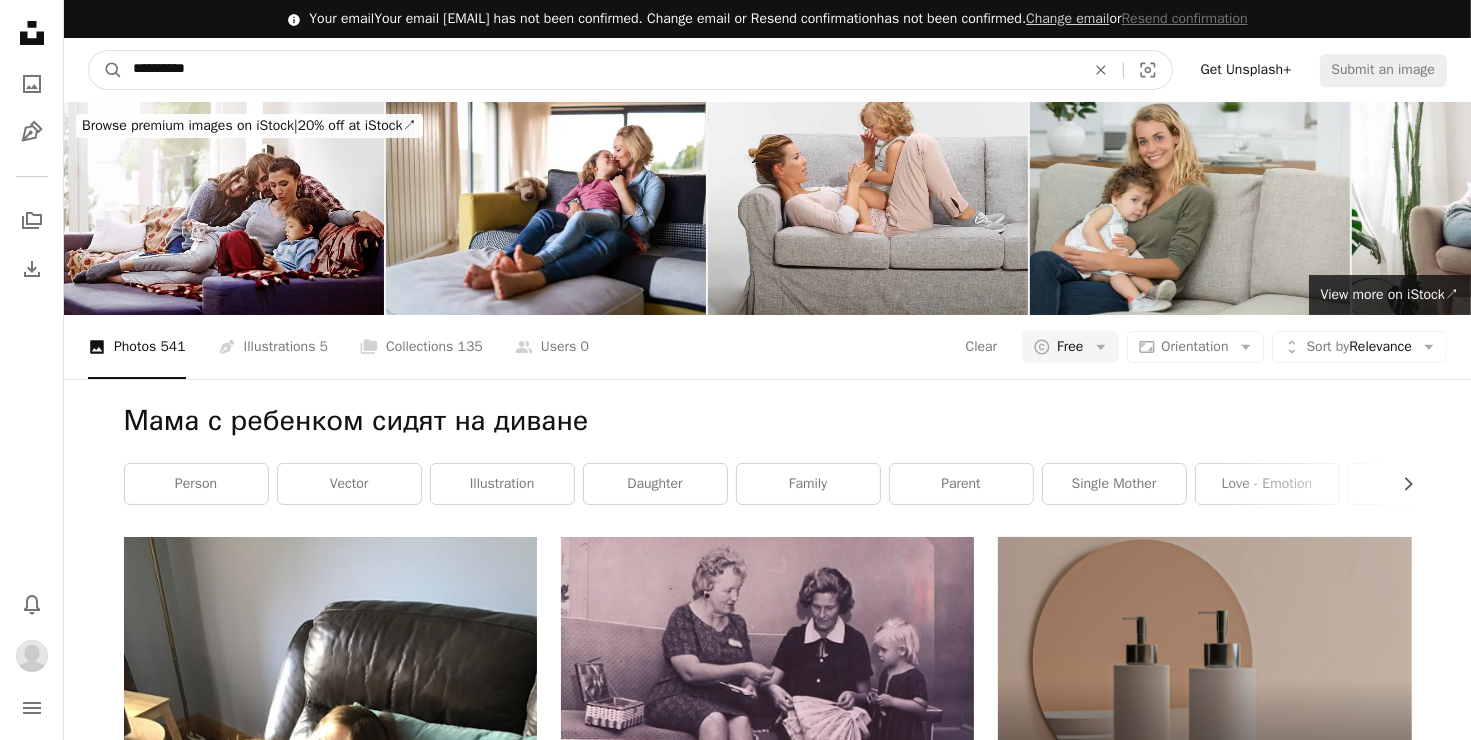 type on "**********" 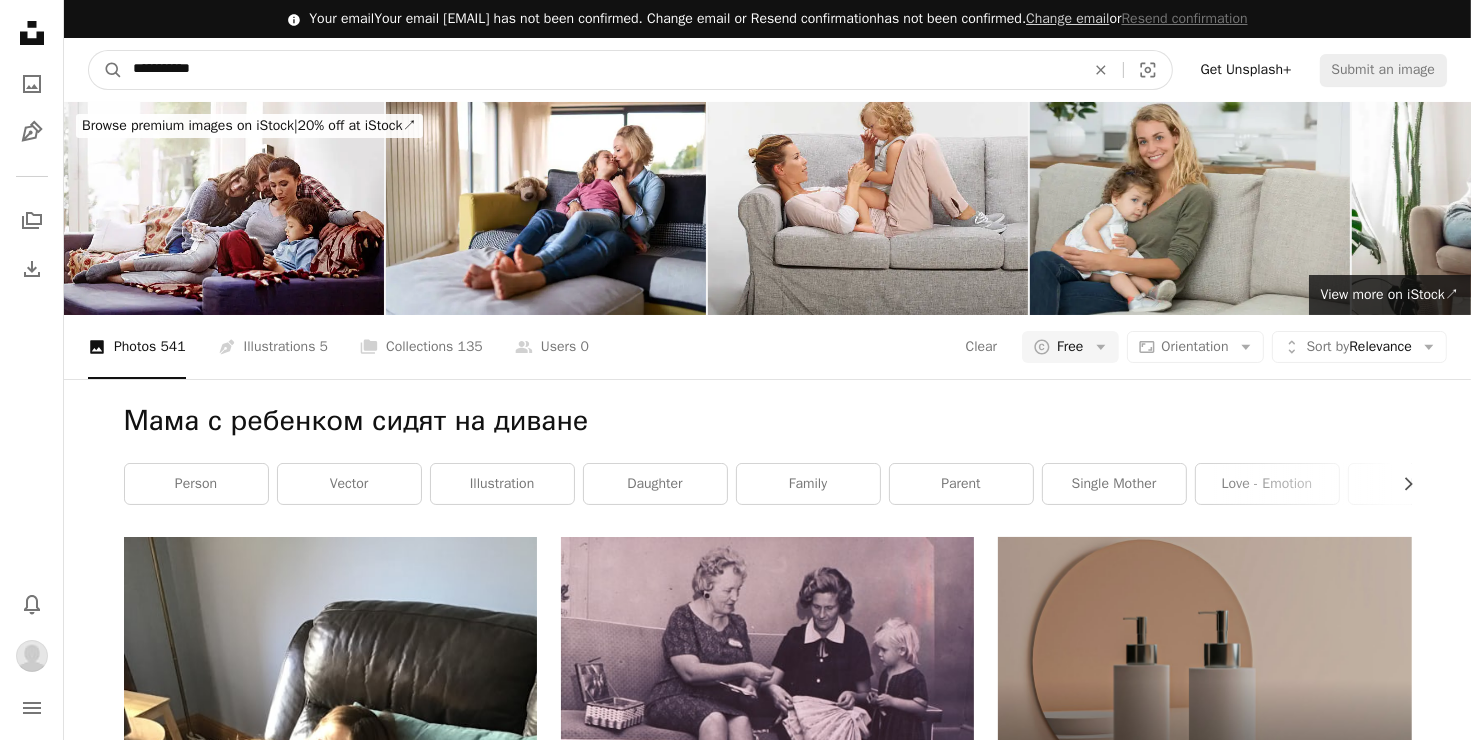 click on "A magnifying glass" at bounding box center (106, 70) 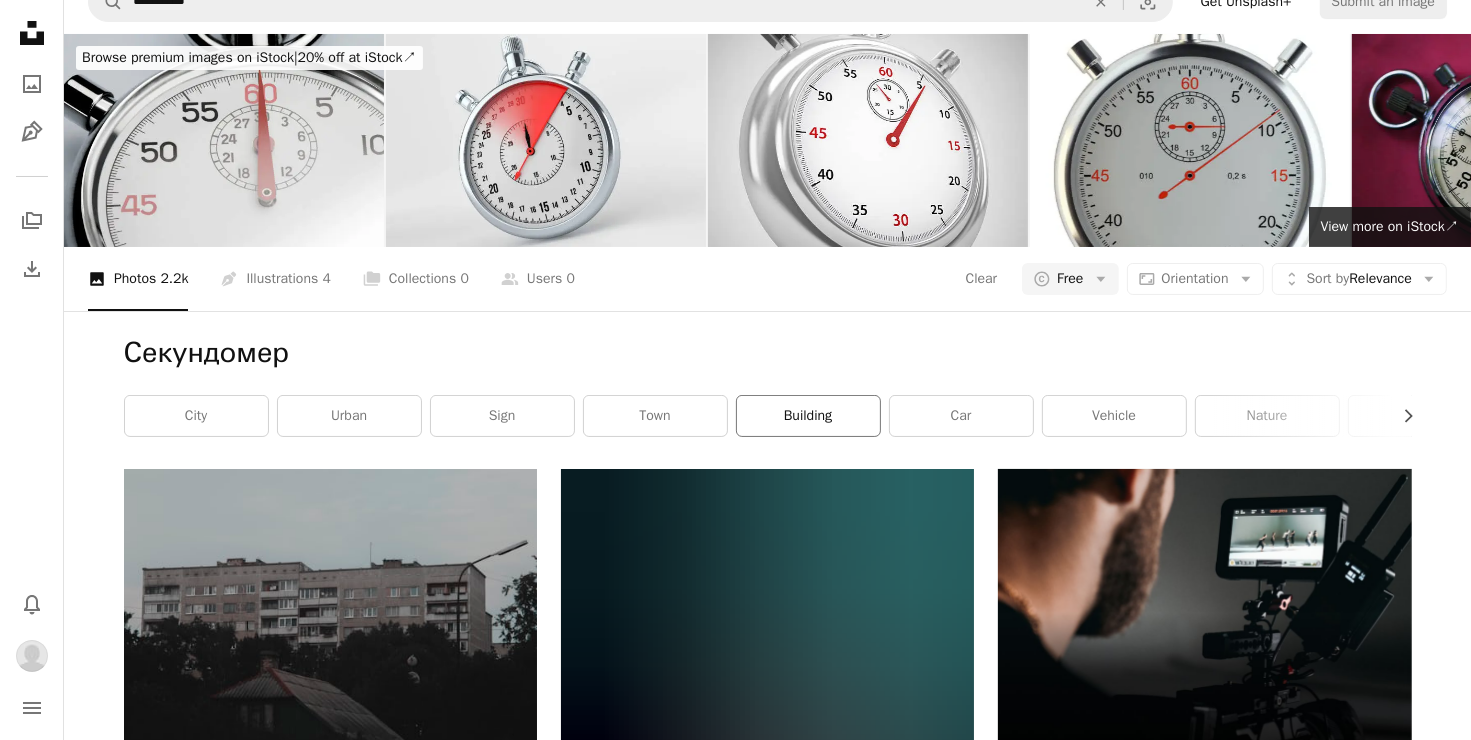 scroll, scrollTop: 0, scrollLeft: 0, axis: both 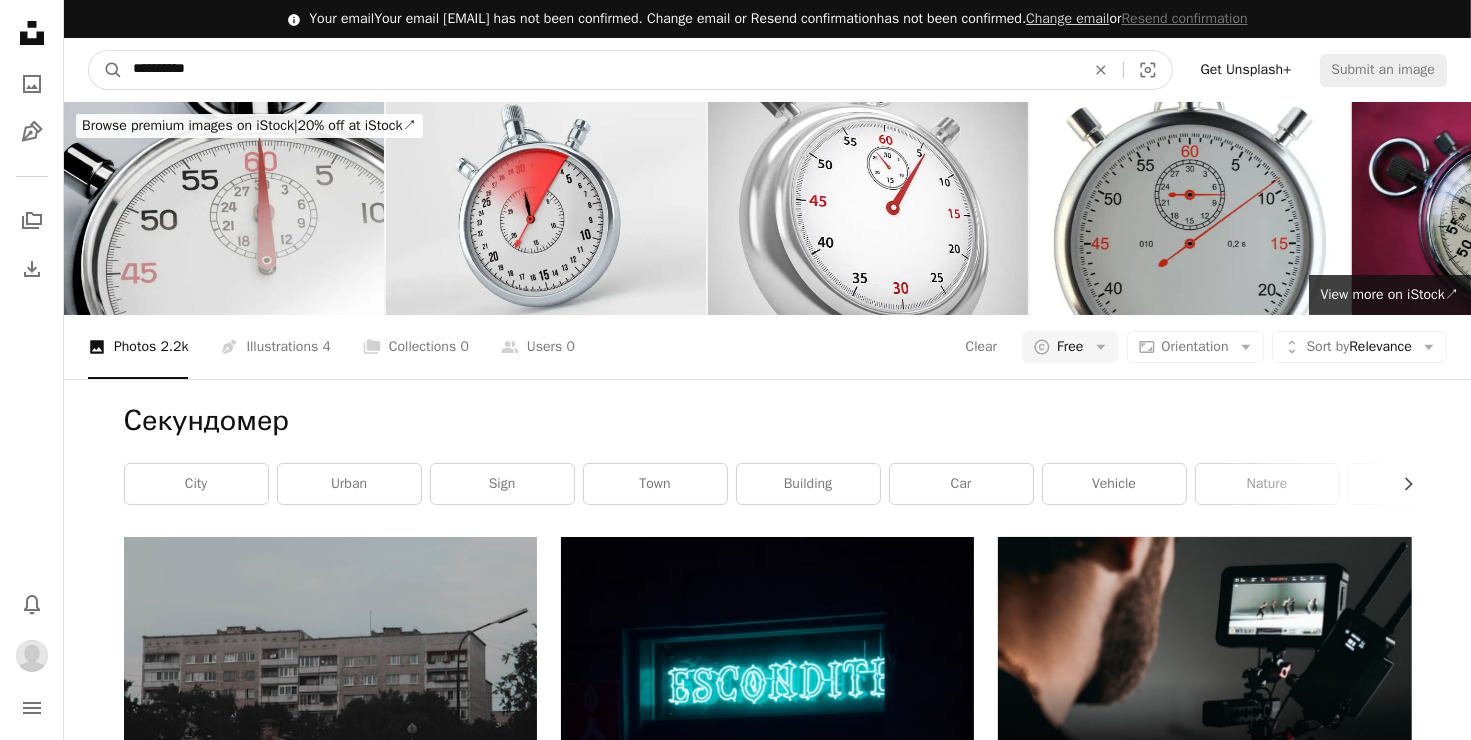 drag, startPoint x: 296, startPoint y: 77, endPoint x: 249, endPoint y: 0, distance: 90.21086 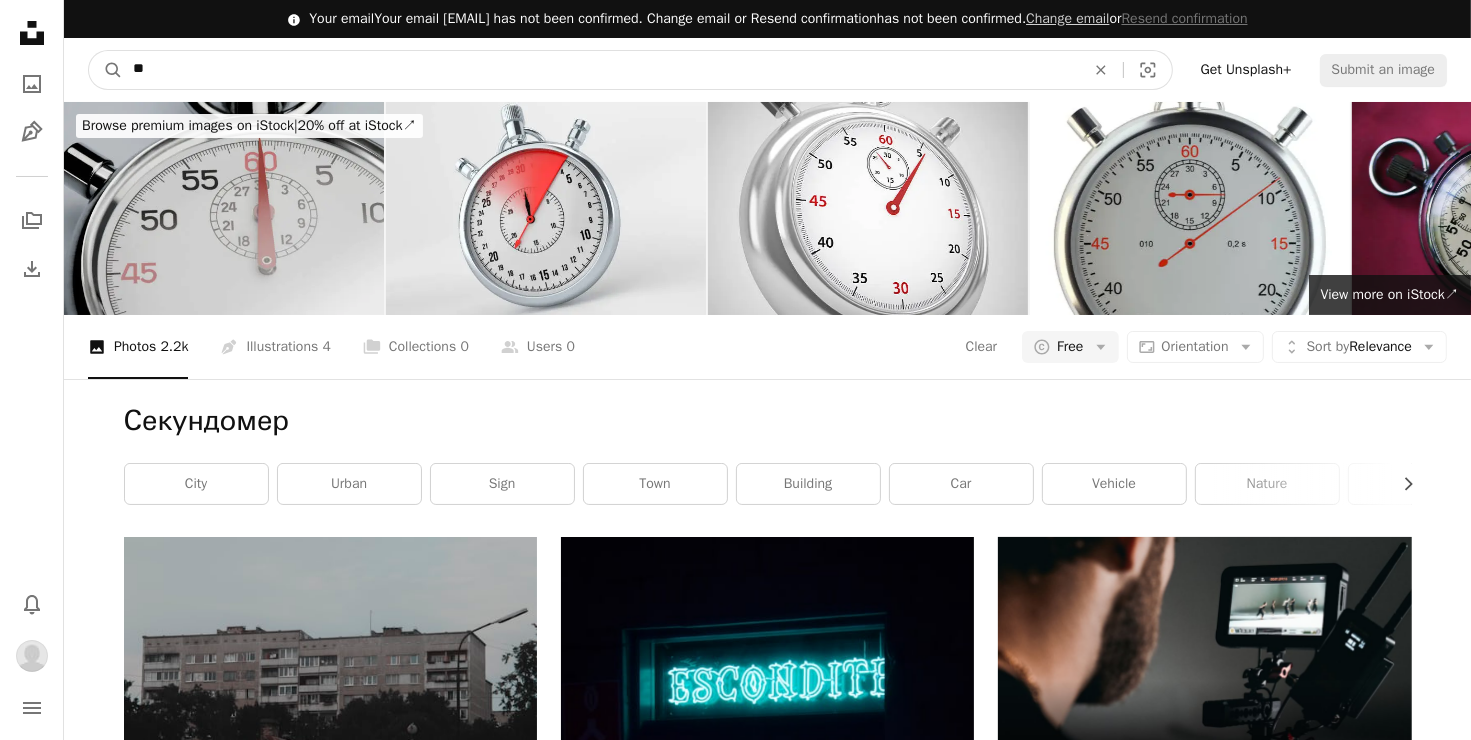 type on "*" 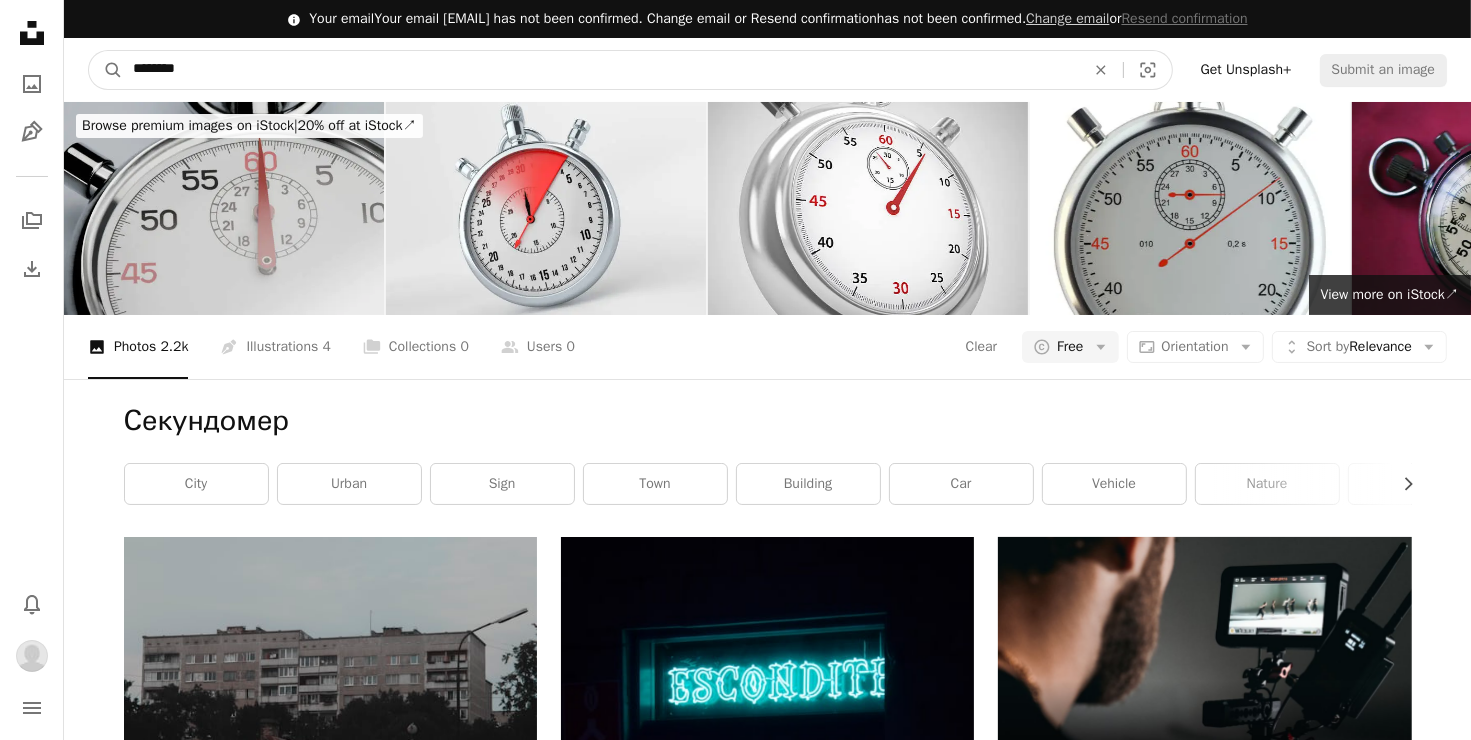type on "*********" 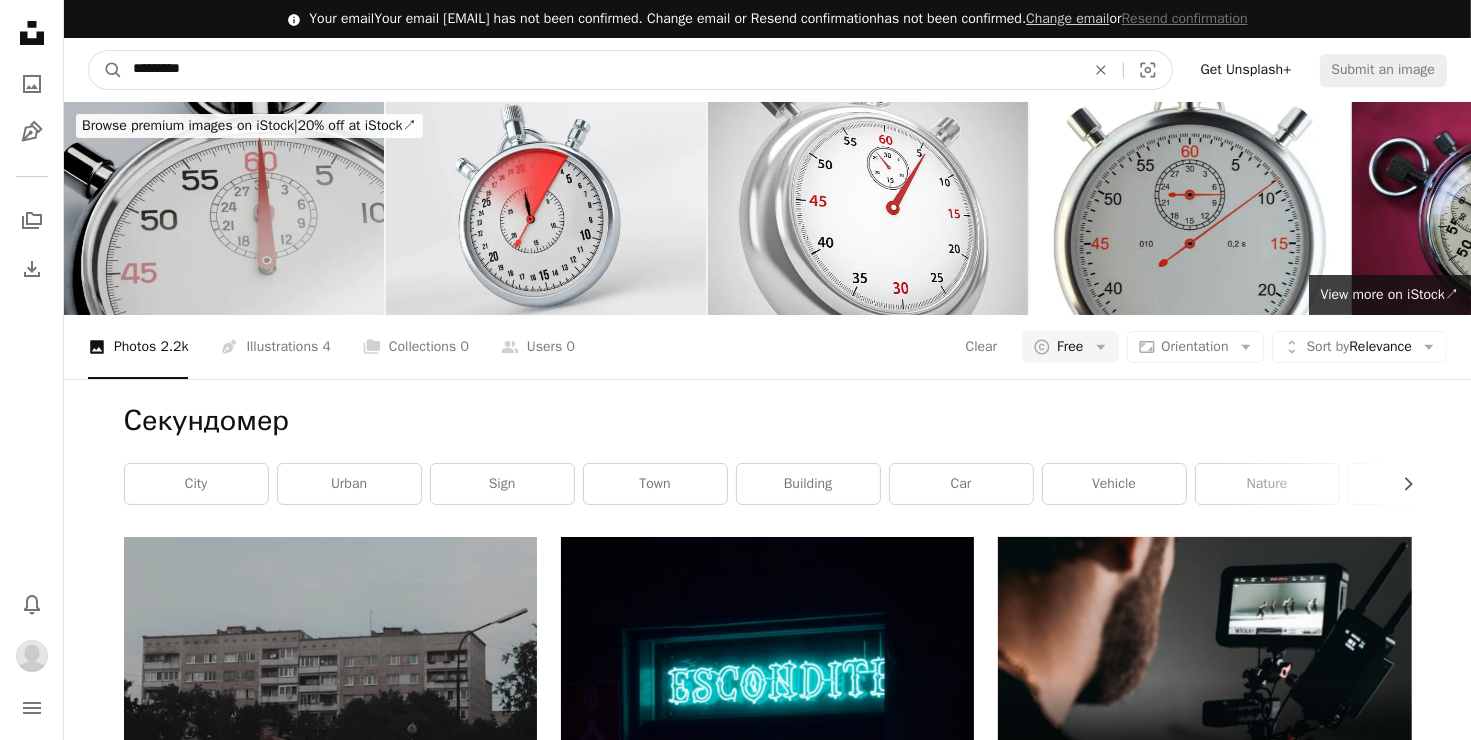 click on "A magnifying glass" at bounding box center (106, 70) 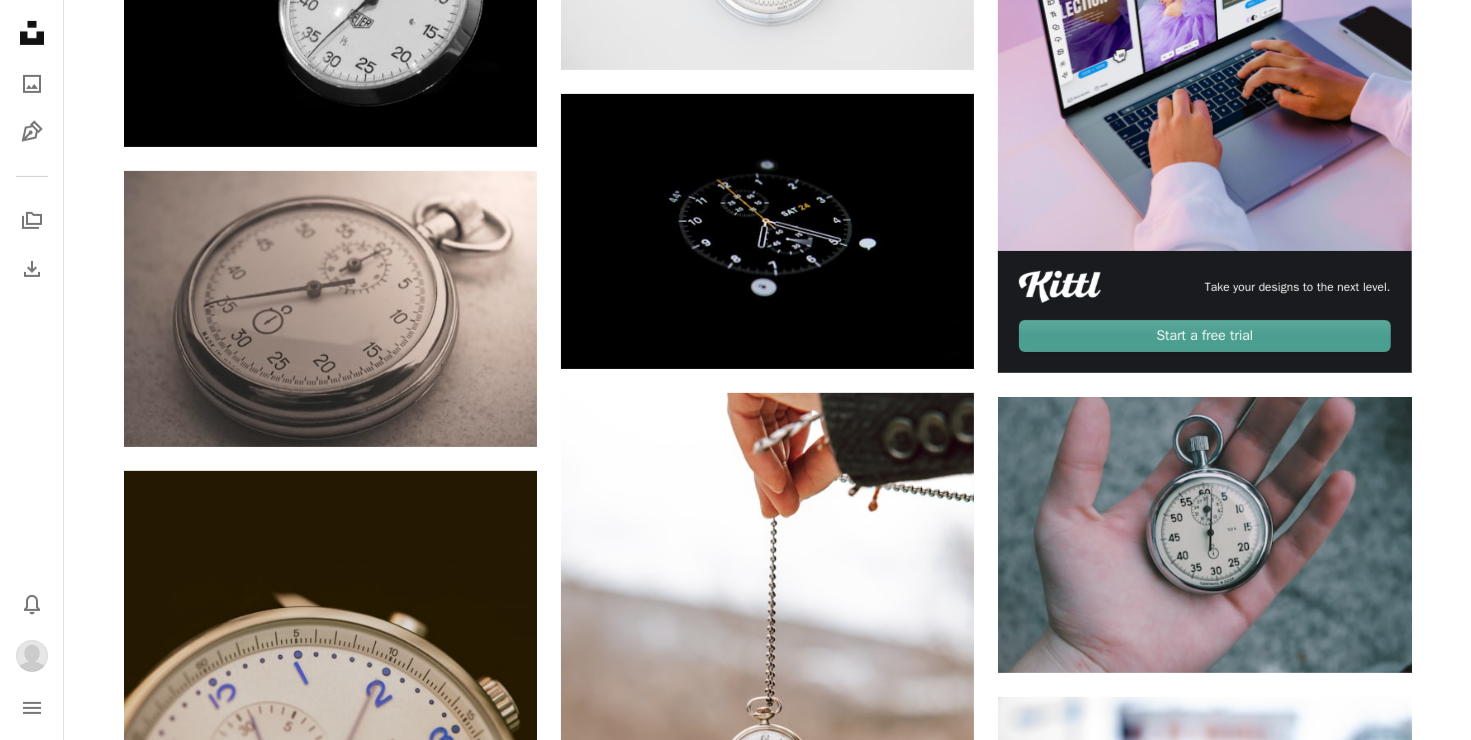 scroll, scrollTop: 200, scrollLeft: 0, axis: vertical 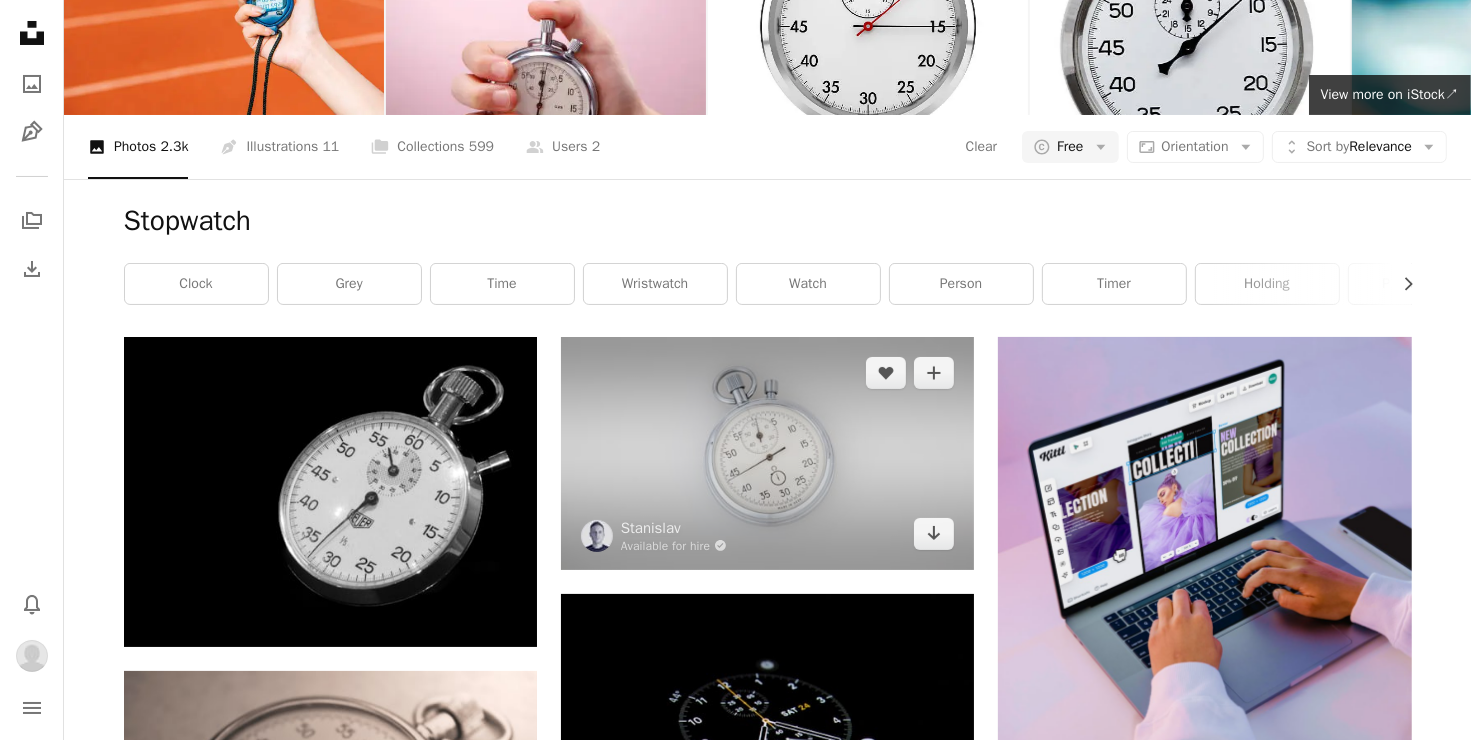 click at bounding box center (767, 453) 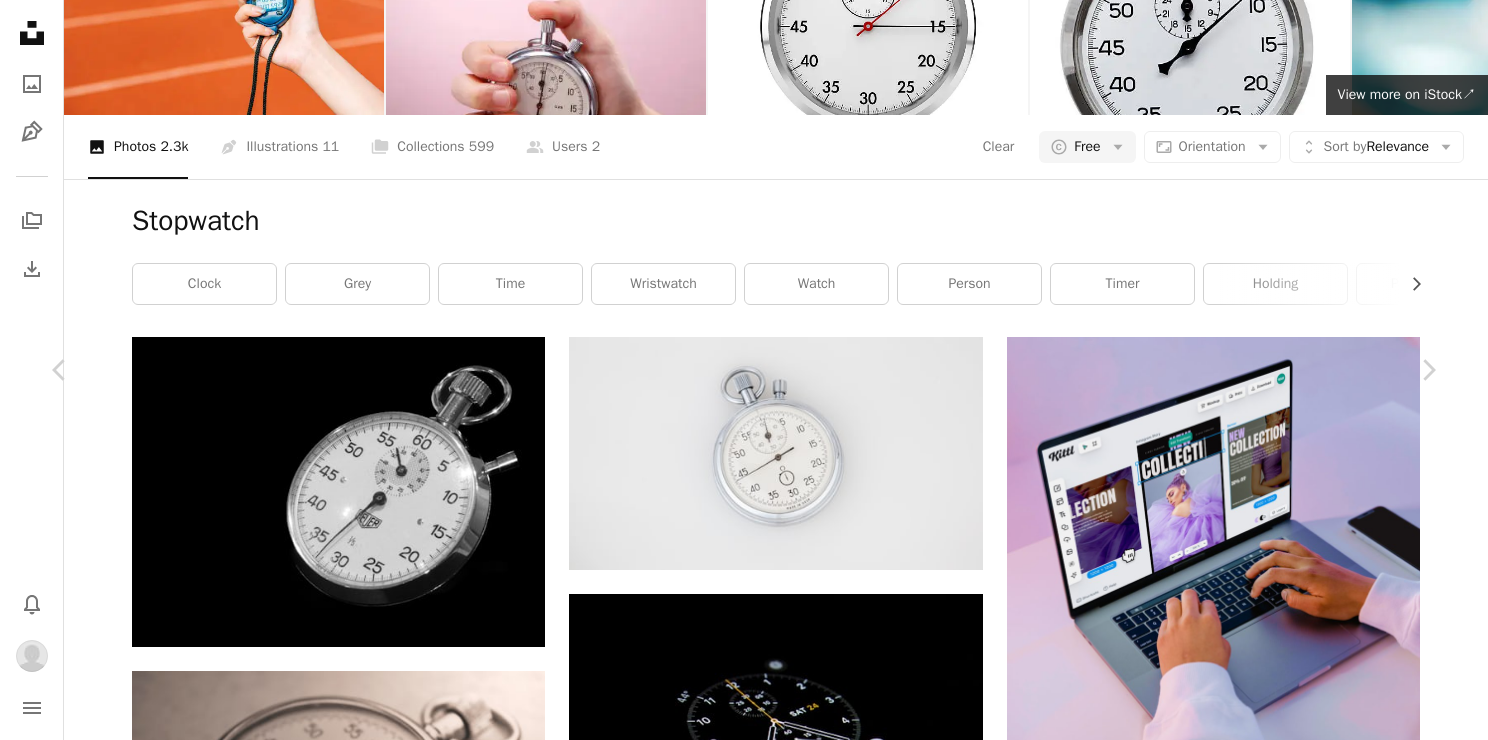 click on "An X shape Chevron left Chevron right Stanislav Available for hire A checkmark inside of a circle A heart A plus sign Download Chevron down Zoom in Views 331,354 Downloads 14,704 A forward-right arrow Share Info icon Info More Actions Calendar outlined Published on August 11, 2021 Safety Free to use under the Unsplash License time clock watch day good stopwatch great grey jewelry accessory accessories pendant locket Browse premium related images on iStock | Save 20% with code UNSPLASH20 View more on iStock ↗ Related images A heart A plus sign Pawel Czerwinski Arrow pointing down A heart A plus sign Mari Helin Available for hire A checkmark inside of a circle Arrow pointing down A heart A plus sign Yucel Moran Arrow pointing down A heart A plus sign Luke Madziwa Available for hire A checkmark inside of a circle Arrow pointing down Plus sign for Unsplash+ A heart A plus sign Andrej Lišakov For Unsplash+ A lock Download A heart A plus sign Kaptured by Kasia Arrow pointing down A heart A plus sign Unggan" at bounding box center (744, 4665) 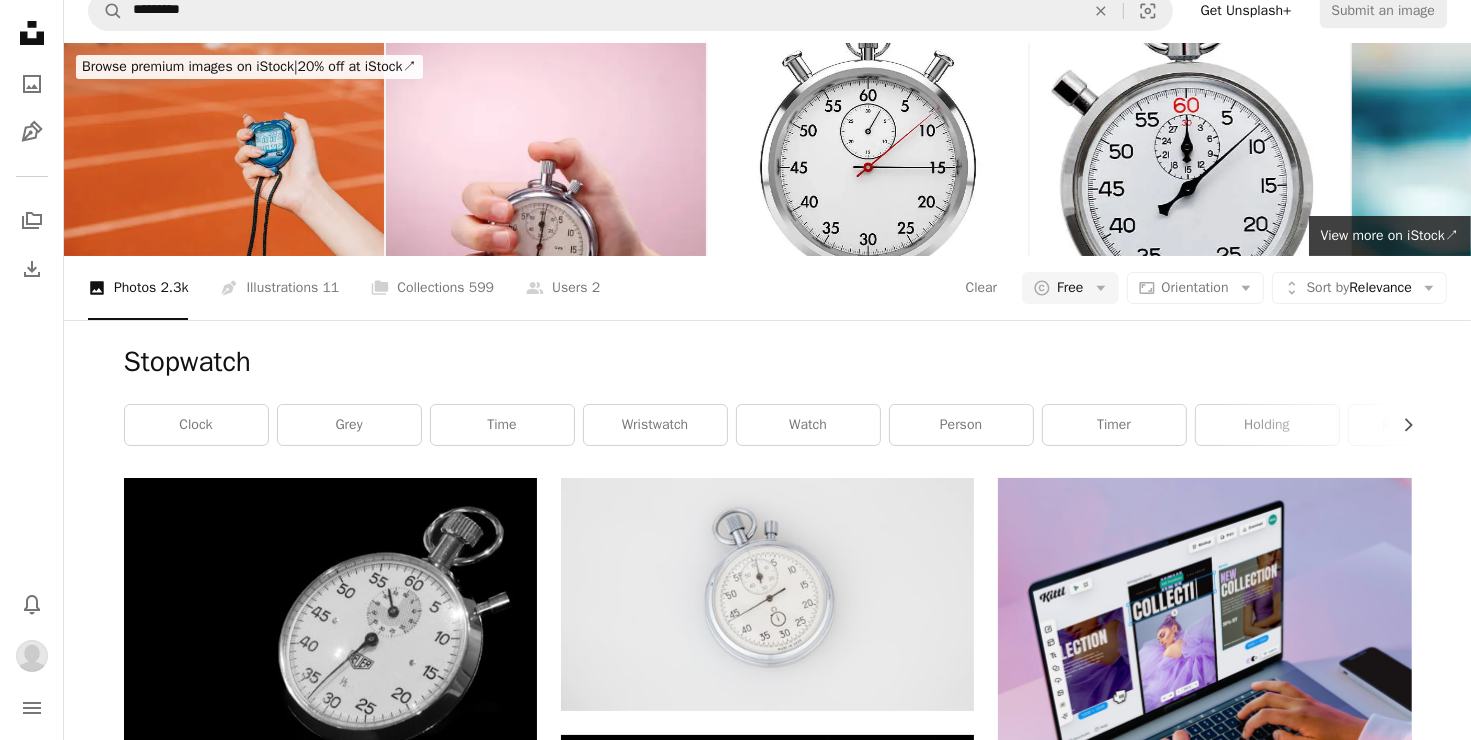 scroll, scrollTop: 0, scrollLeft: 0, axis: both 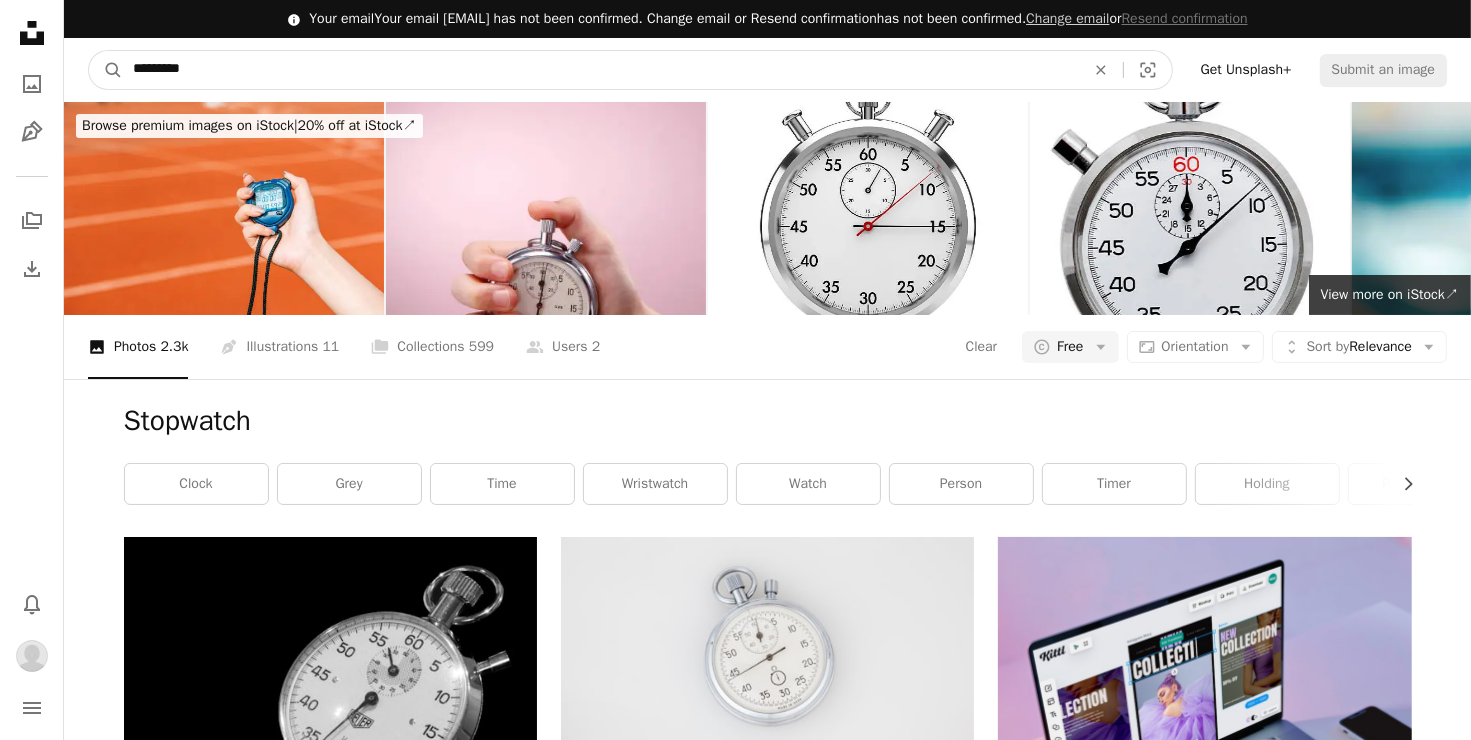 drag, startPoint x: 212, startPoint y: 62, endPoint x: 66, endPoint y: 68, distance: 146.12323 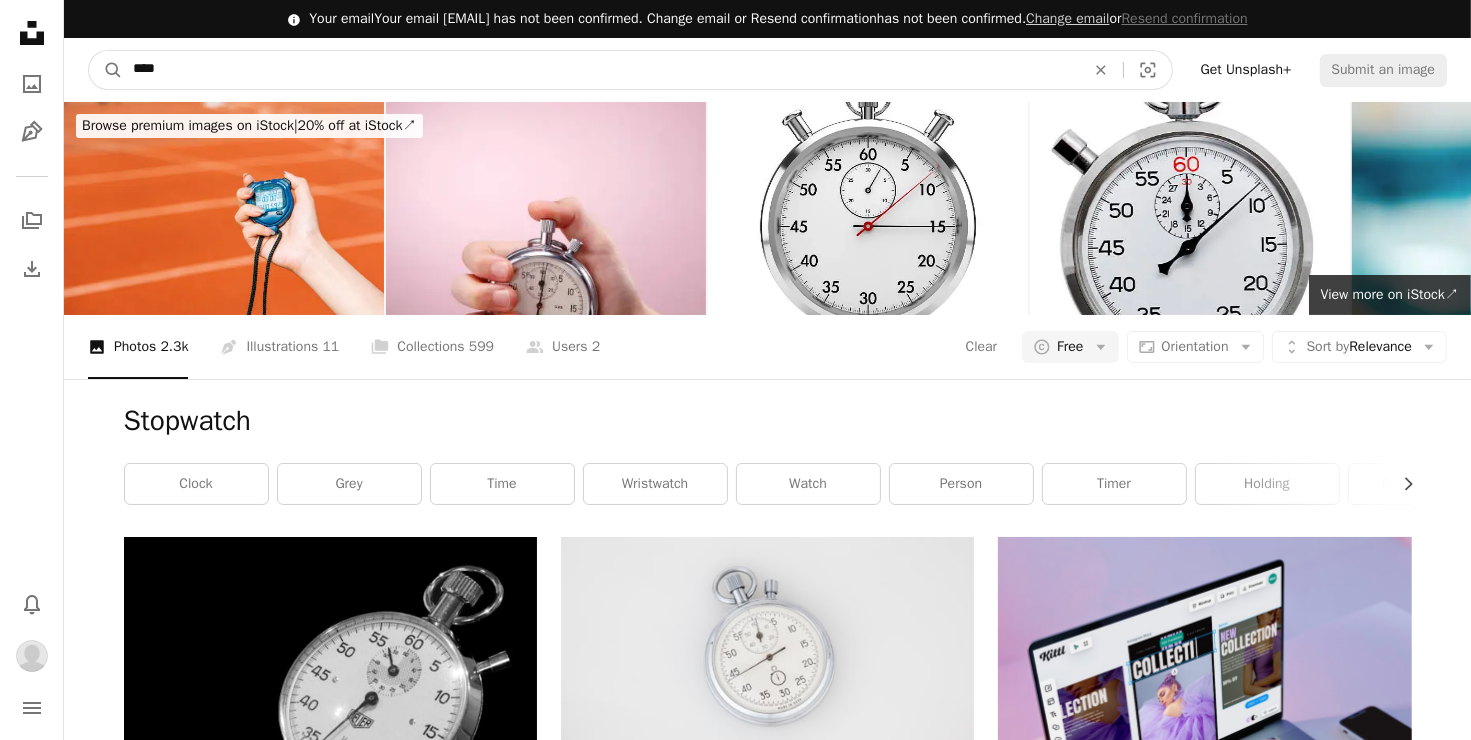 type on "*****" 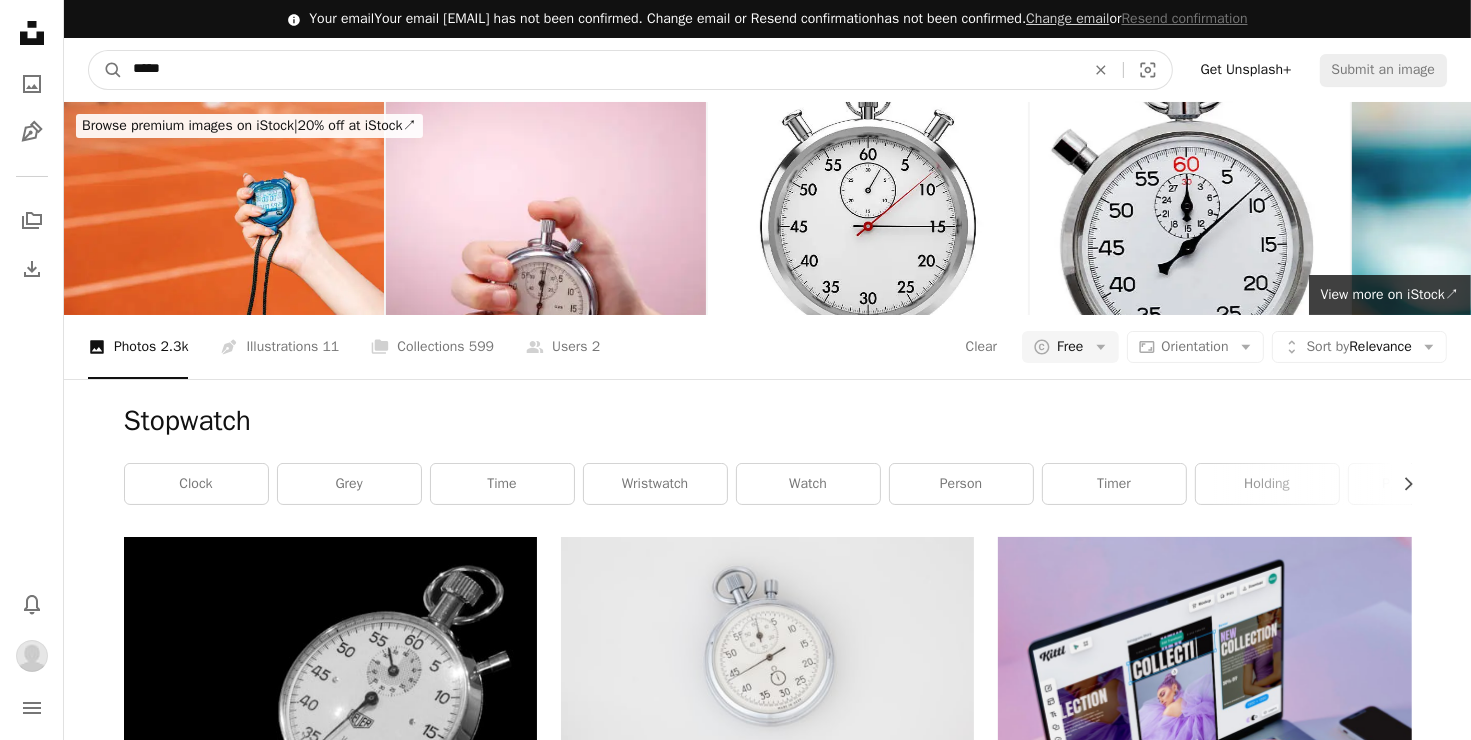 click on "A magnifying glass" at bounding box center (106, 70) 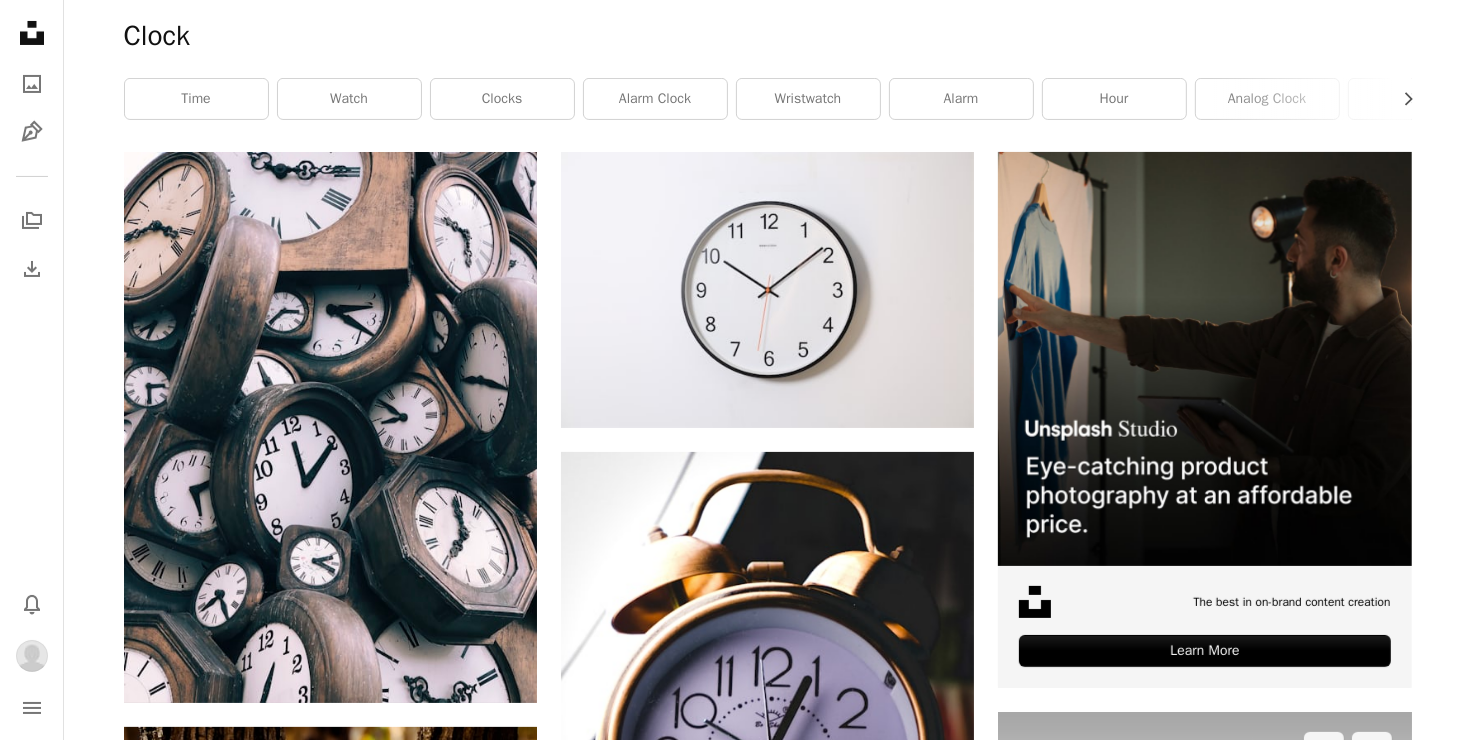 scroll, scrollTop: 300, scrollLeft: 0, axis: vertical 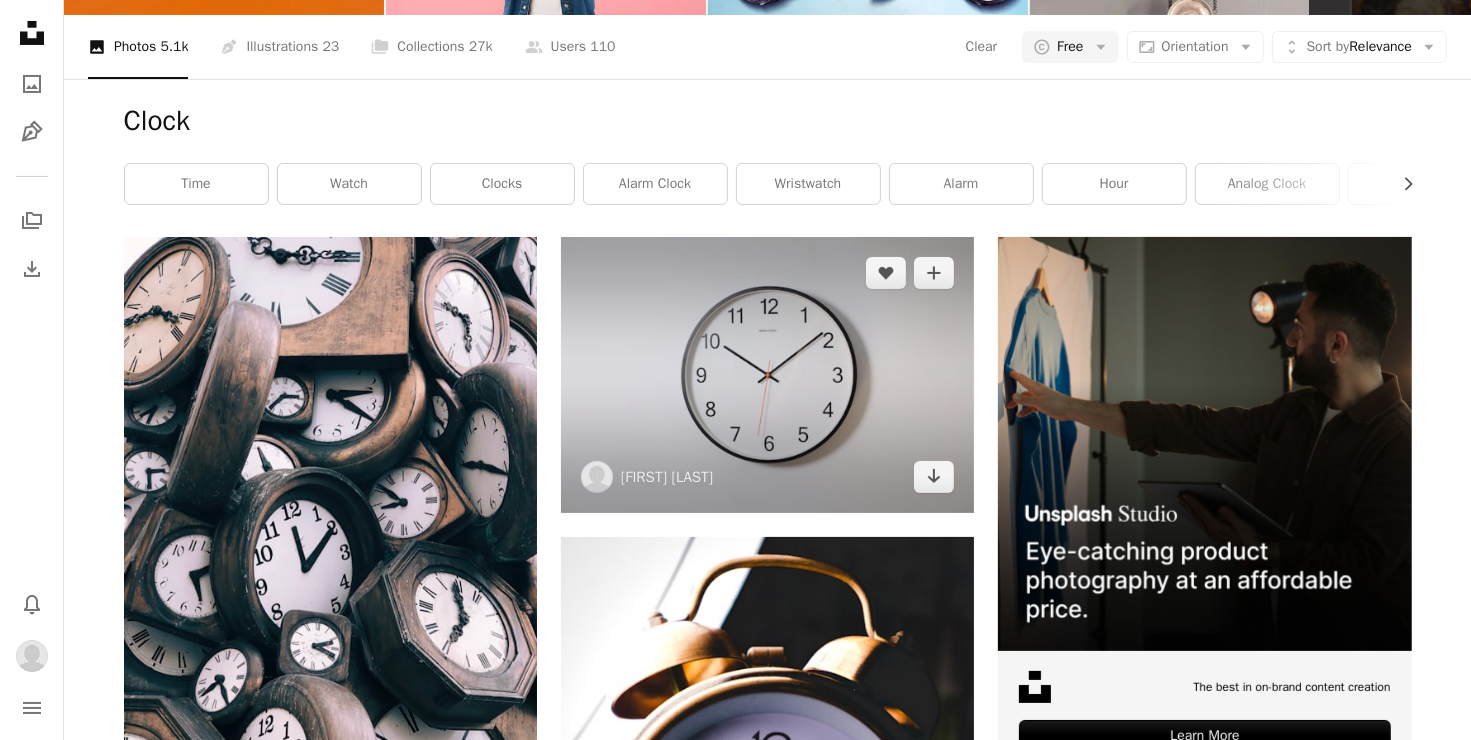 click at bounding box center [767, 374] 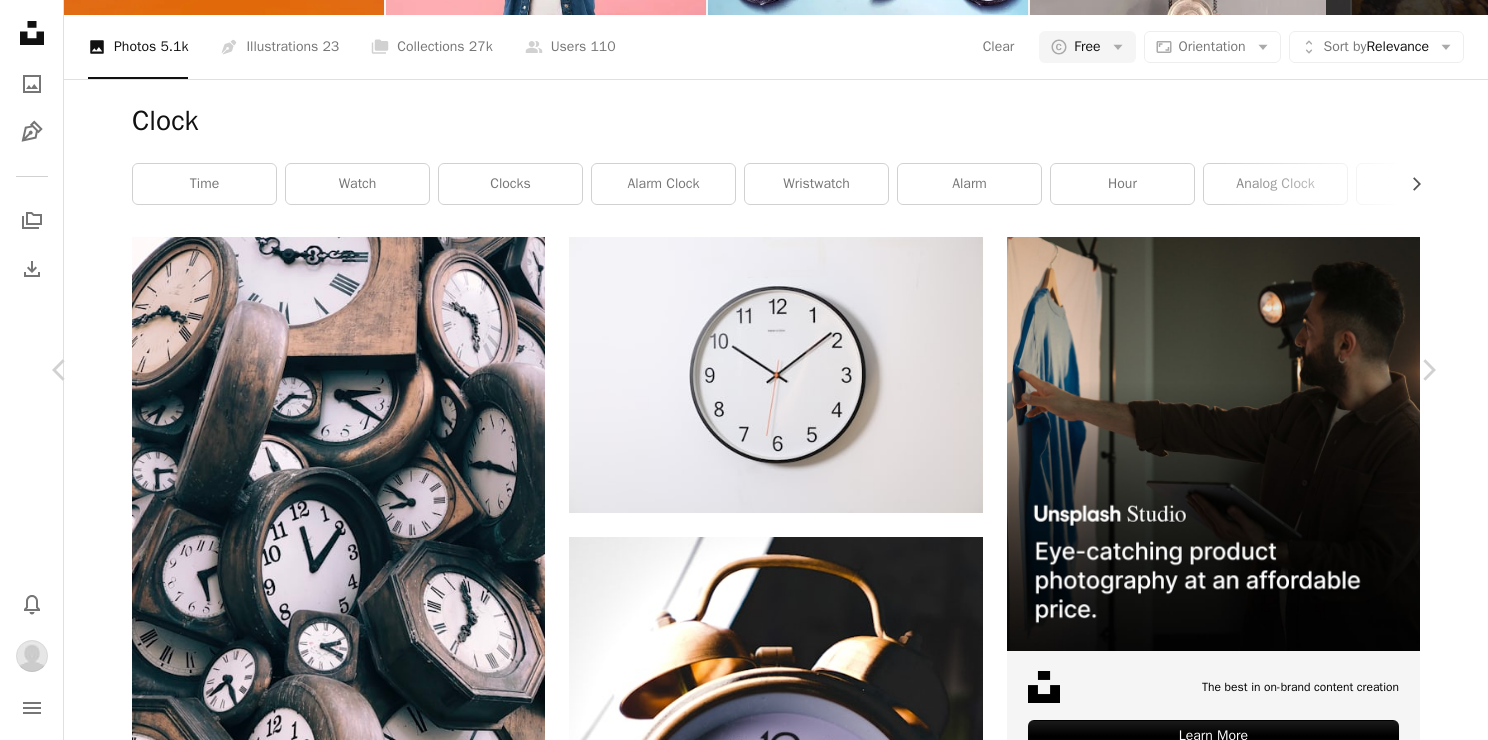 click on "An X shape Chevron left Chevron right Ocean Ng oceanng A heart A plus sign Download Chevron down Zoom in Views 28,526,532 Downloads 169,635 Featured in Photos , Business building architecture grey time clock object tower wristwatch wall clock clock tower analog clock Browse premium related images on iStock | Save 20% with code UNSPLASH20 View more on iStock ↗ Related images A heart A plus sign CHUTTERSNAP Available for hire A checkmark inside of a circle Arrow pointing down Plus sign for Unsplash+ A heart A plus sign Andrej Lišakov For Unsplash+ A lock Download A heart A plus sign Joshua Hoehne Available for hire A checkmark inside of a circle Arrow pointing down A heart A plus sign Erik Mclean Available for hire A checkmark inside of a circle Arrow pointing down Plus sign for Unsplash+ A heart A plus sign" at bounding box center [744, 4878] 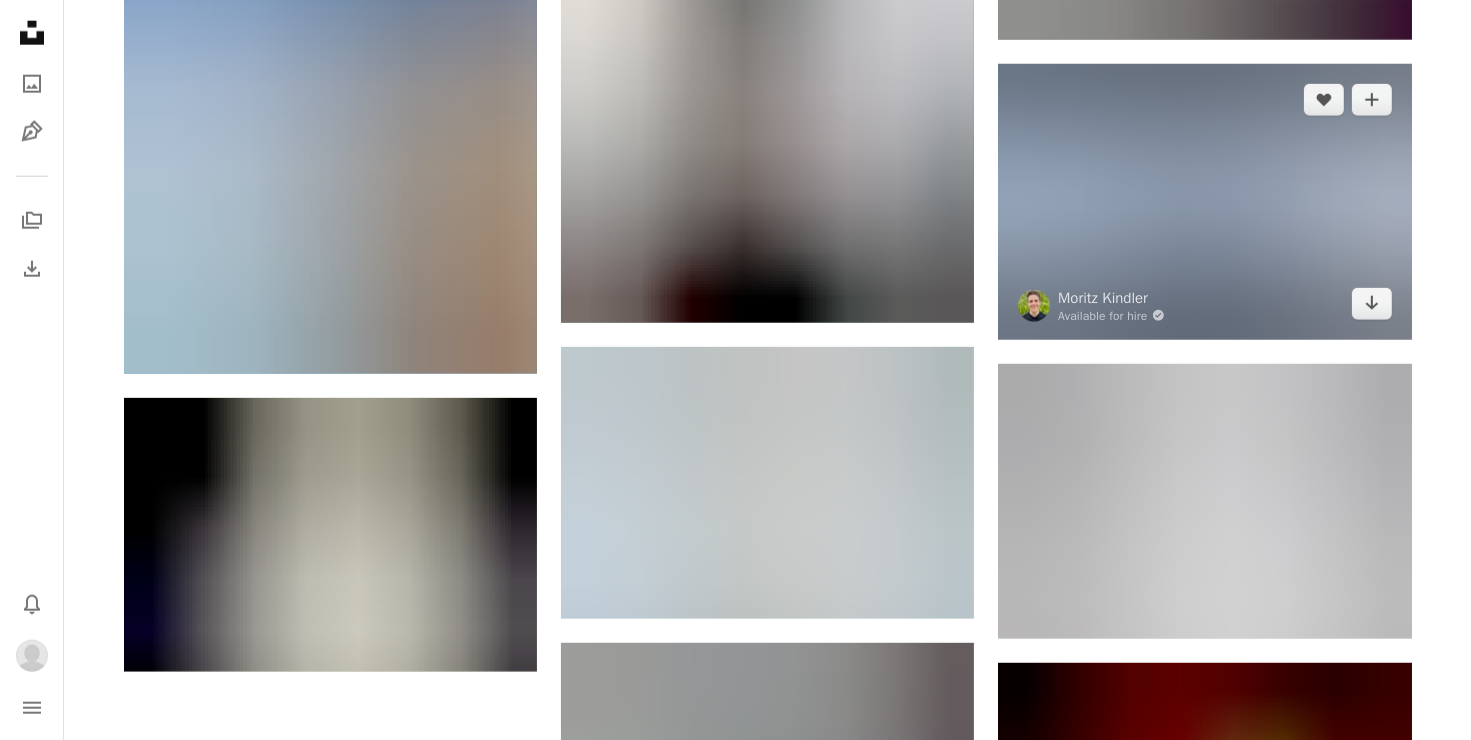 scroll, scrollTop: 2400, scrollLeft: 0, axis: vertical 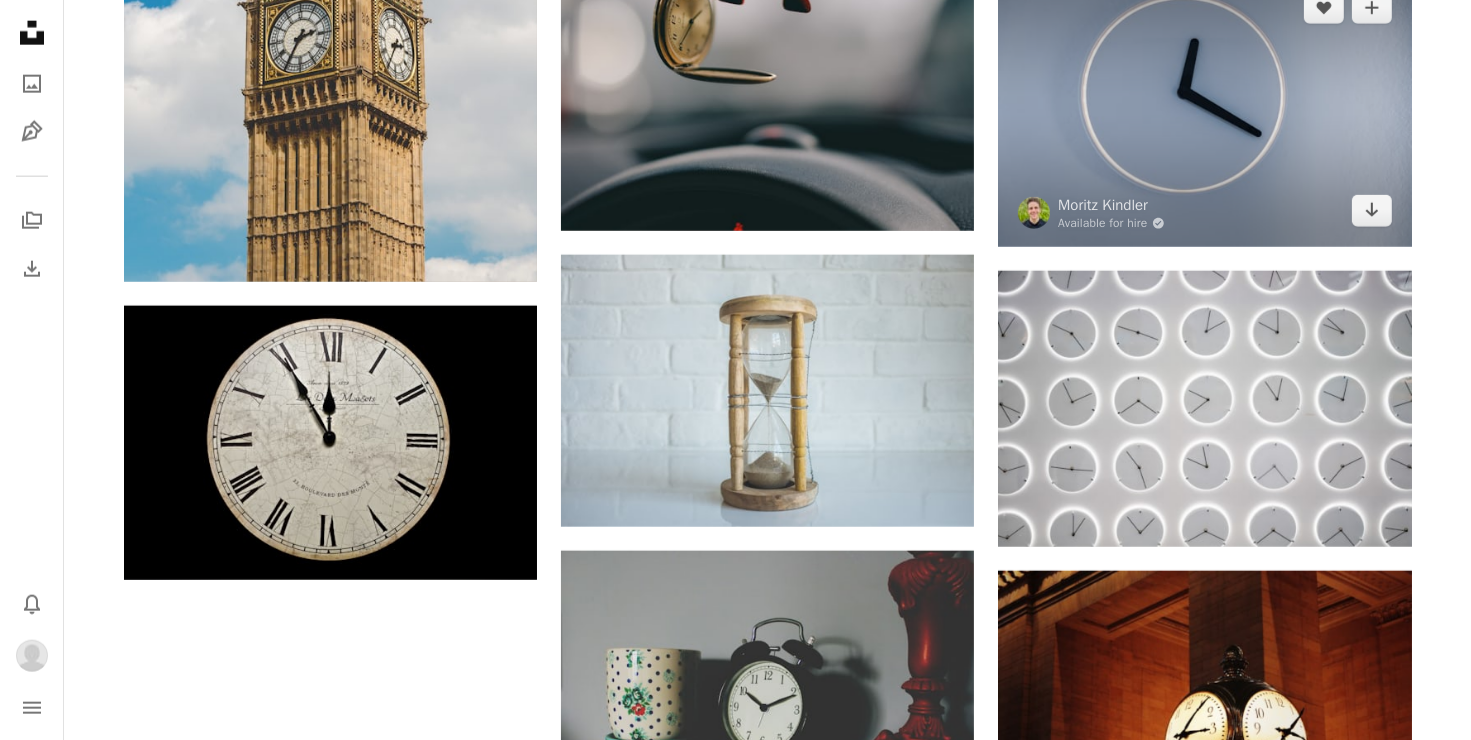 click at bounding box center [1204, 109] 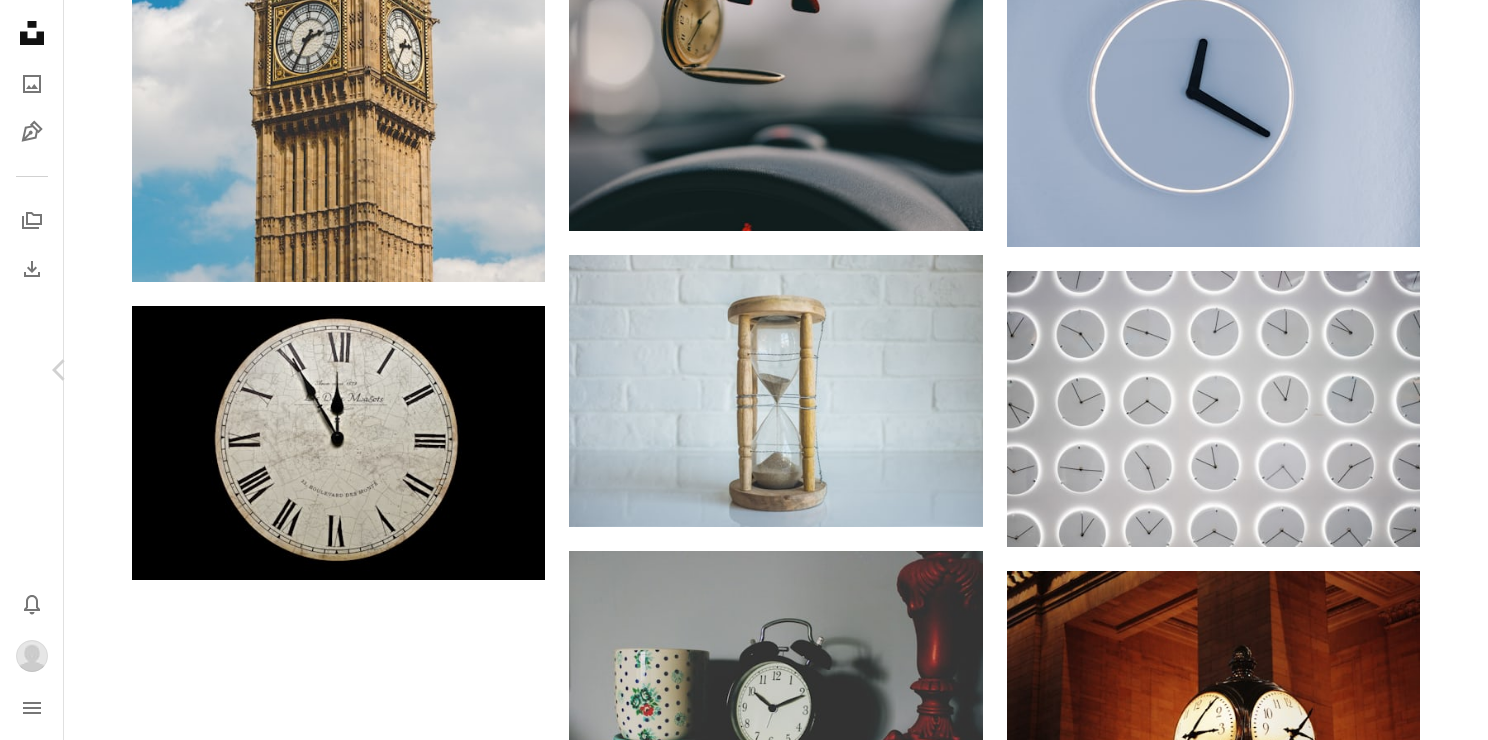 click on "Chevron right" at bounding box center [1428, 370] 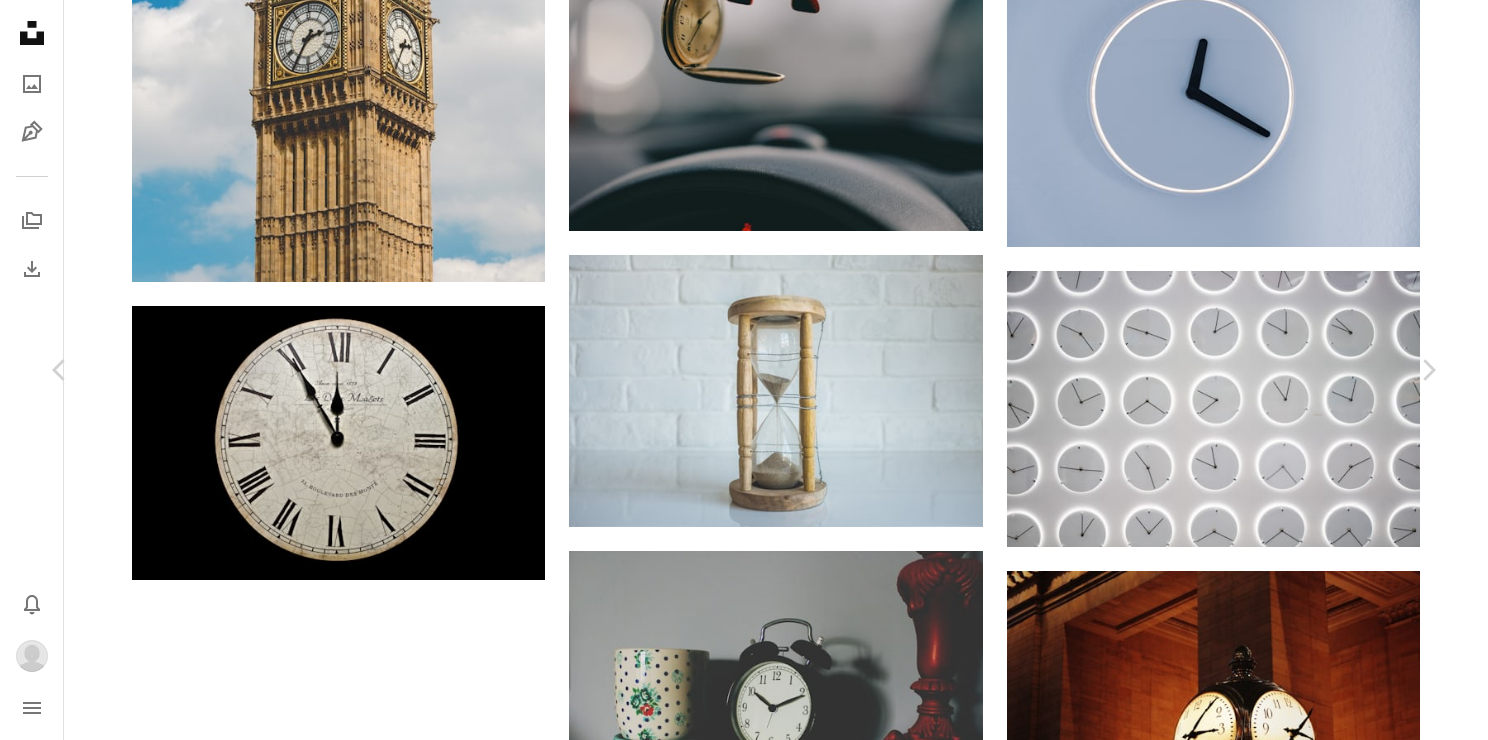 click on "Big Ben, [CITY], [COUNTRY] Calendar outlined Published on February 7, 2016 Camera NIKON CORPORATION, NIKON D5100 Safety Free to use under the Unsplash License building architecture blue london clouds cloud time urban clock big ben tower structure kingdom big clock tower united ben clocktower travel city Browse premium related images on iStock | Save 20% with code UNSPLASH20 View more on iStock ↗ Related images A heart A plus sign [FIRST] [LAST] Available for hire A checkmark inside of a circle Arrow pointing down A heart A plus sign [FIRST] [LAST] Arrow pointing down A heart A plus sign [FIRST] [LAST] Available for hire Arrow pointing down A heart" at bounding box center [744, 2777] 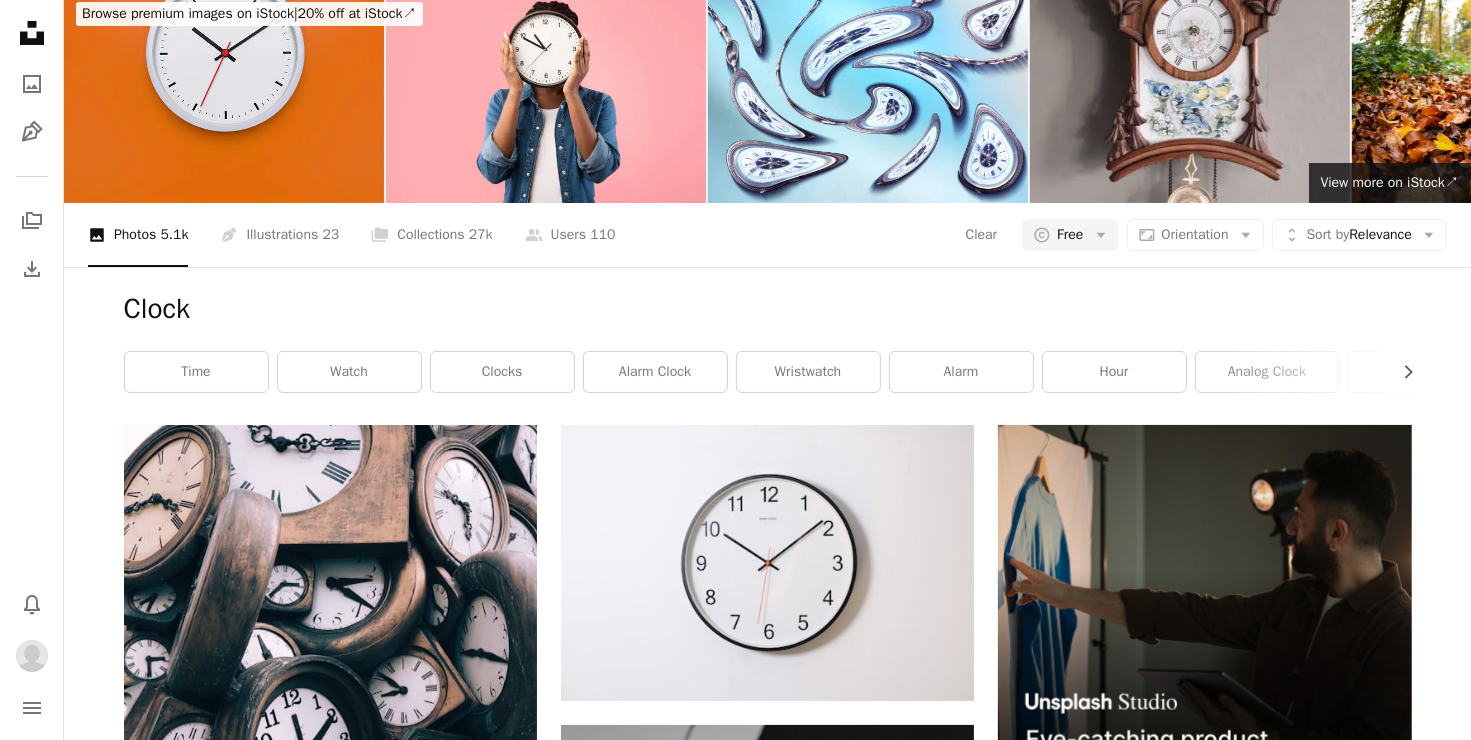 scroll, scrollTop: 0, scrollLeft: 0, axis: both 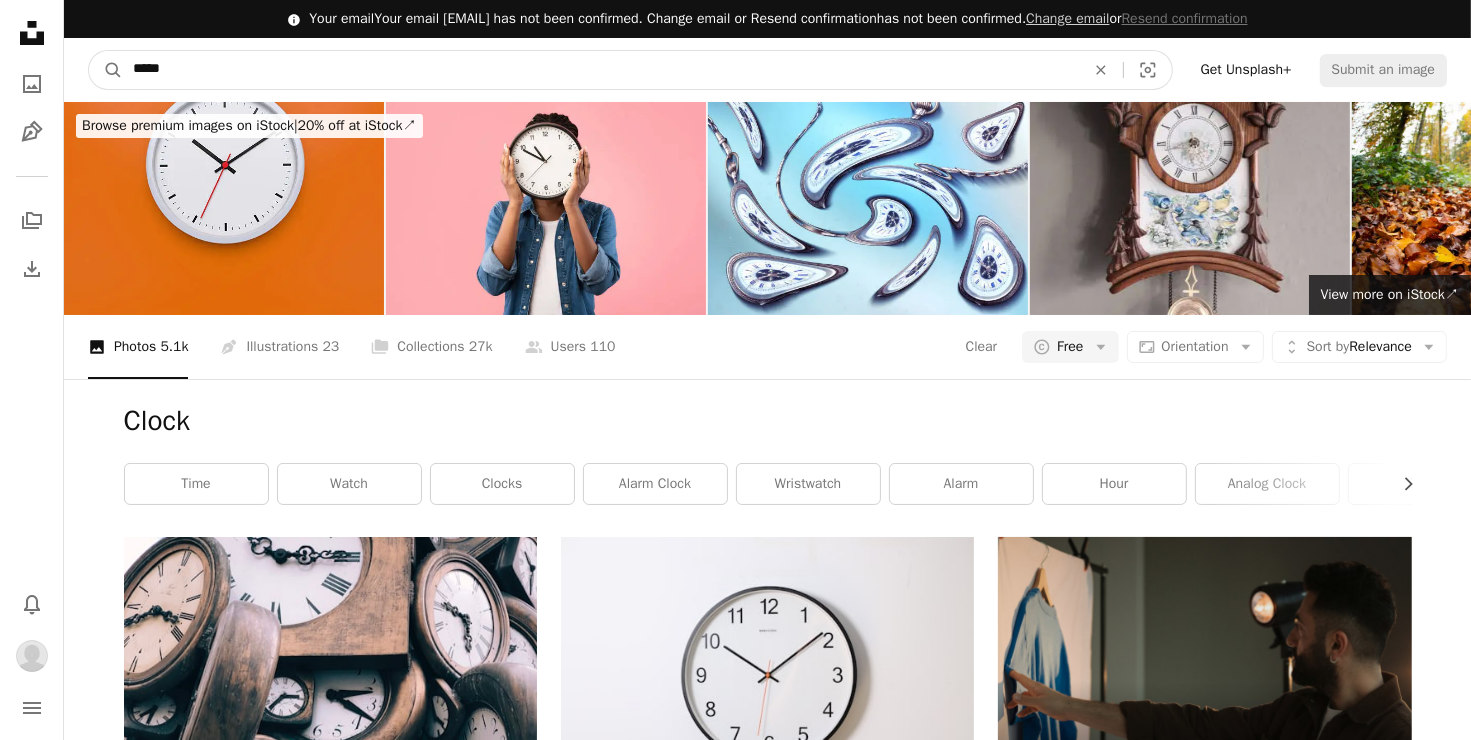 drag, startPoint x: 292, startPoint y: 58, endPoint x: -48, endPoint y: 80, distance: 340.71103 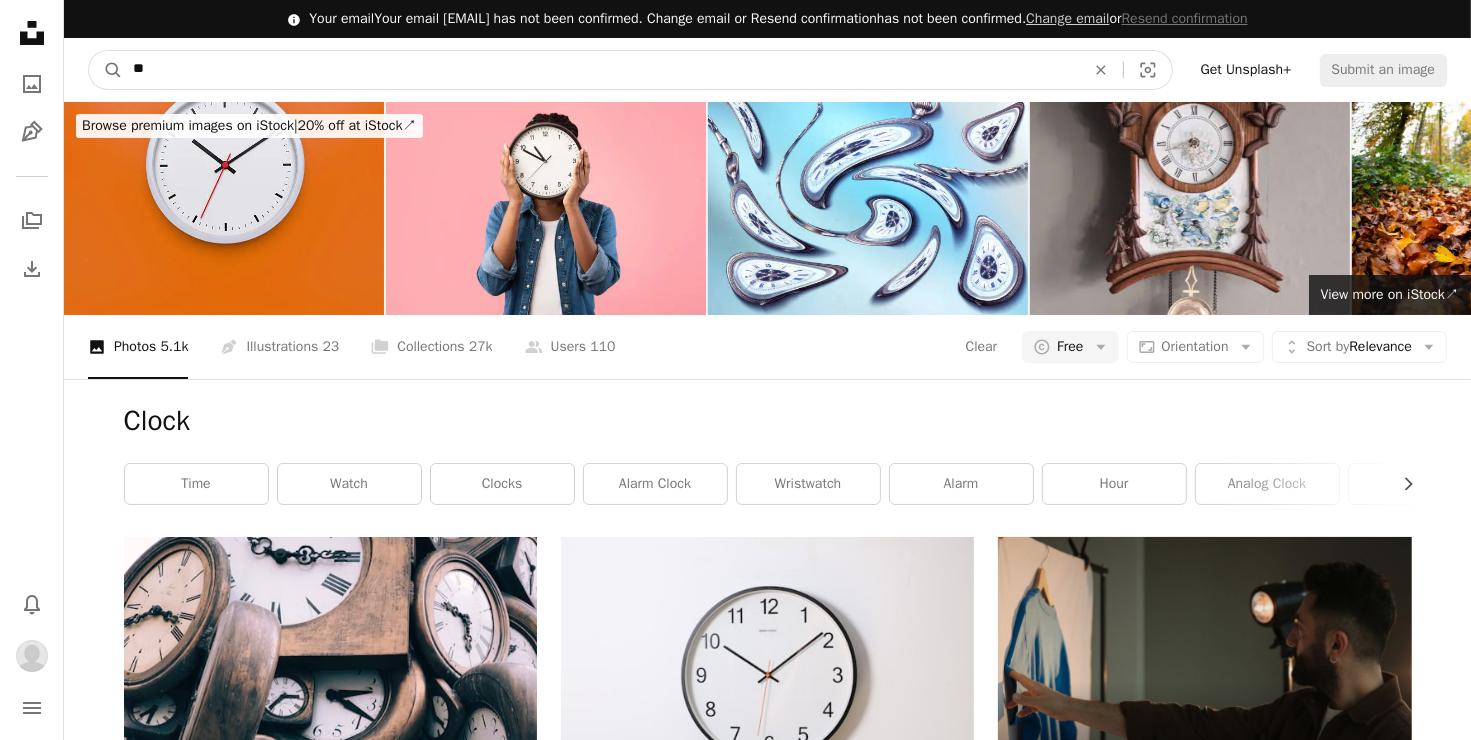 type on "*" 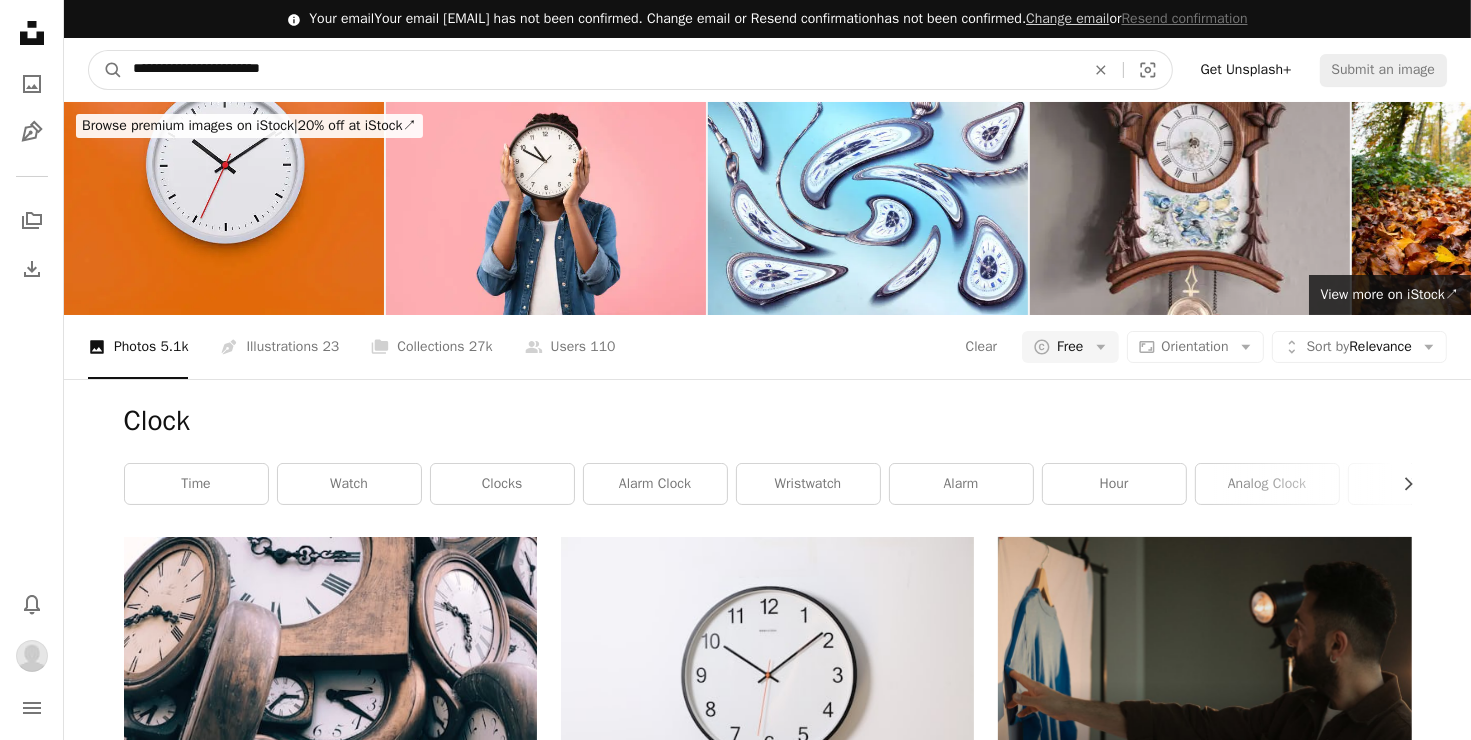 type on "**********" 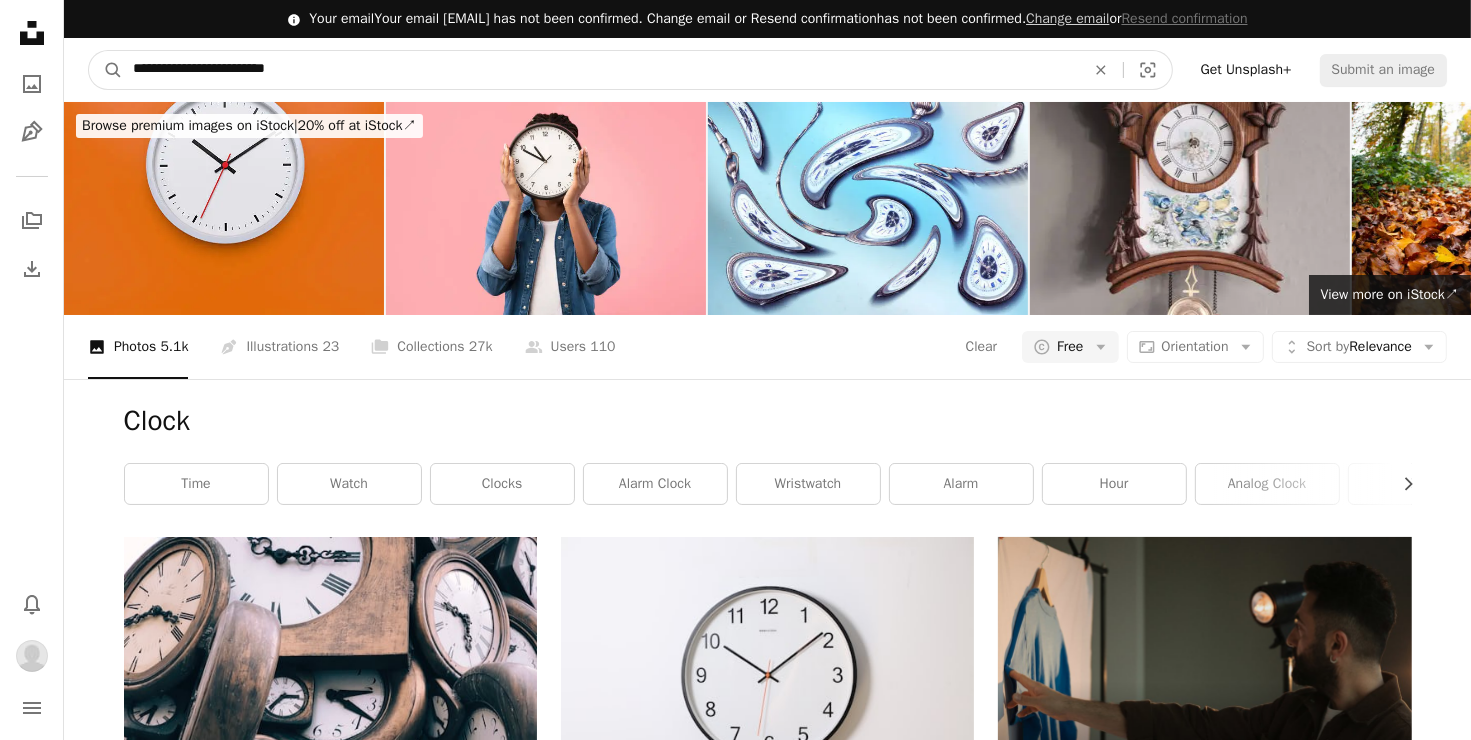 click on "A magnifying glass" at bounding box center [106, 70] 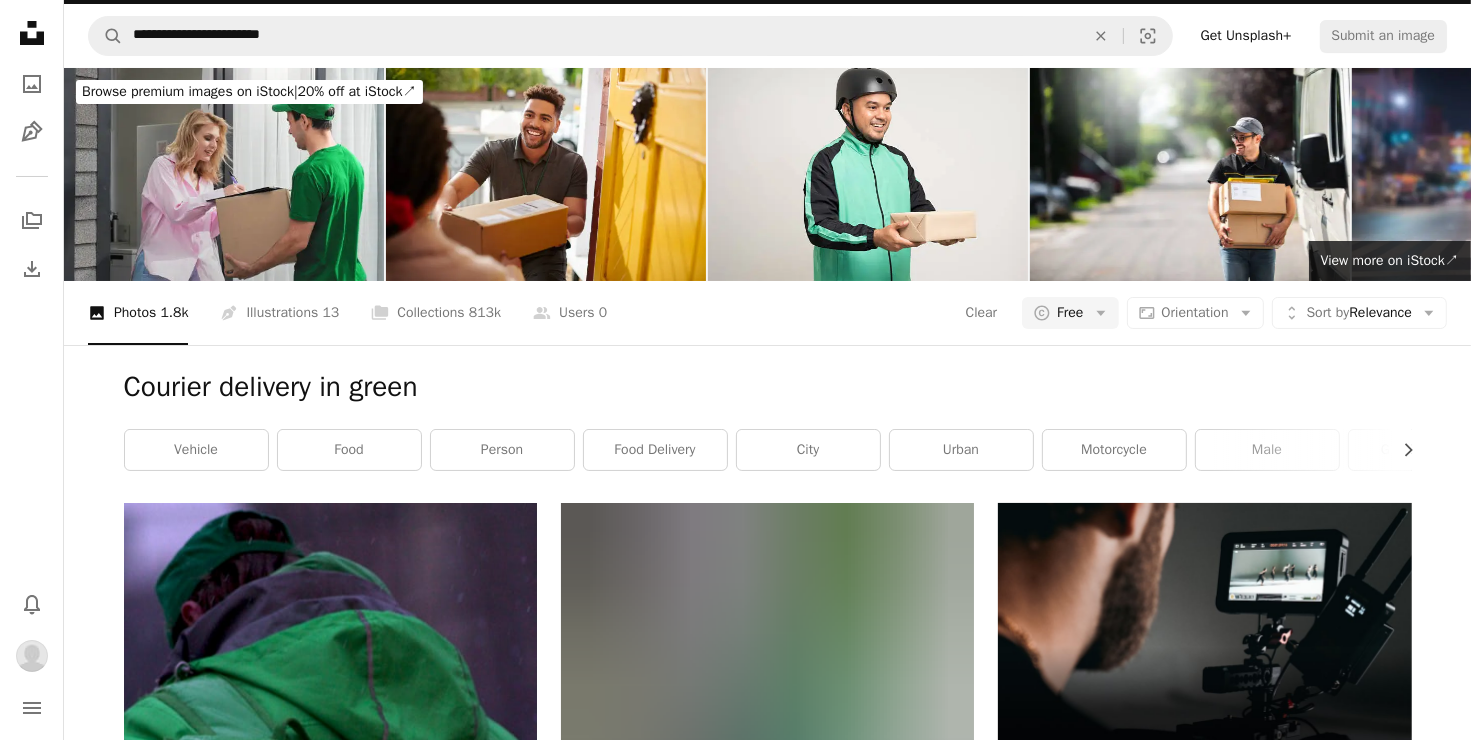 scroll, scrollTop: 0, scrollLeft: 0, axis: both 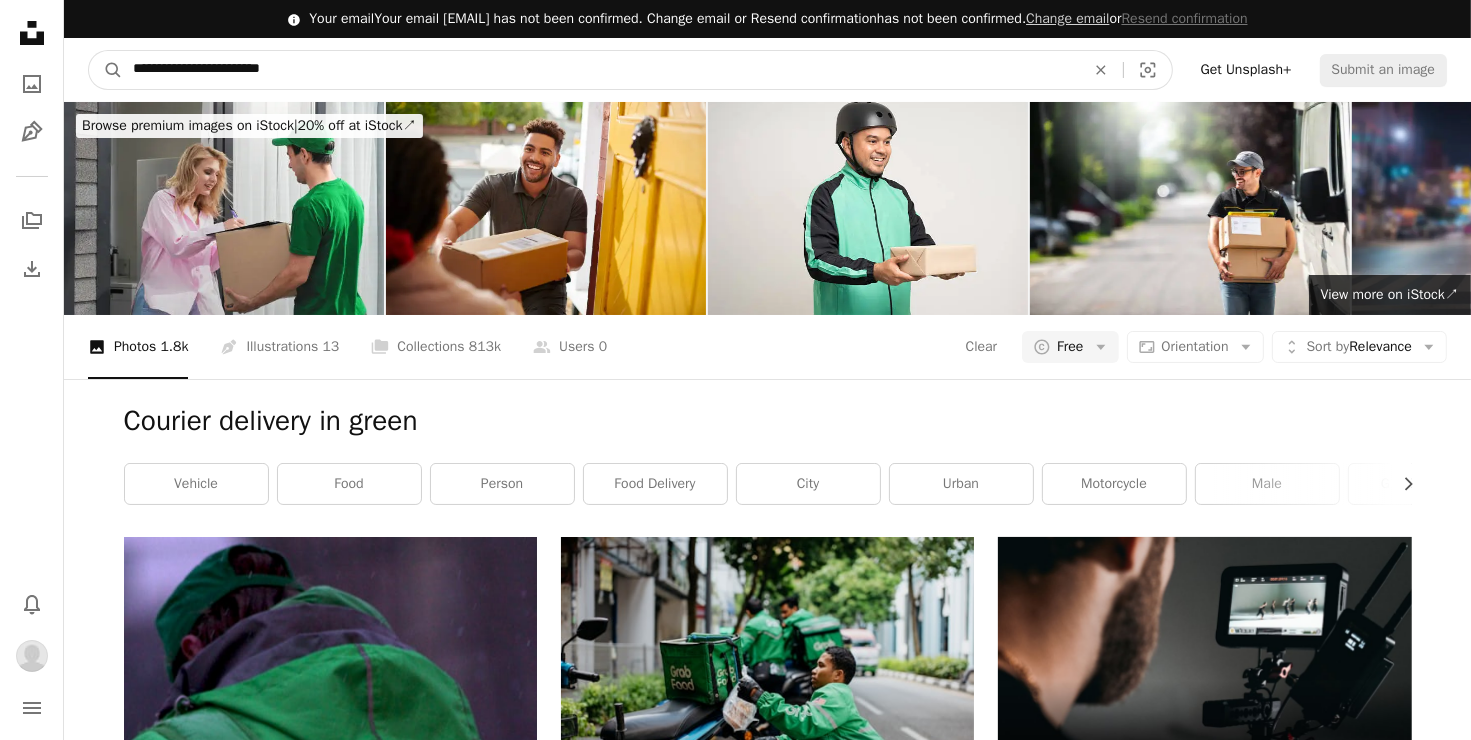 click on "**********" at bounding box center (601, 70) 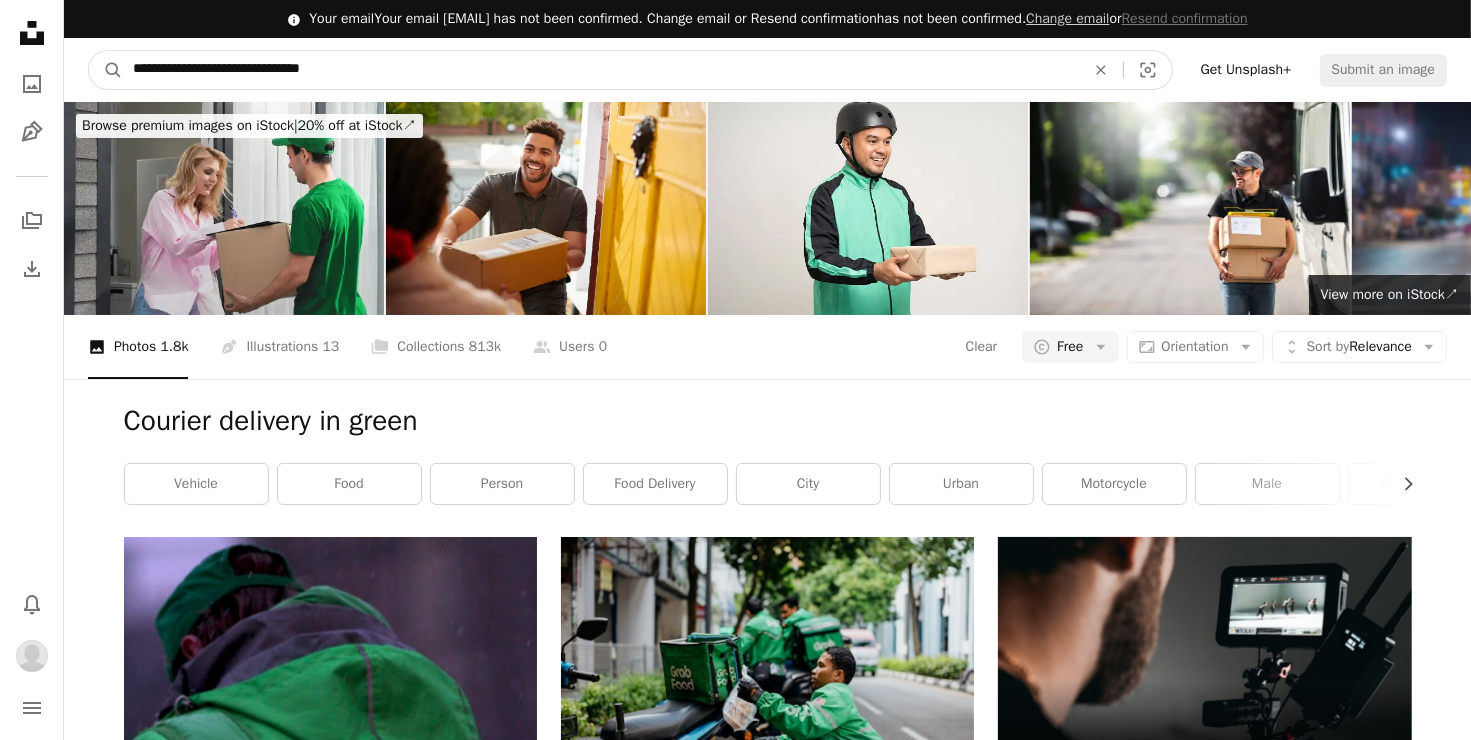 type on "**********" 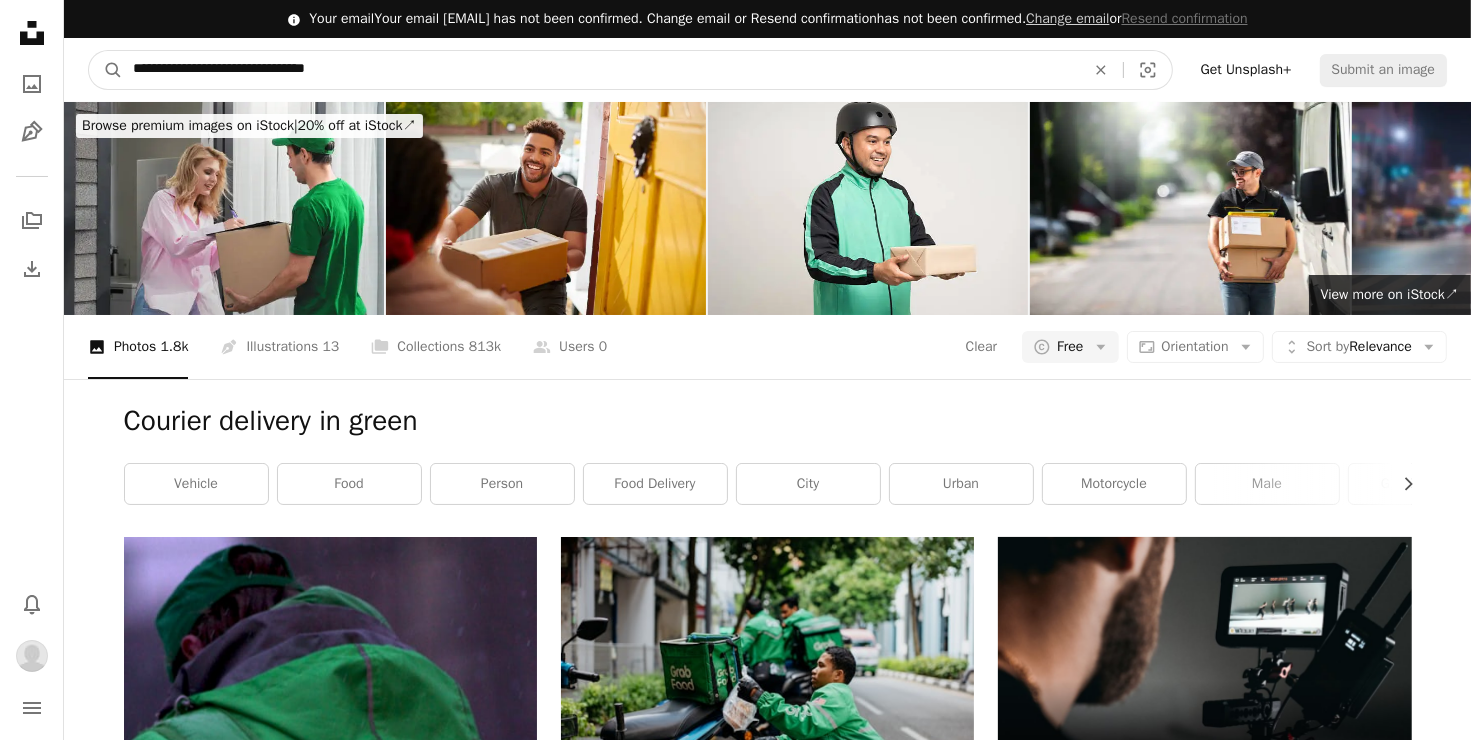 click on "A magnifying glass" at bounding box center (106, 70) 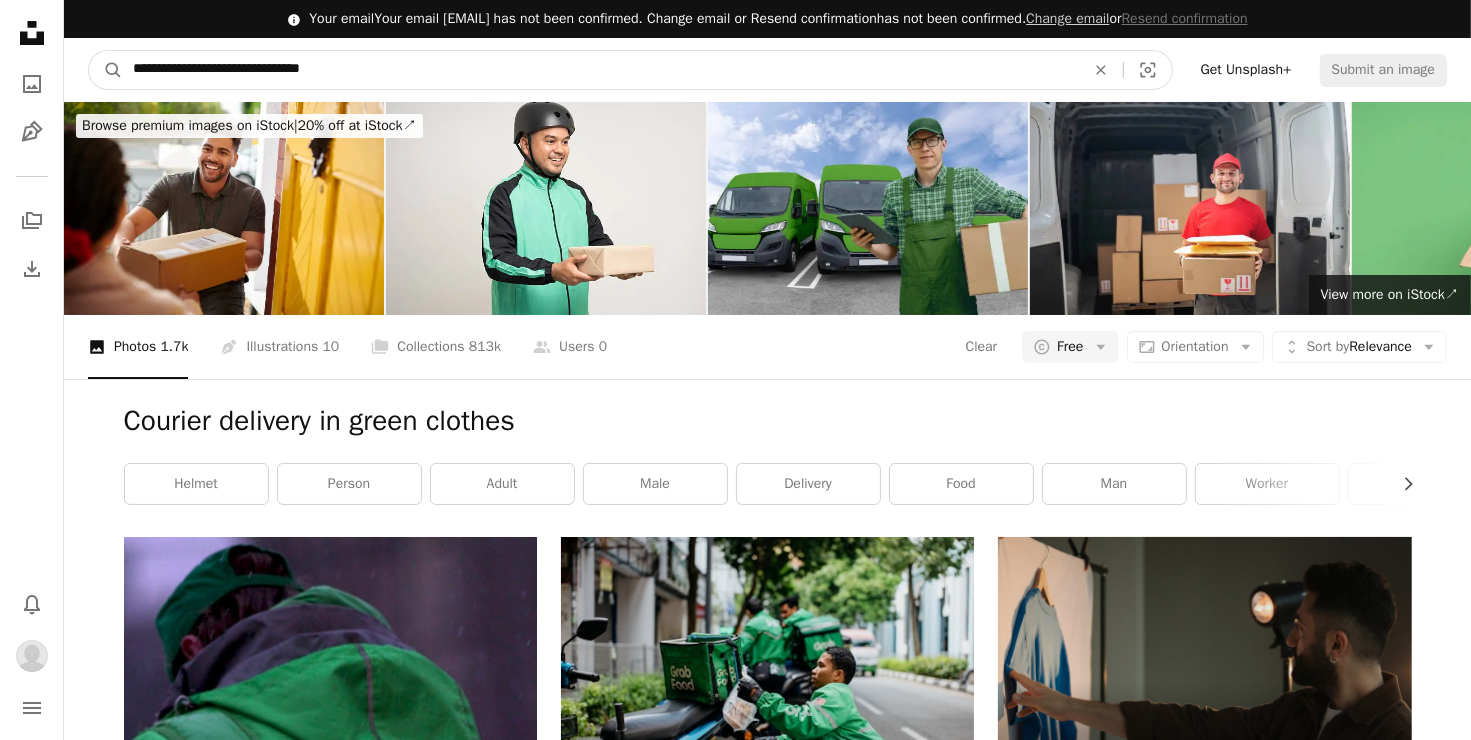click on "**********" at bounding box center (601, 70) 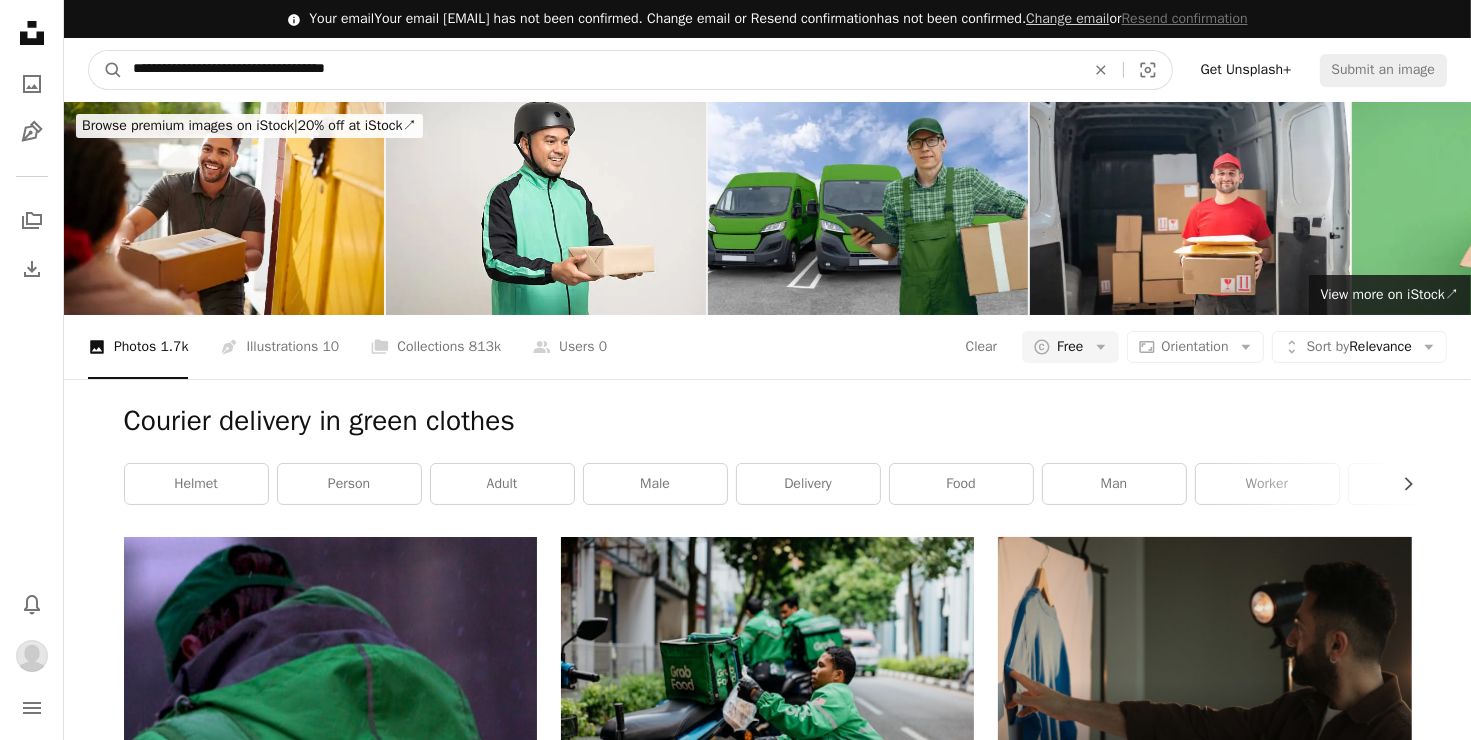 type on "**********" 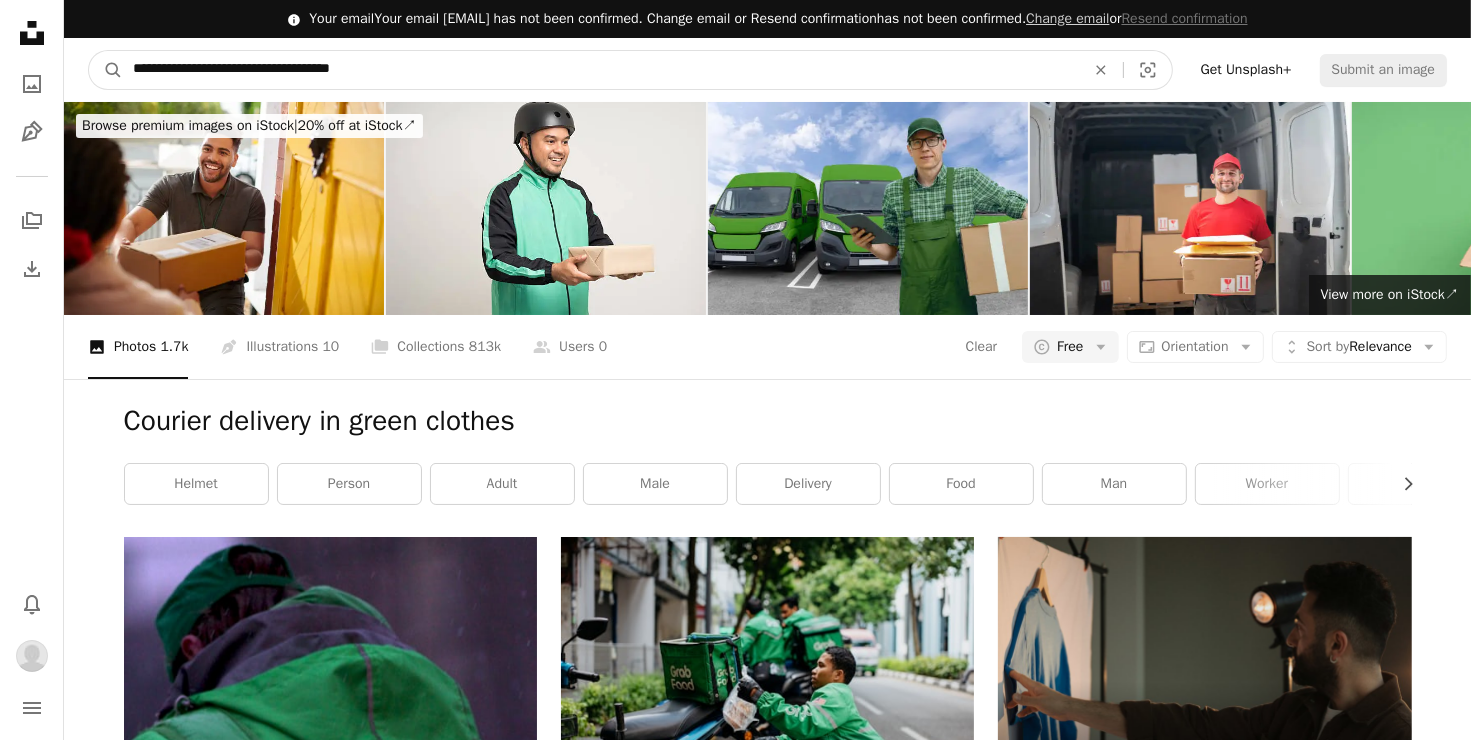 click on "A magnifying glass" at bounding box center (106, 70) 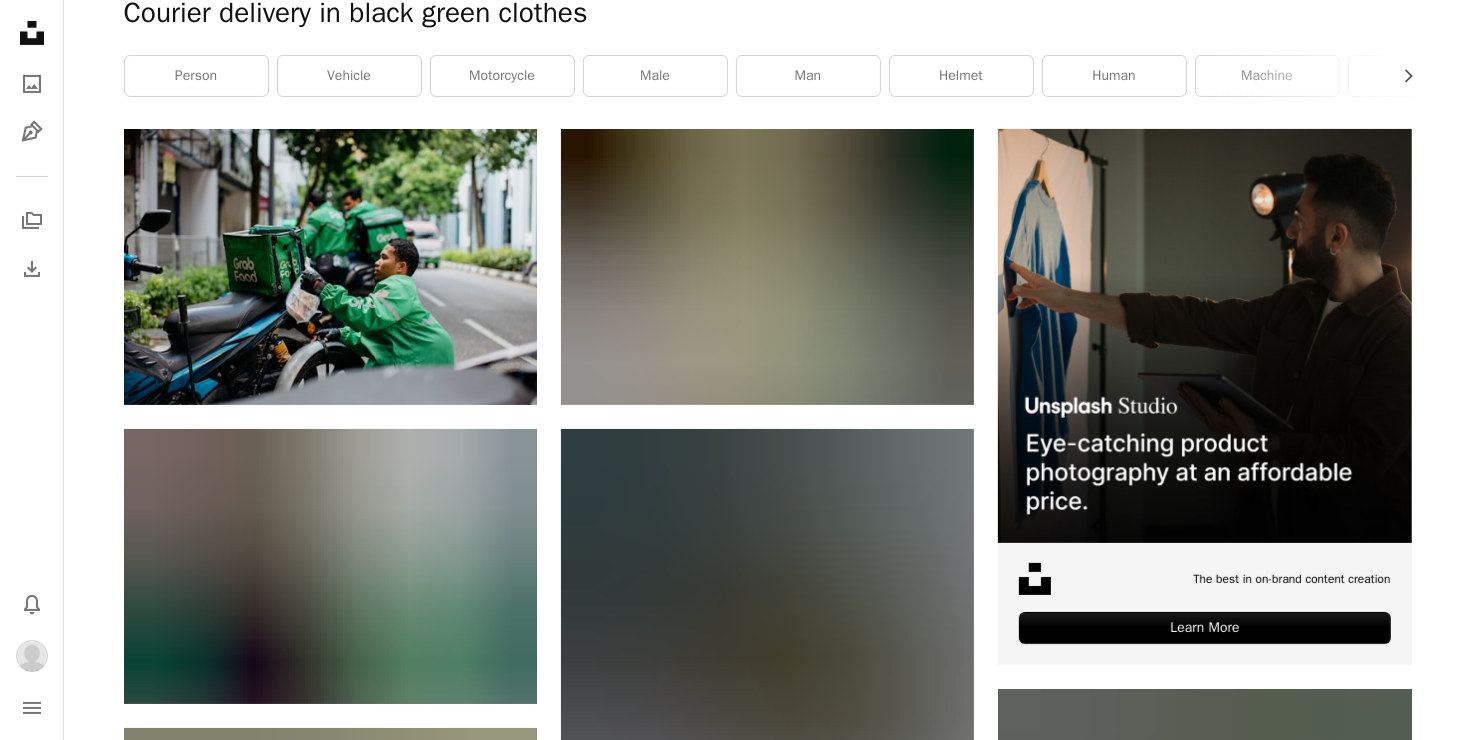 scroll, scrollTop: 0, scrollLeft: 0, axis: both 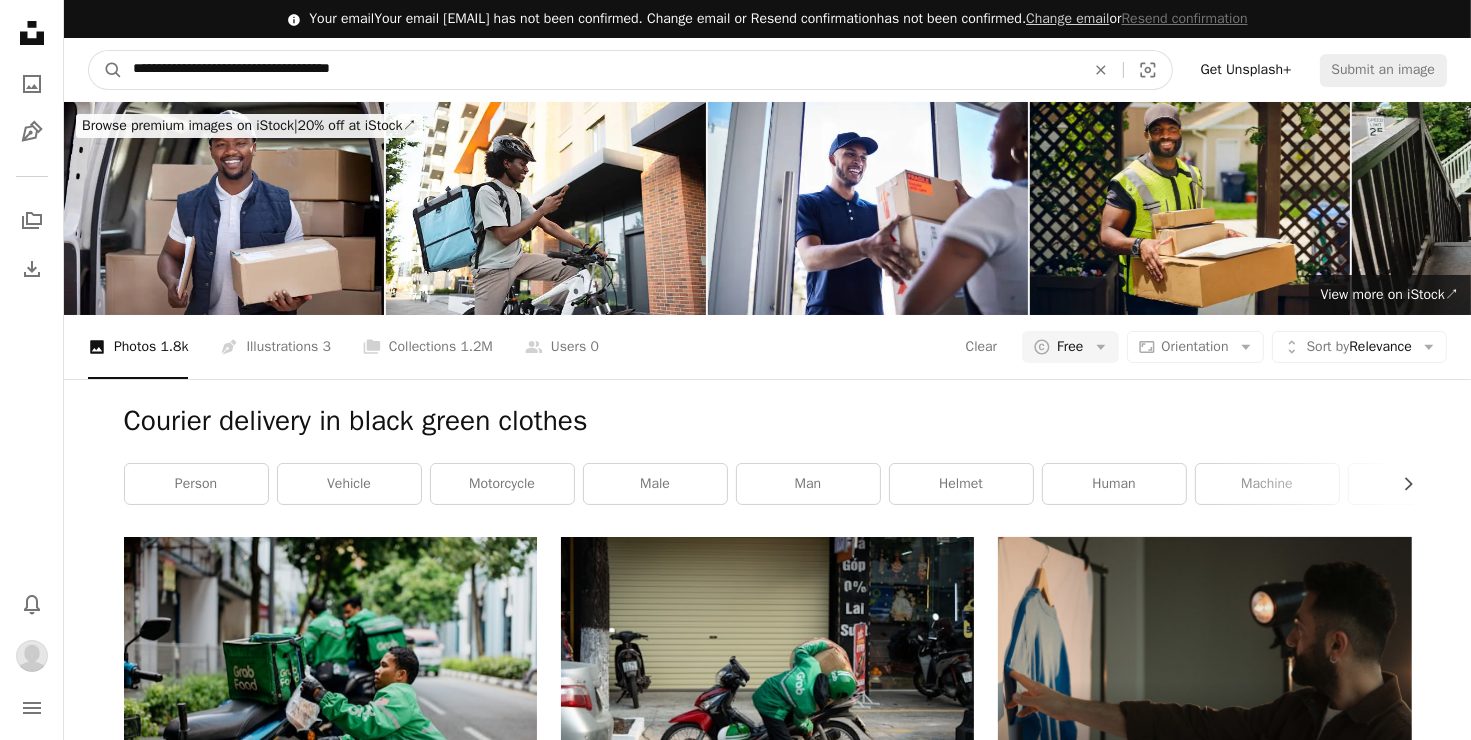 drag, startPoint x: 427, startPoint y: 62, endPoint x: -48, endPoint y: 100, distance: 476.51758 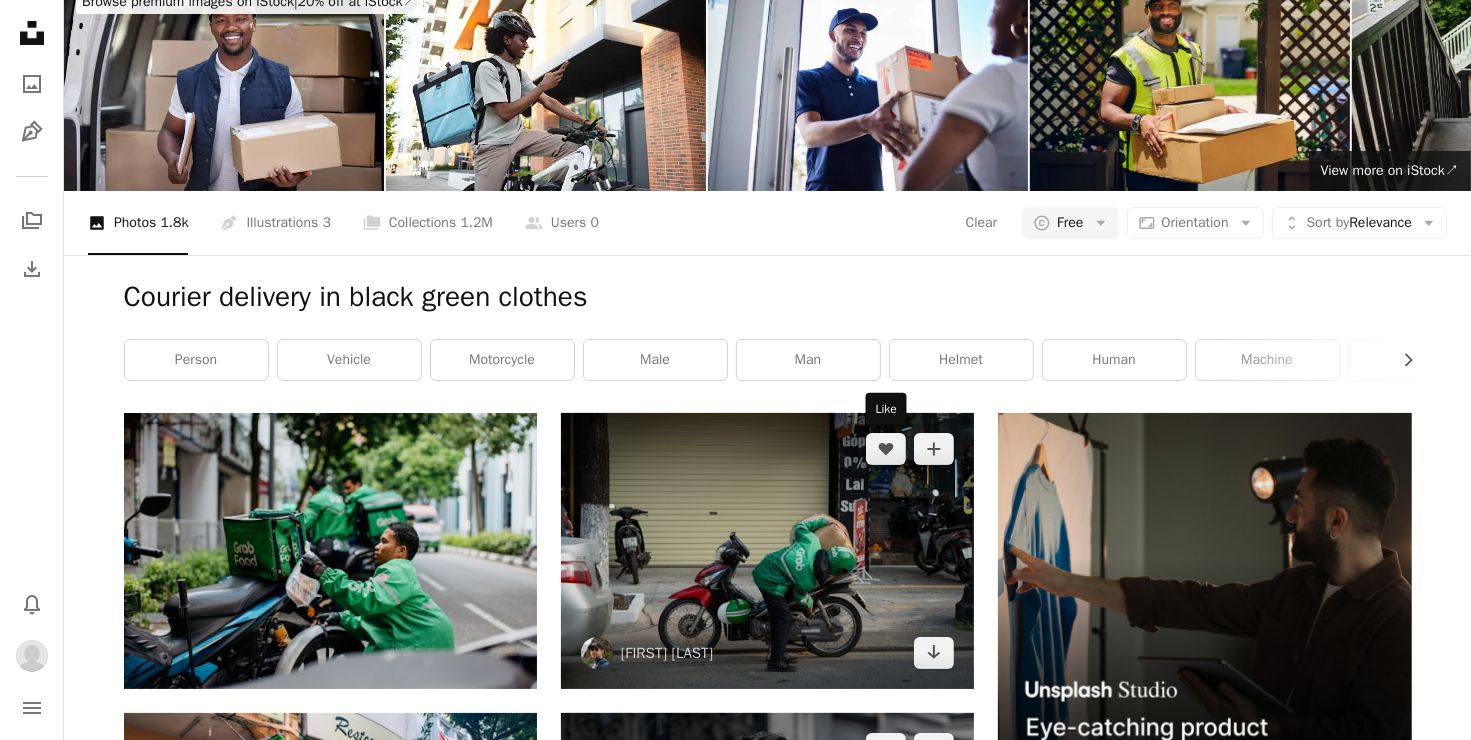 scroll, scrollTop: 300, scrollLeft: 0, axis: vertical 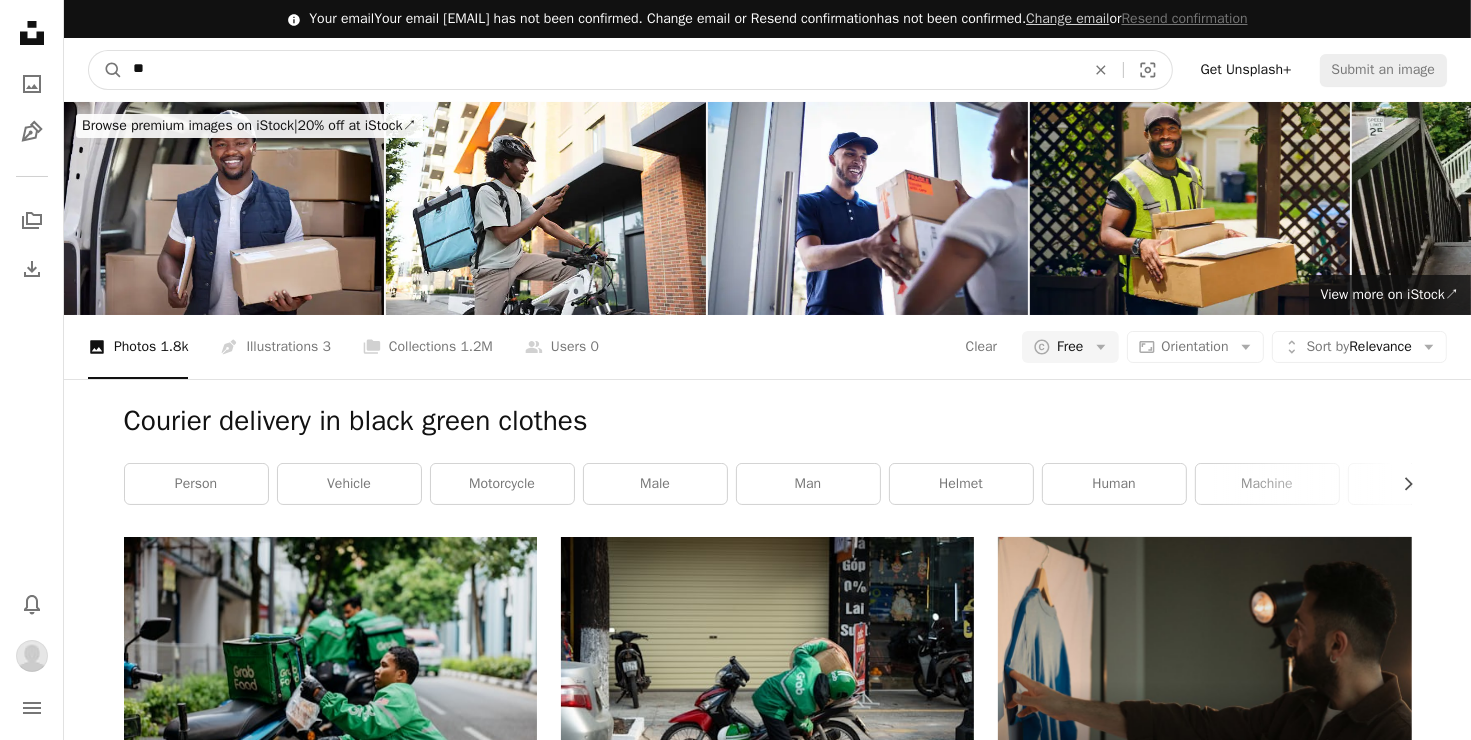 type on "*" 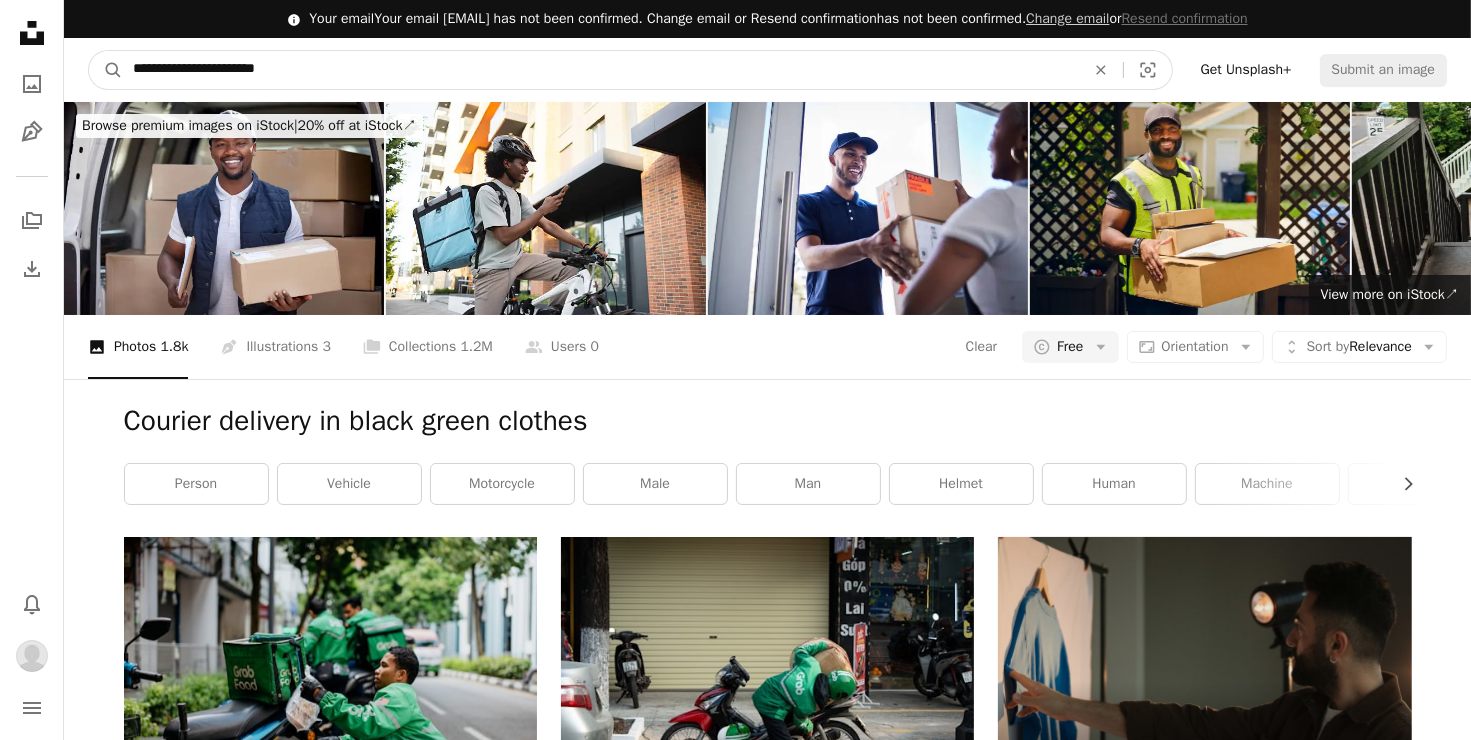 type on "**********" 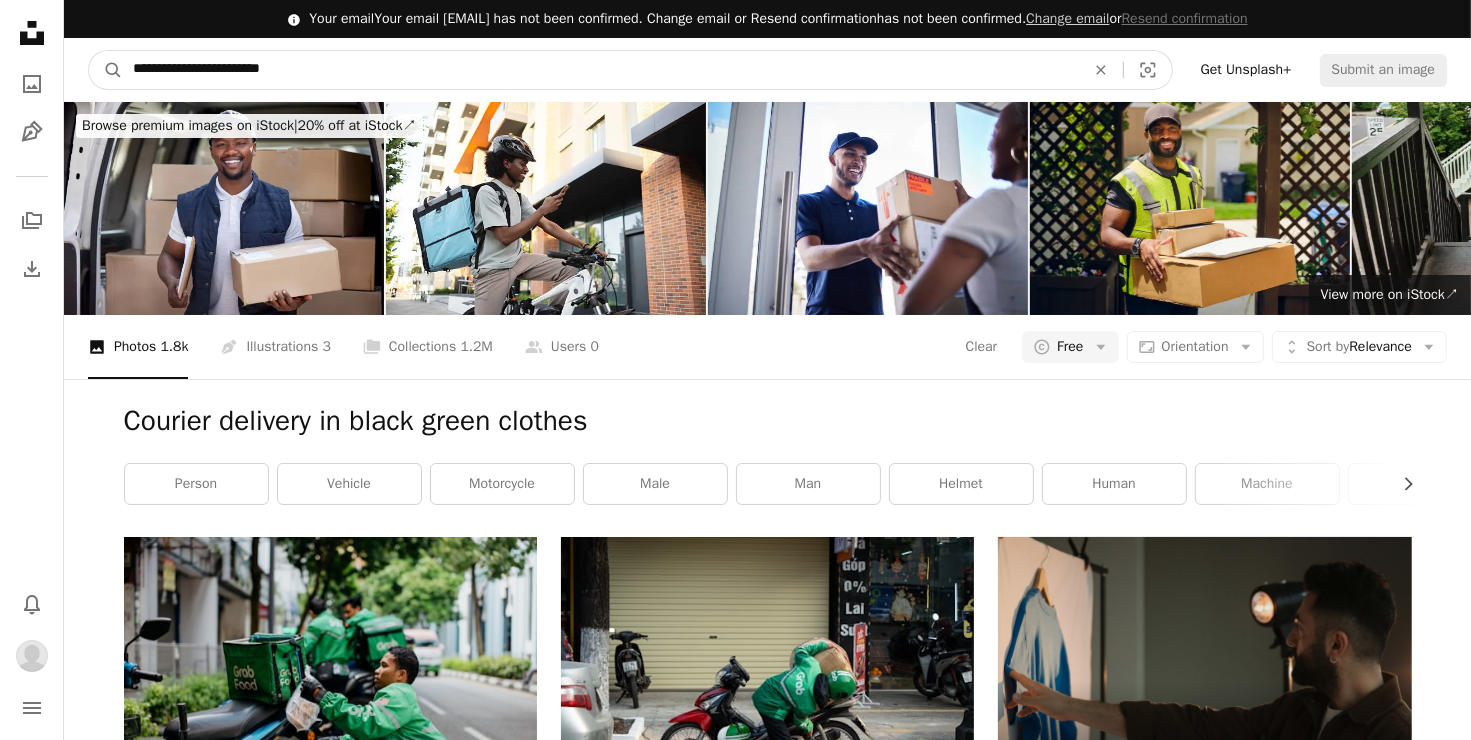 click on "A magnifying glass" at bounding box center [106, 70] 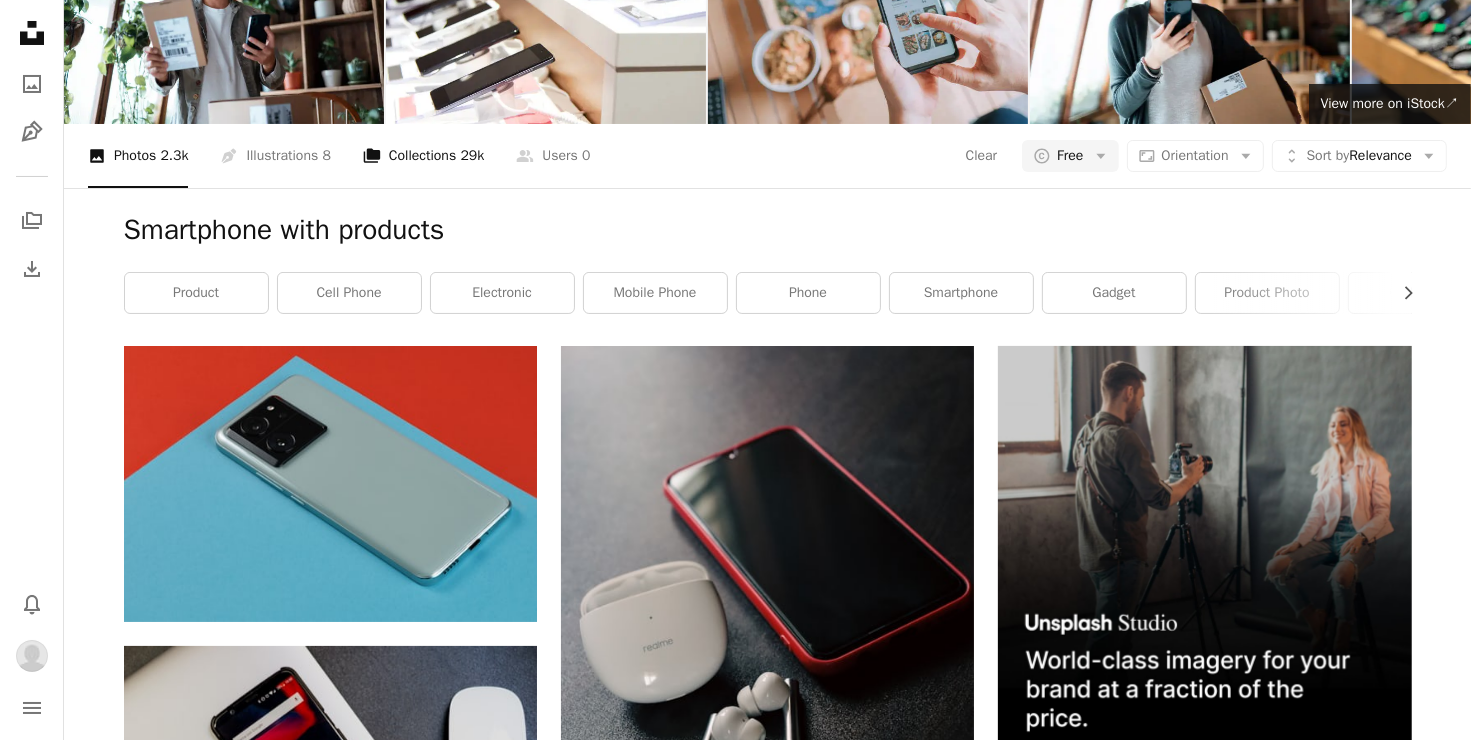 scroll, scrollTop: 0, scrollLeft: 0, axis: both 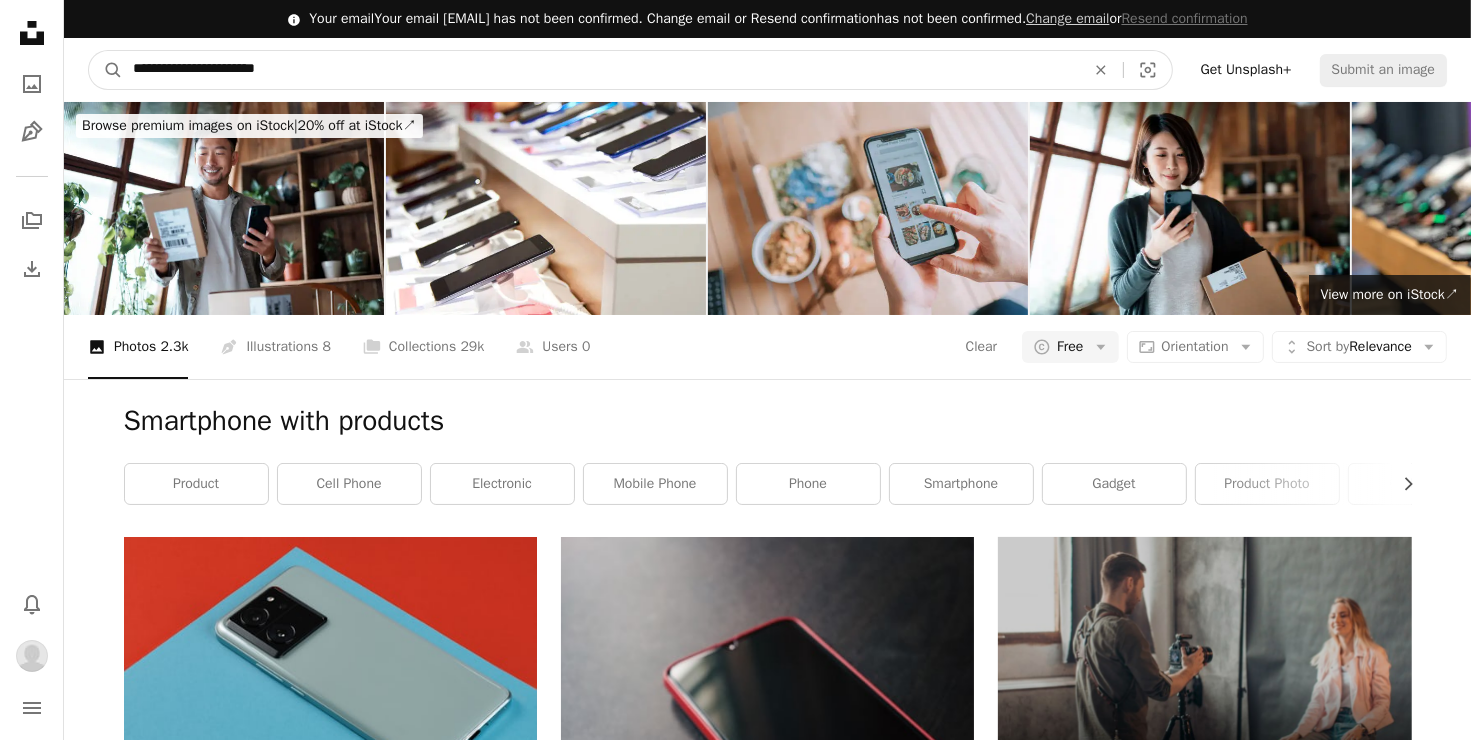 click on "**********" at bounding box center (601, 70) 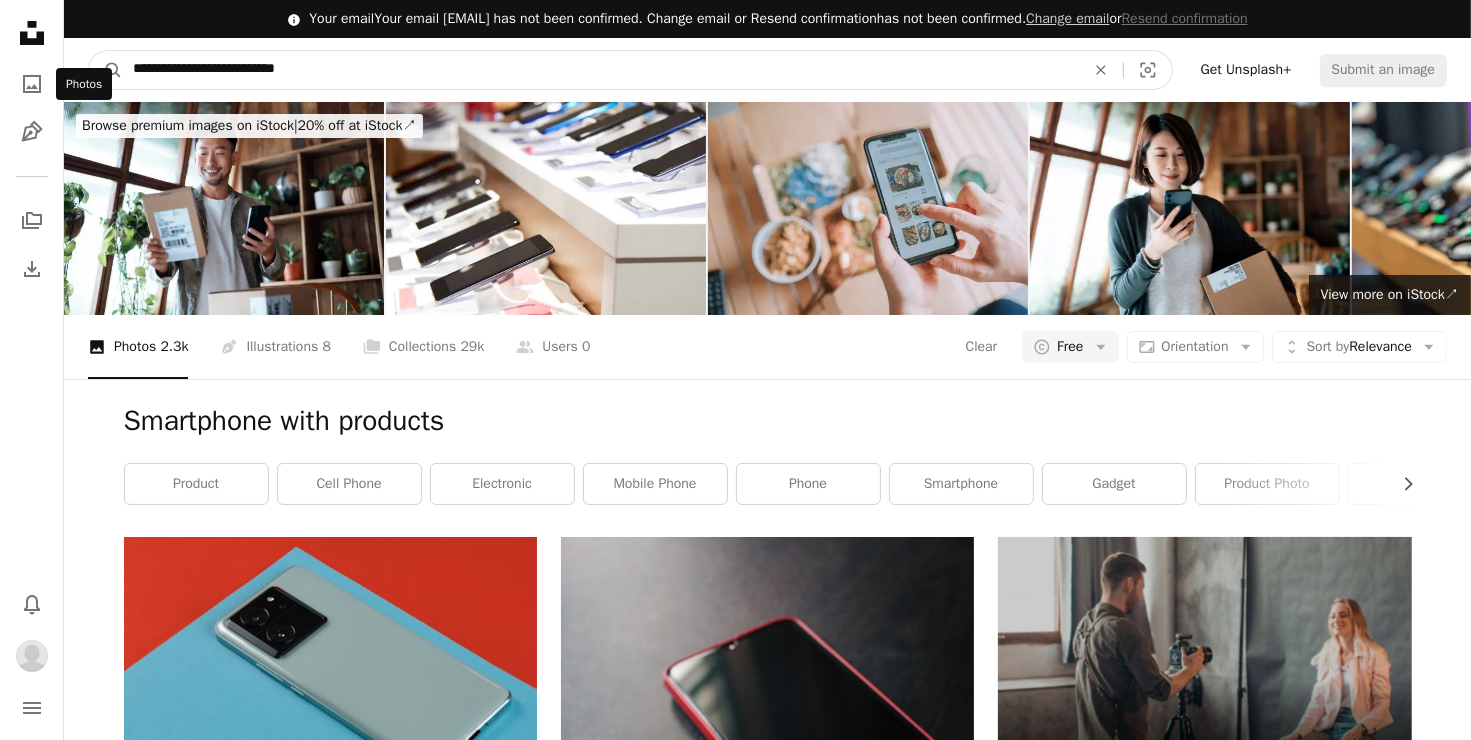 drag, startPoint x: 384, startPoint y: 68, endPoint x: -48, endPoint y: 112, distance: 434.23495 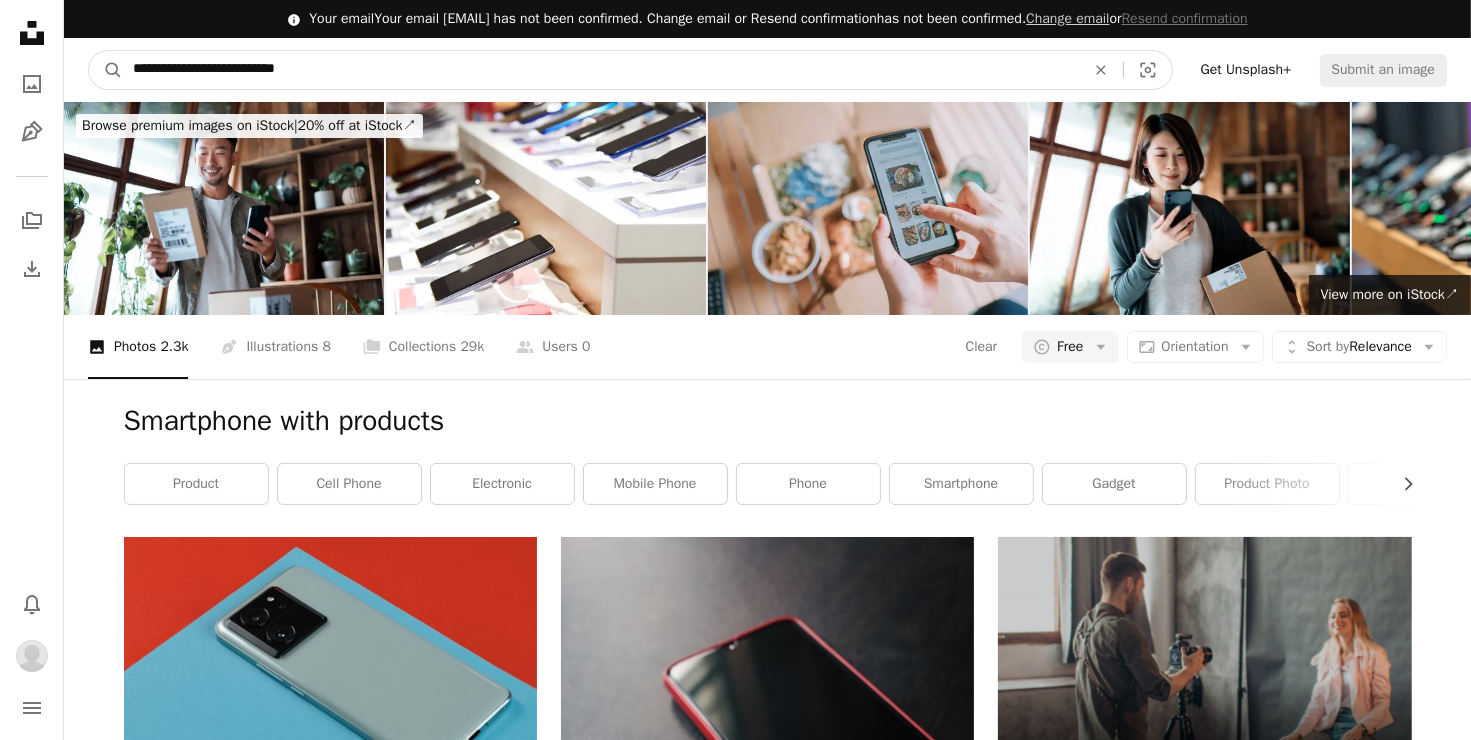 paste on "**********" 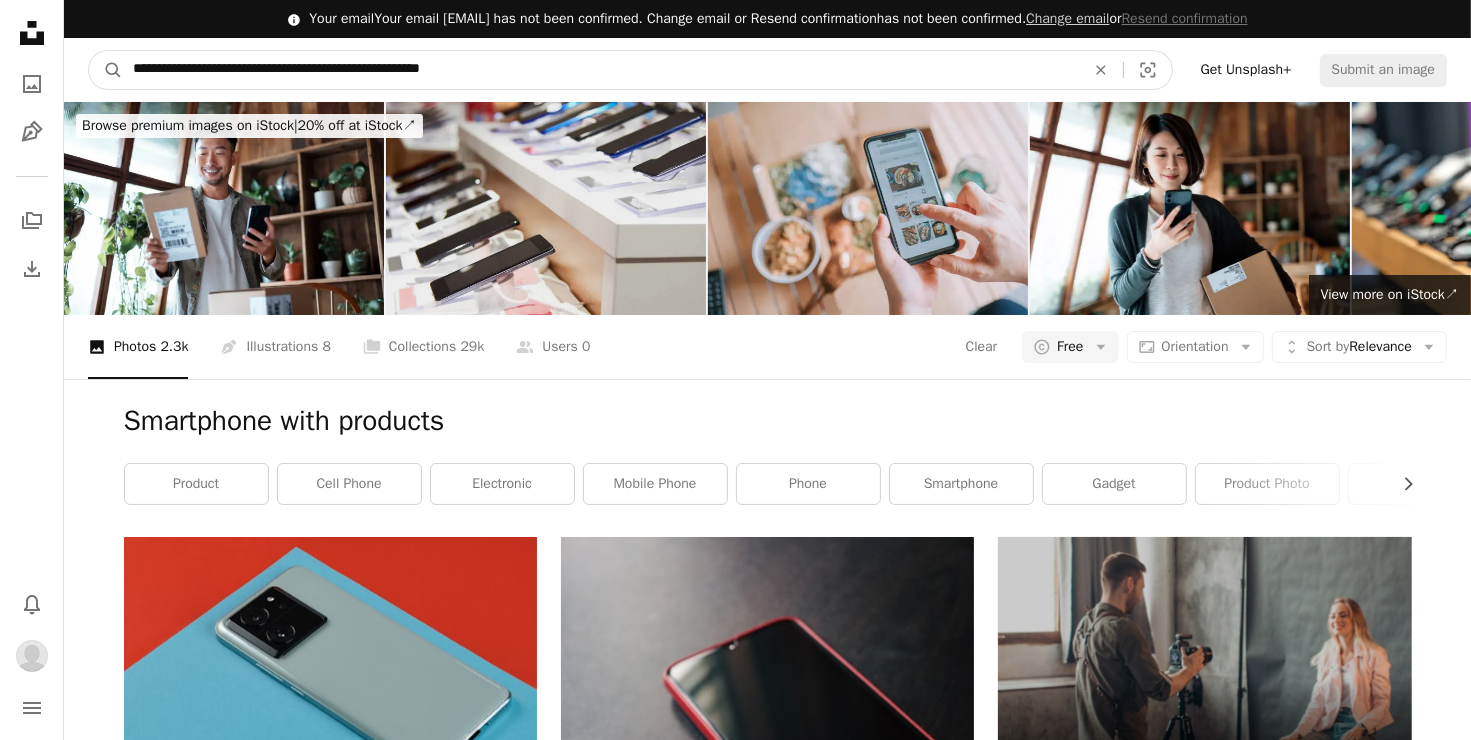 click on "A magnifying glass" at bounding box center (106, 70) 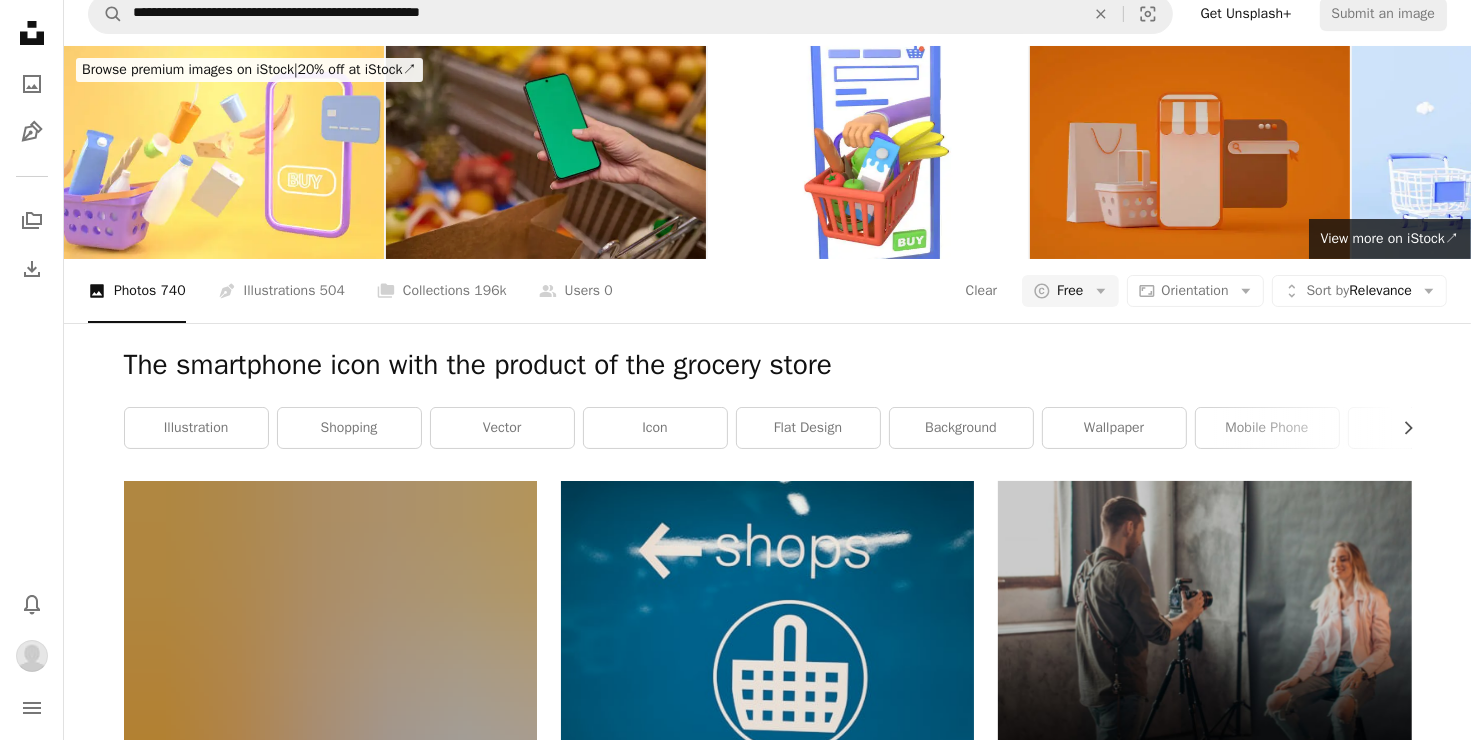 scroll, scrollTop: 0, scrollLeft: 0, axis: both 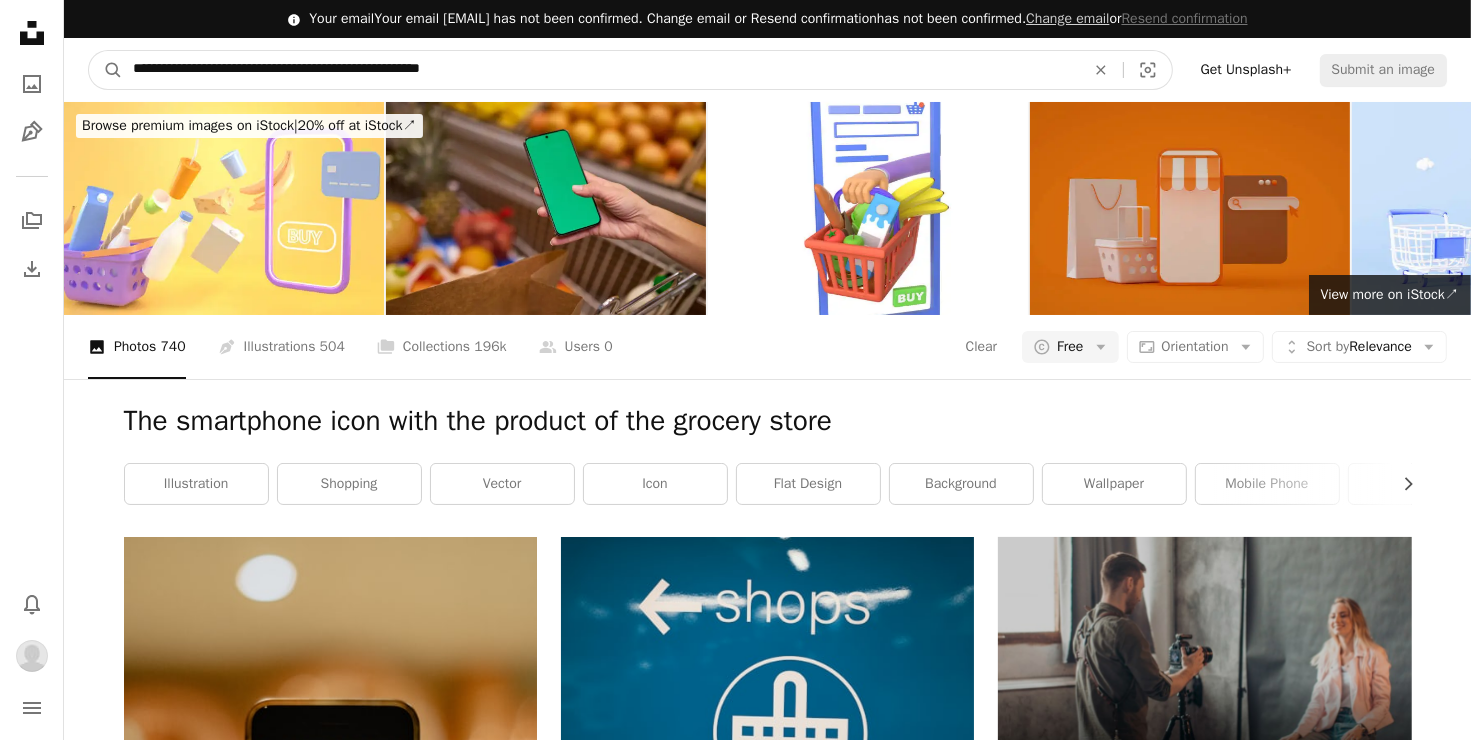 drag, startPoint x: 543, startPoint y: 58, endPoint x: -48, endPoint y: 73, distance: 591.1903 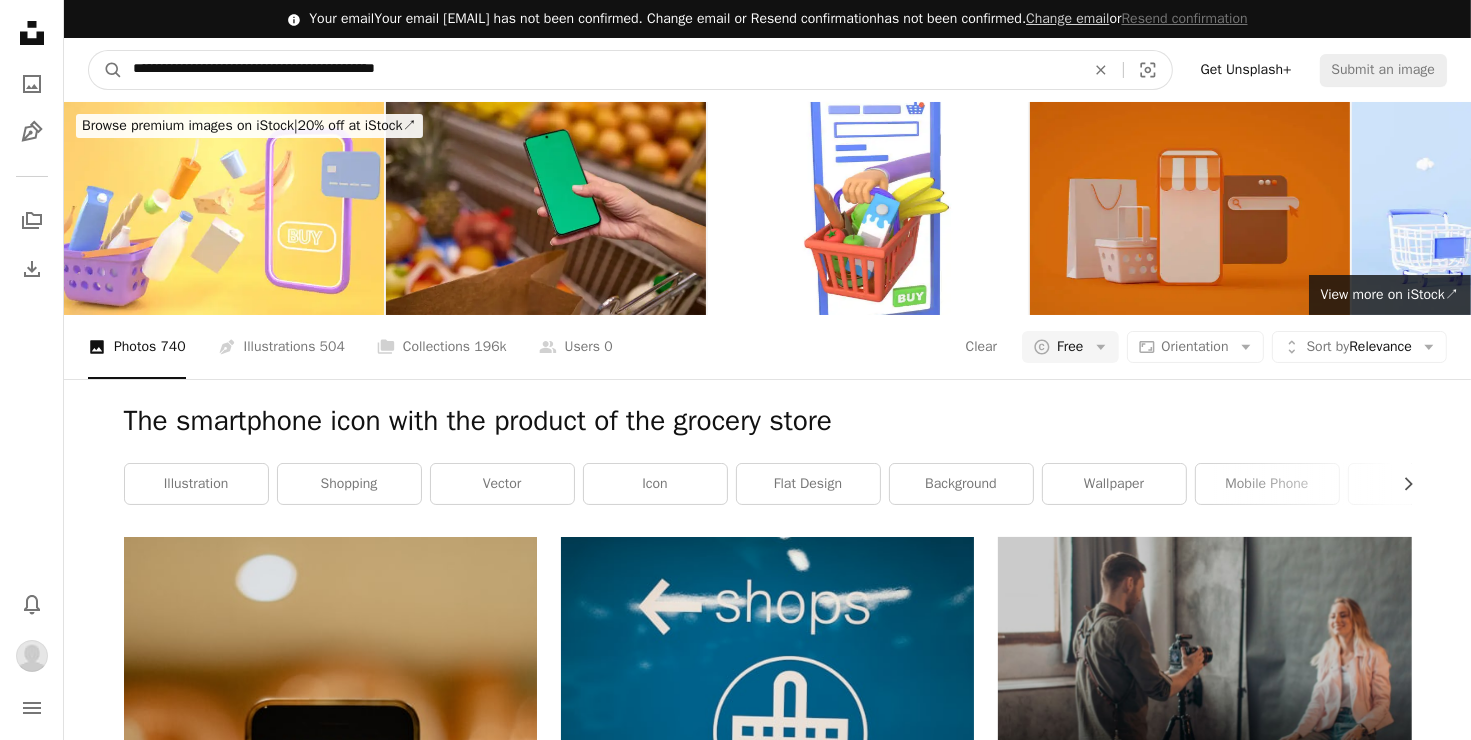 type on "**********" 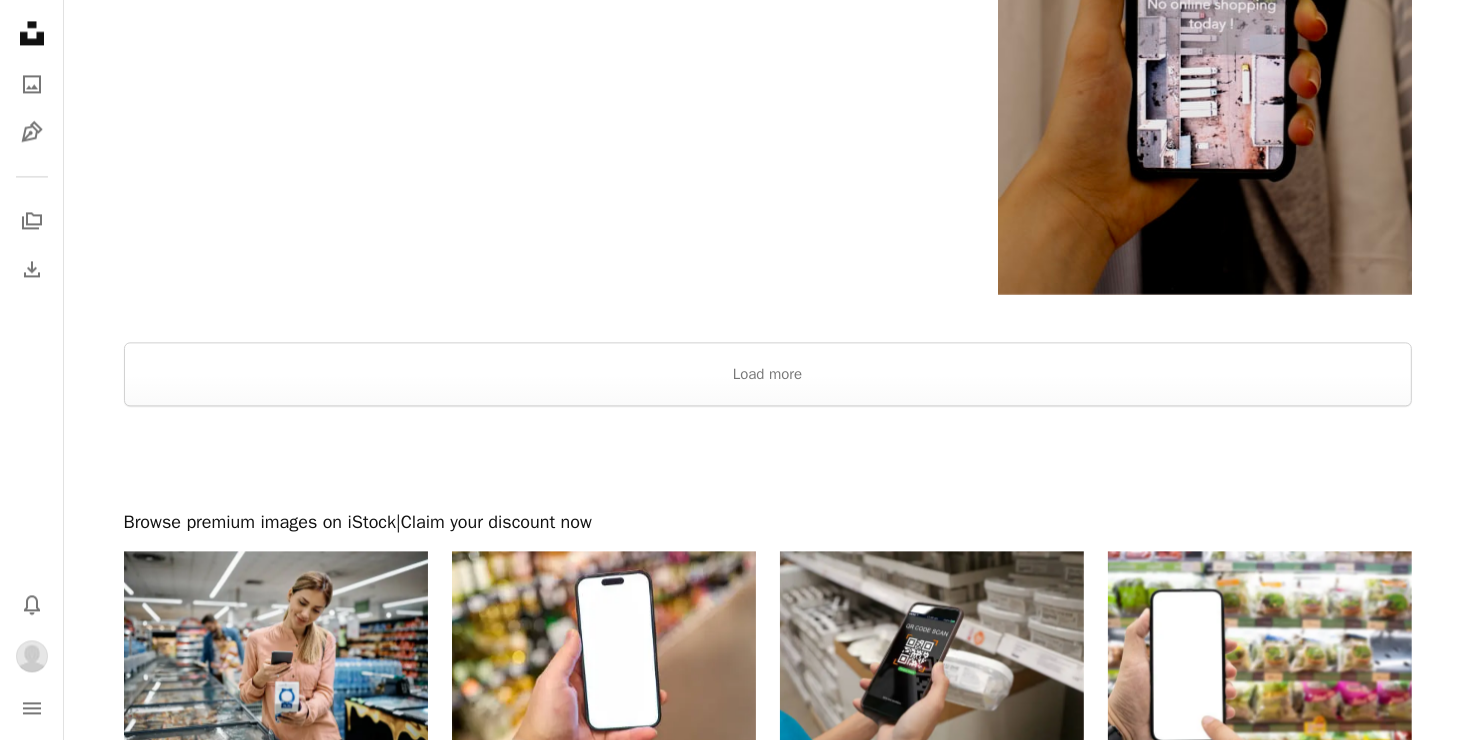 scroll, scrollTop: 4500, scrollLeft: 0, axis: vertical 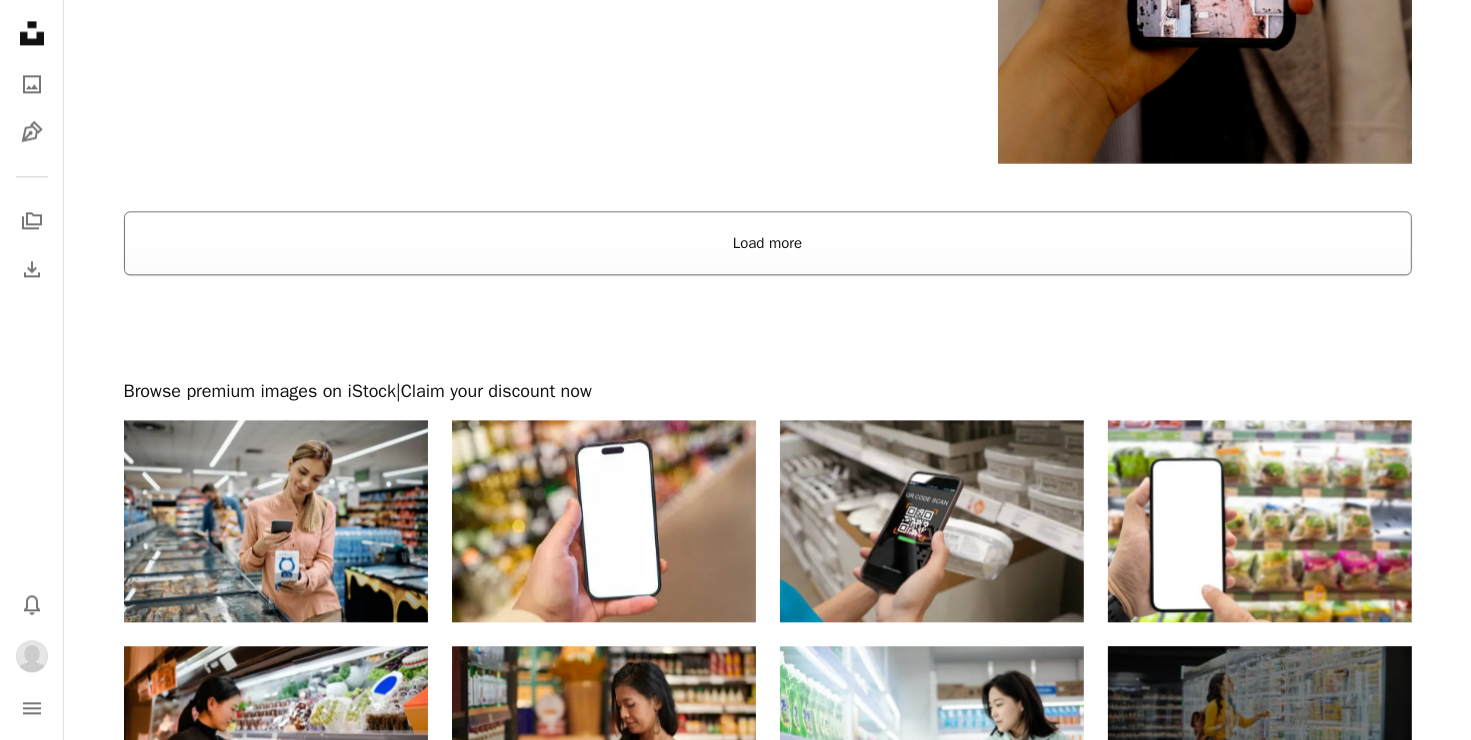 click on "Load more" at bounding box center (768, 243) 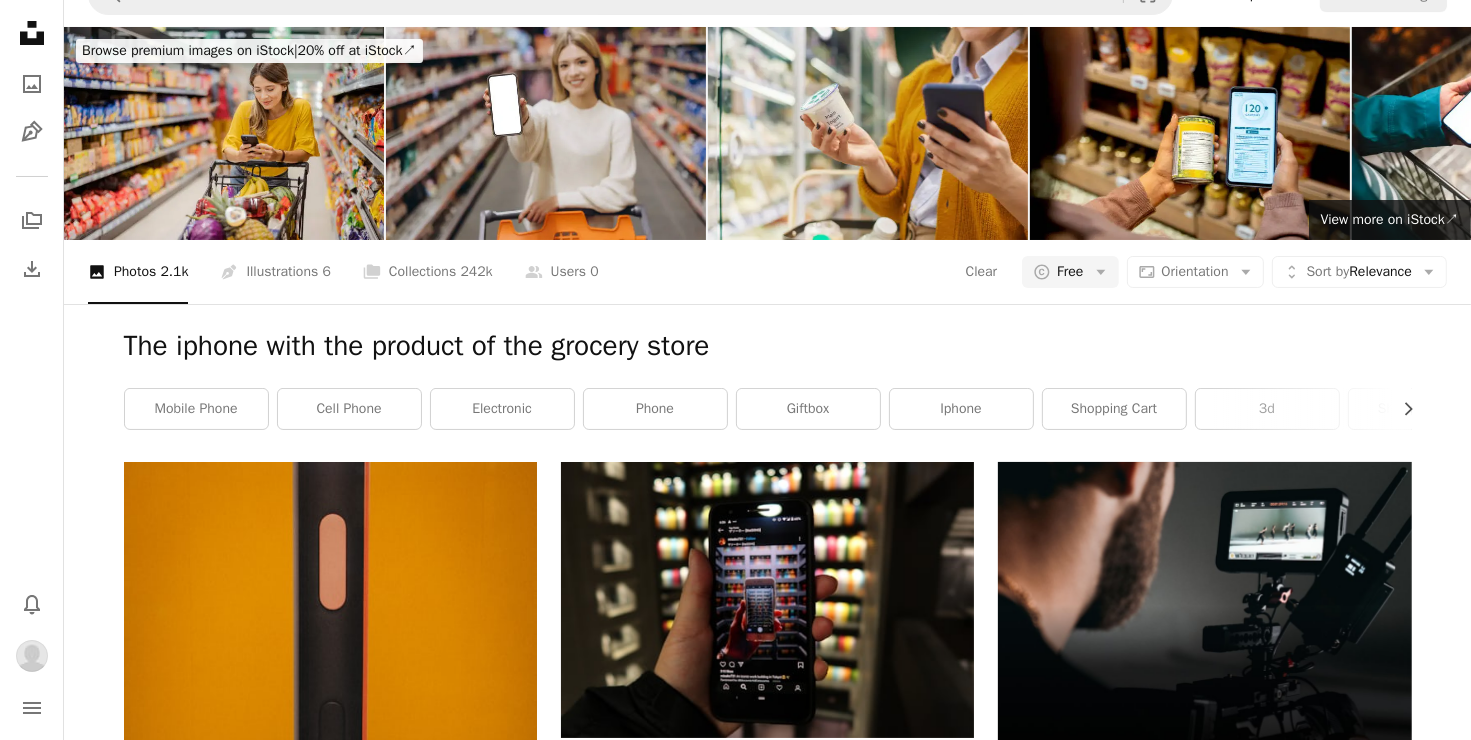 scroll, scrollTop: 0, scrollLeft: 0, axis: both 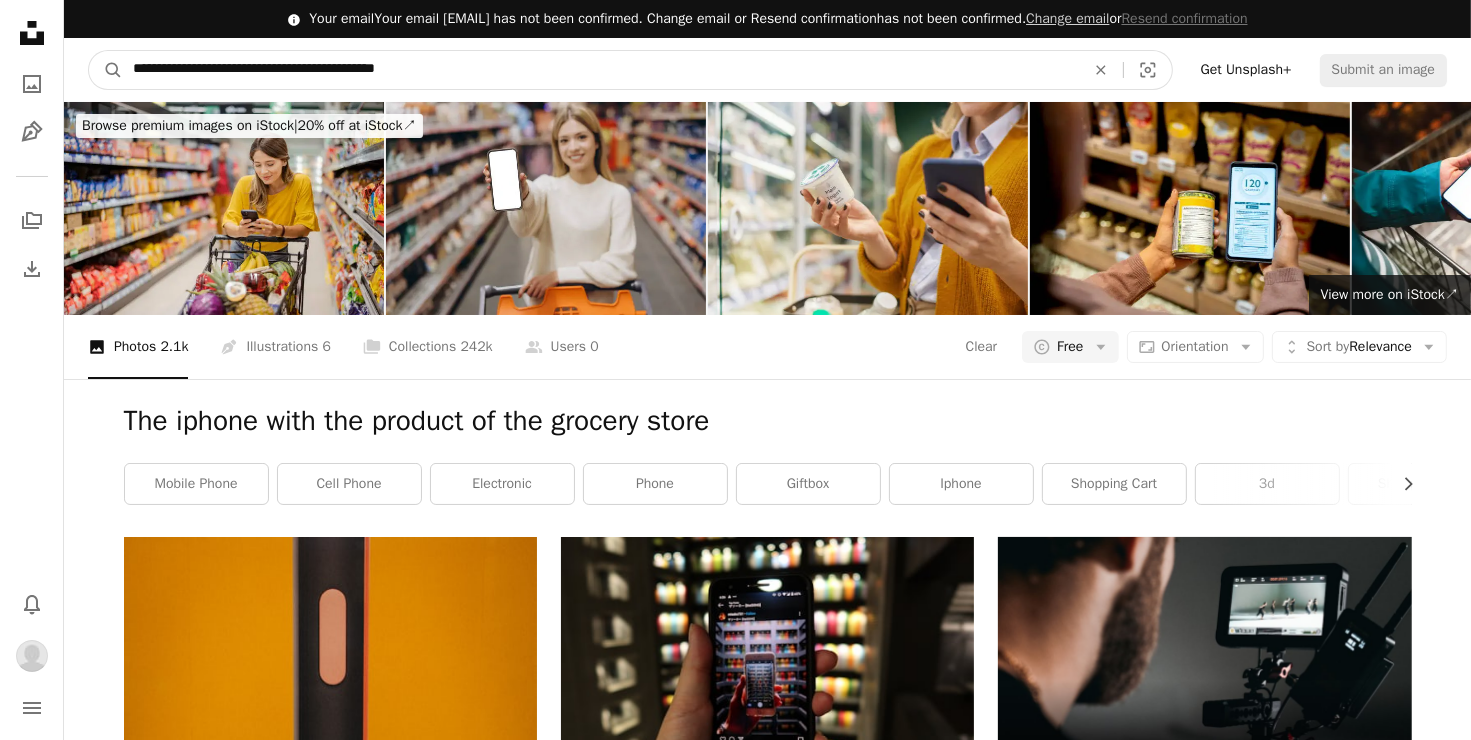 drag, startPoint x: 471, startPoint y: 69, endPoint x: 308, endPoint y: 58, distance: 163.37074 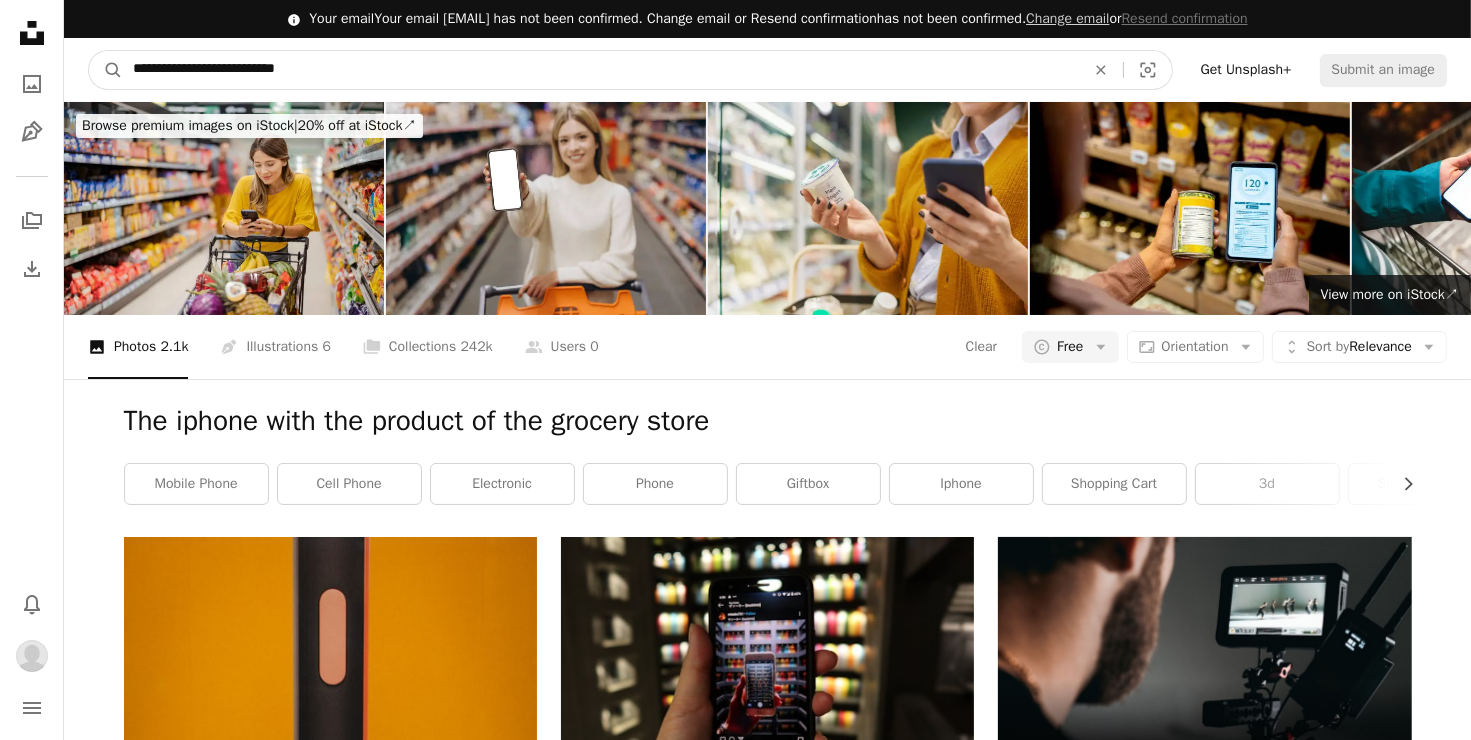 click on "A magnifying glass" at bounding box center (106, 70) 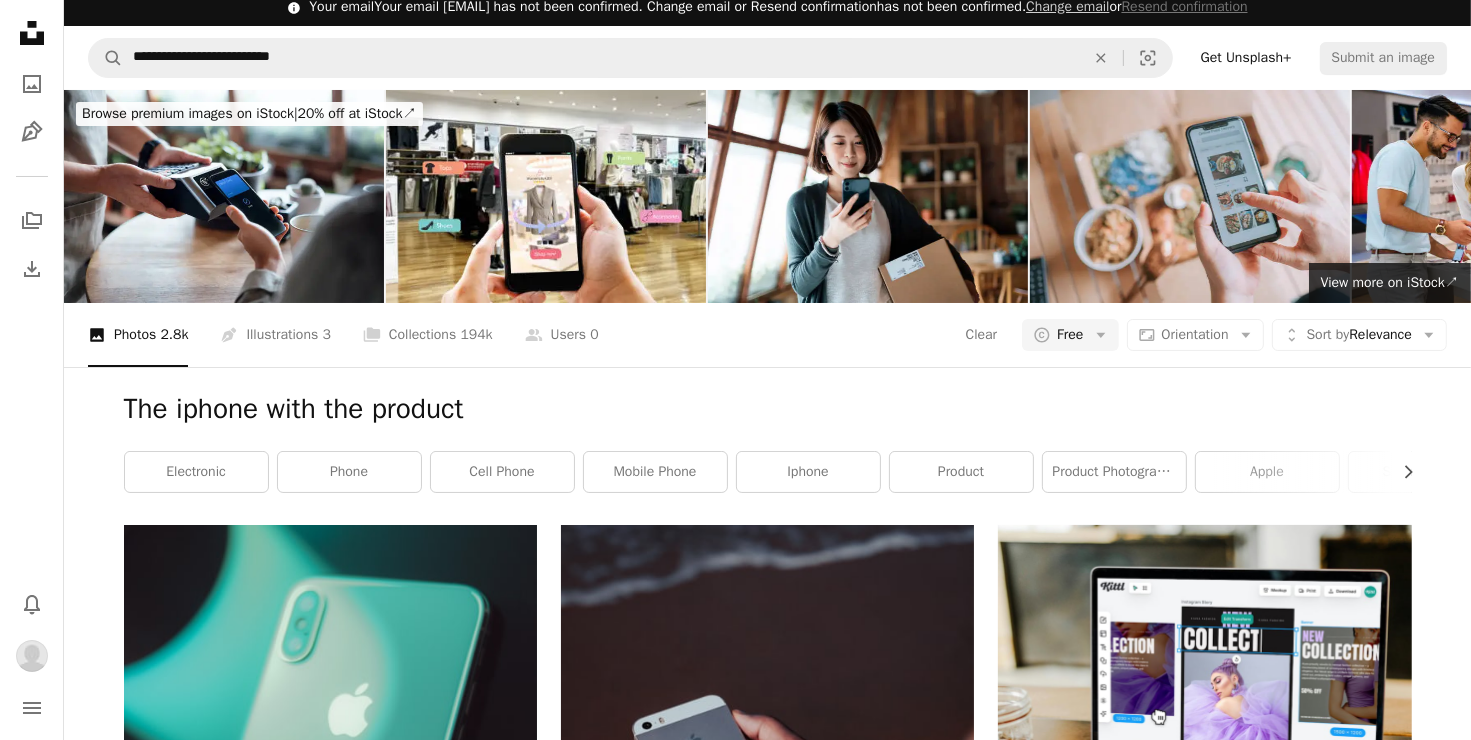 scroll, scrollTop: 0, scrollLeft: 0, axis: both 